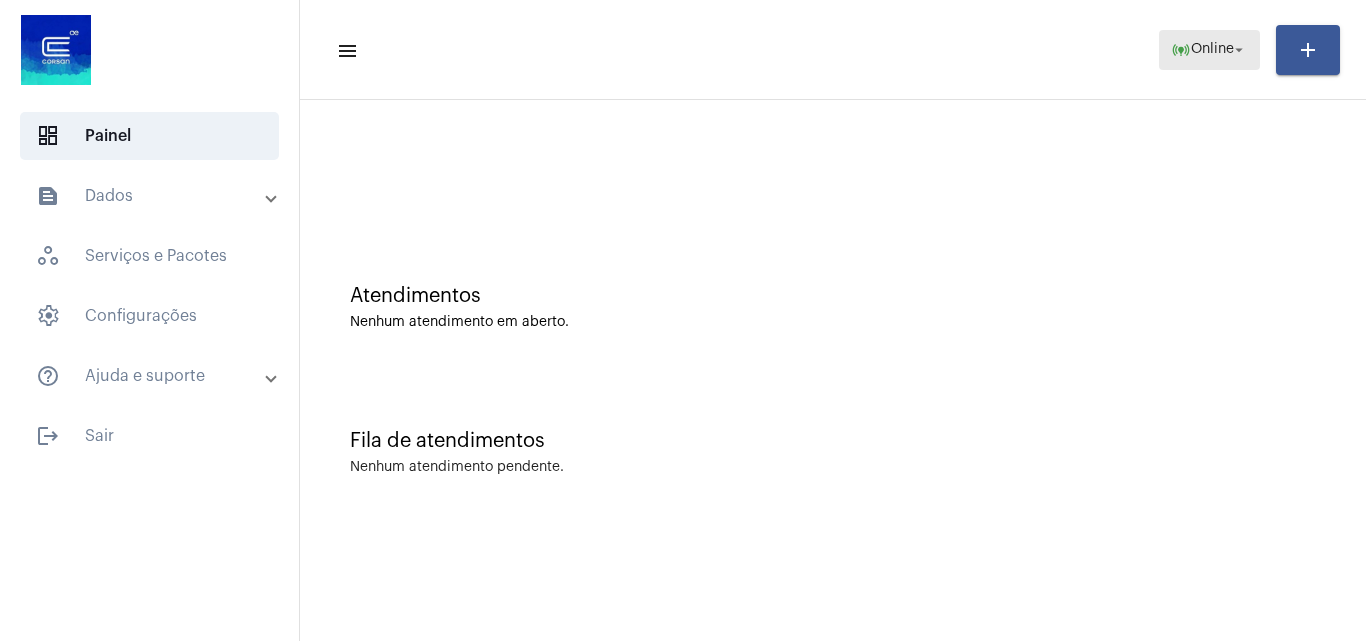 click on "Online" 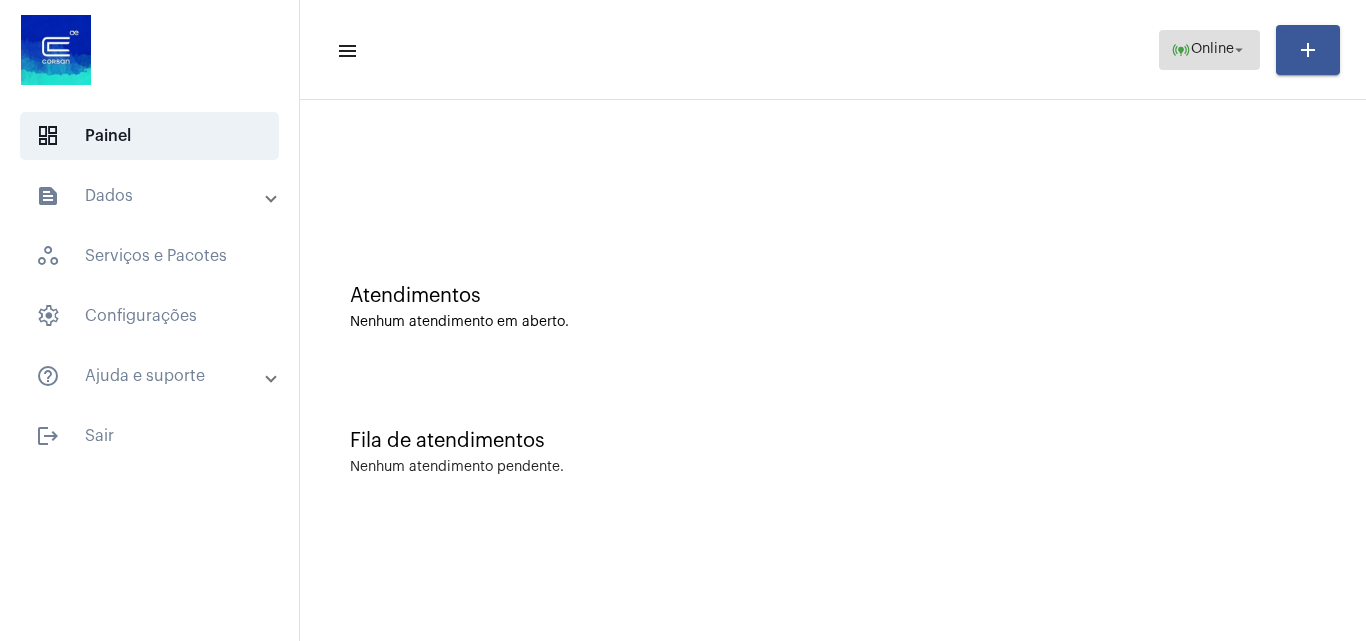 scroll, scrollTop: 0, scrollLeft: 0, axis: both 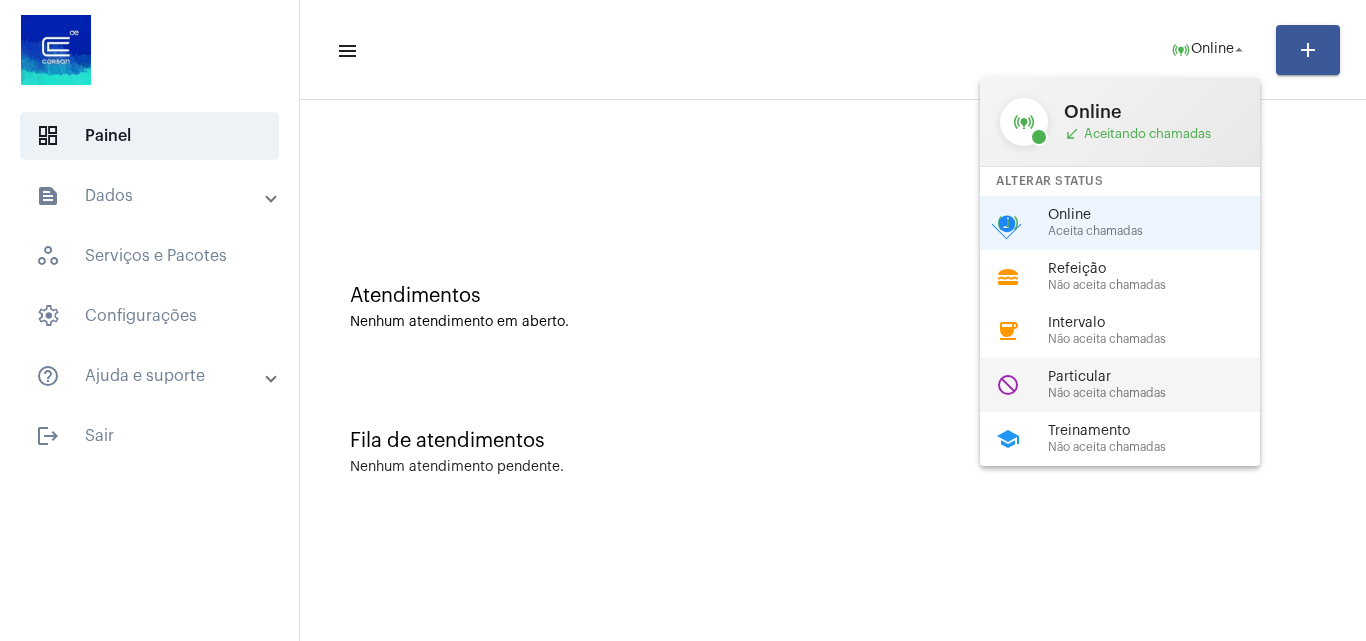 click on "Particular" at bounding box center [1162, 377] 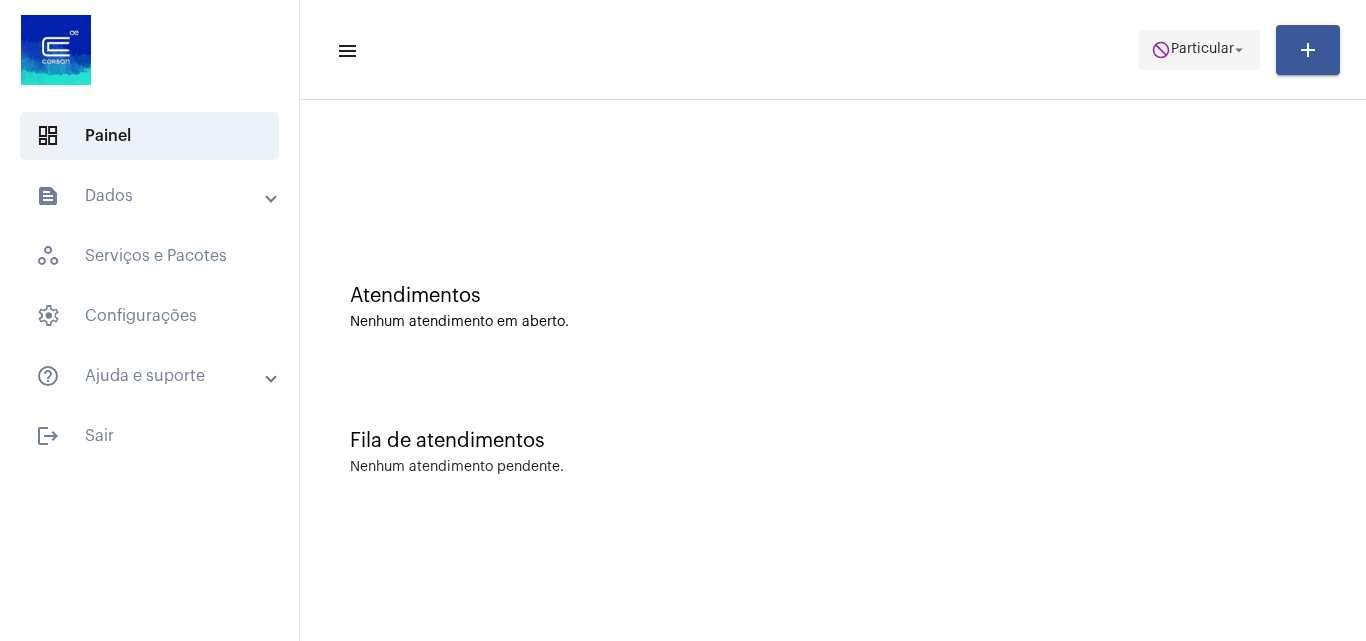 click on "Particular" 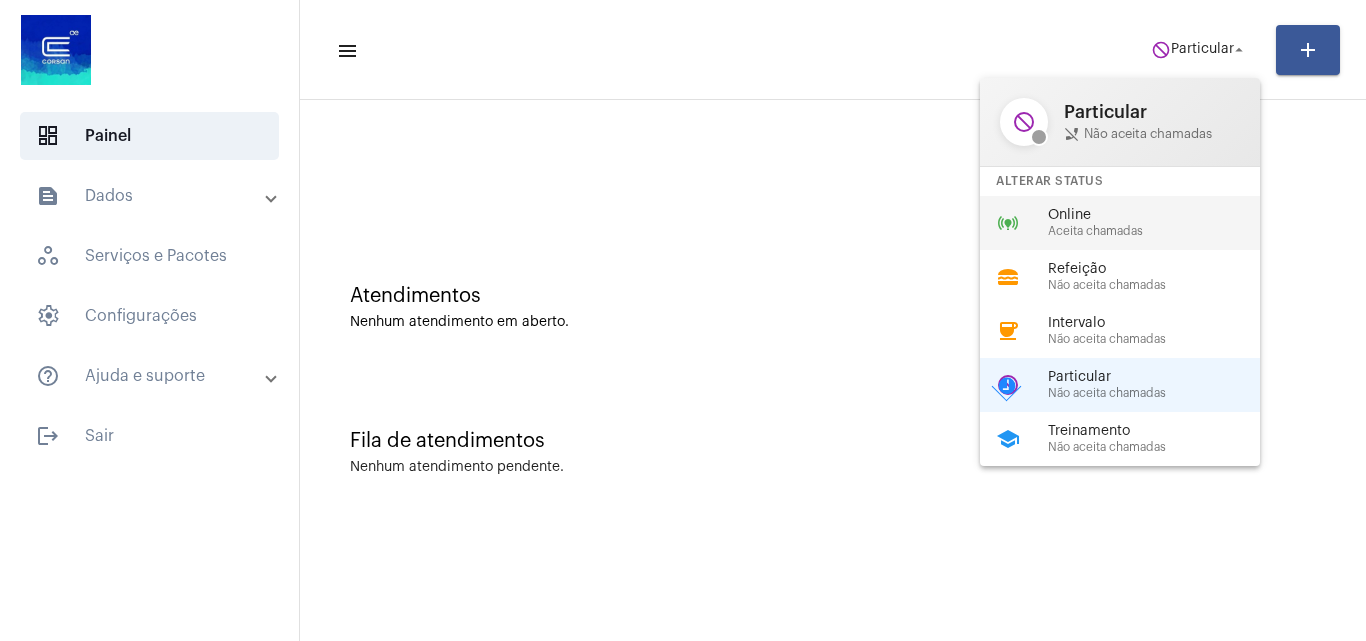 click on "online_prediction  Online Aceita chamadas" at bounding box center (1136, 223) 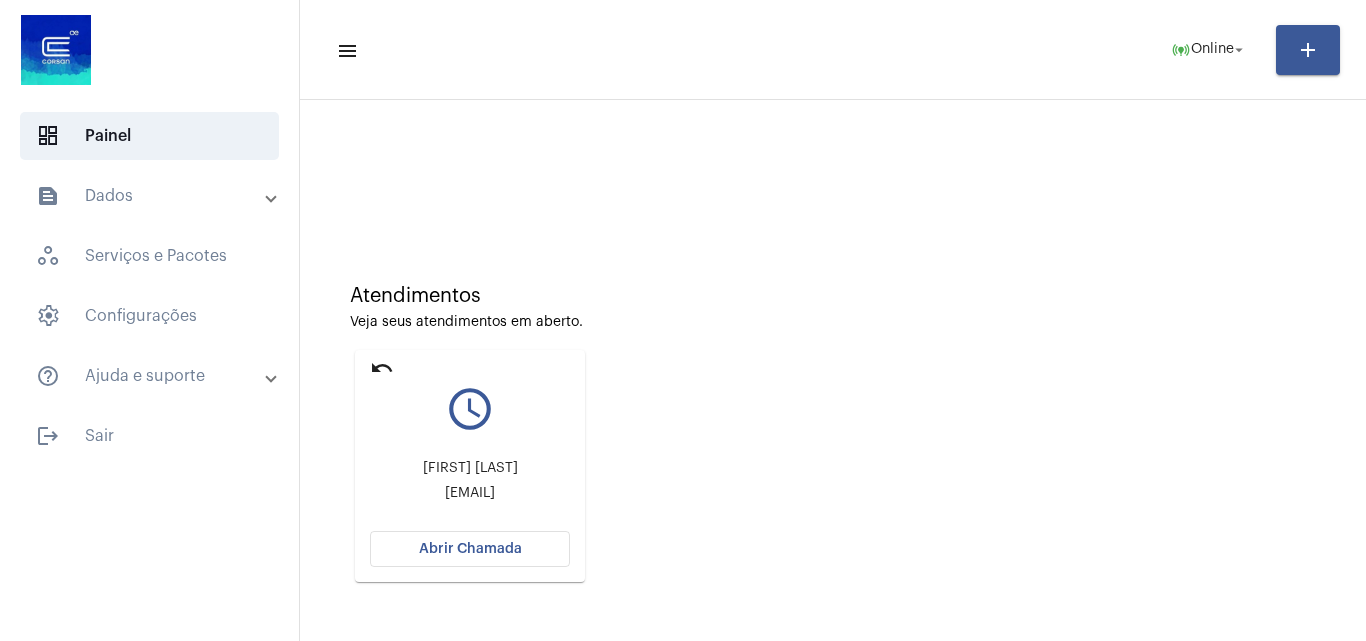 click on "Abrir Chamada" 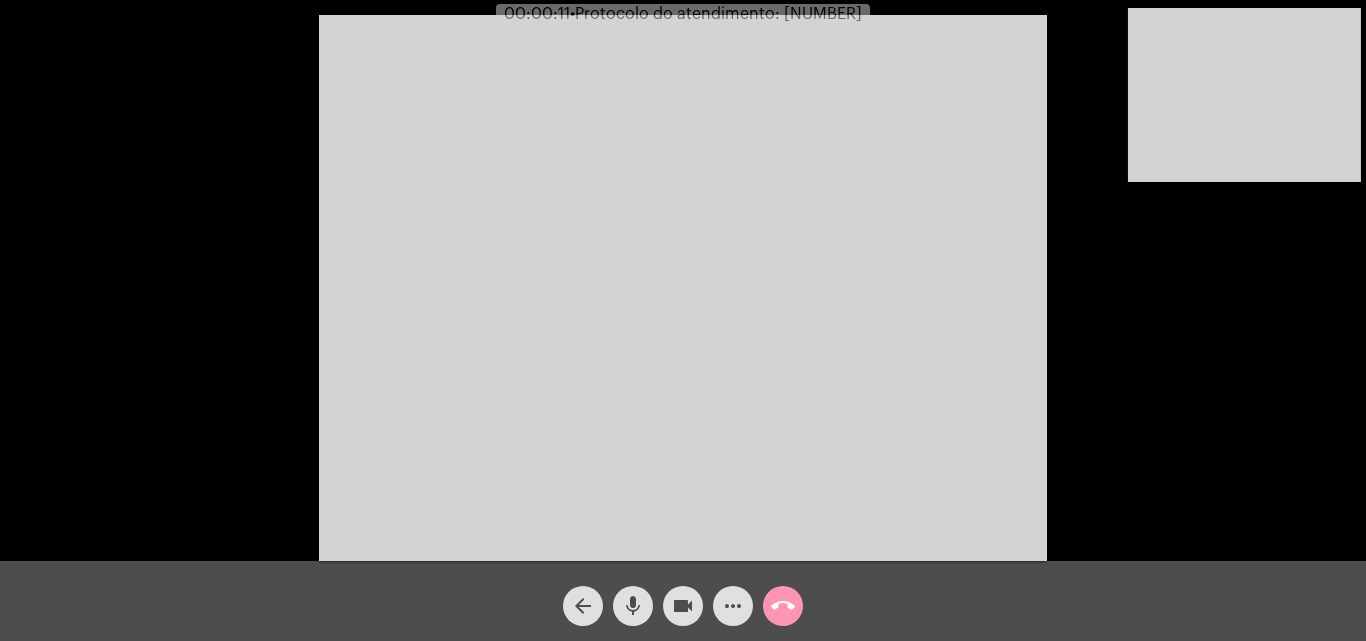 click on "Acessando Câmera e Microfone..." 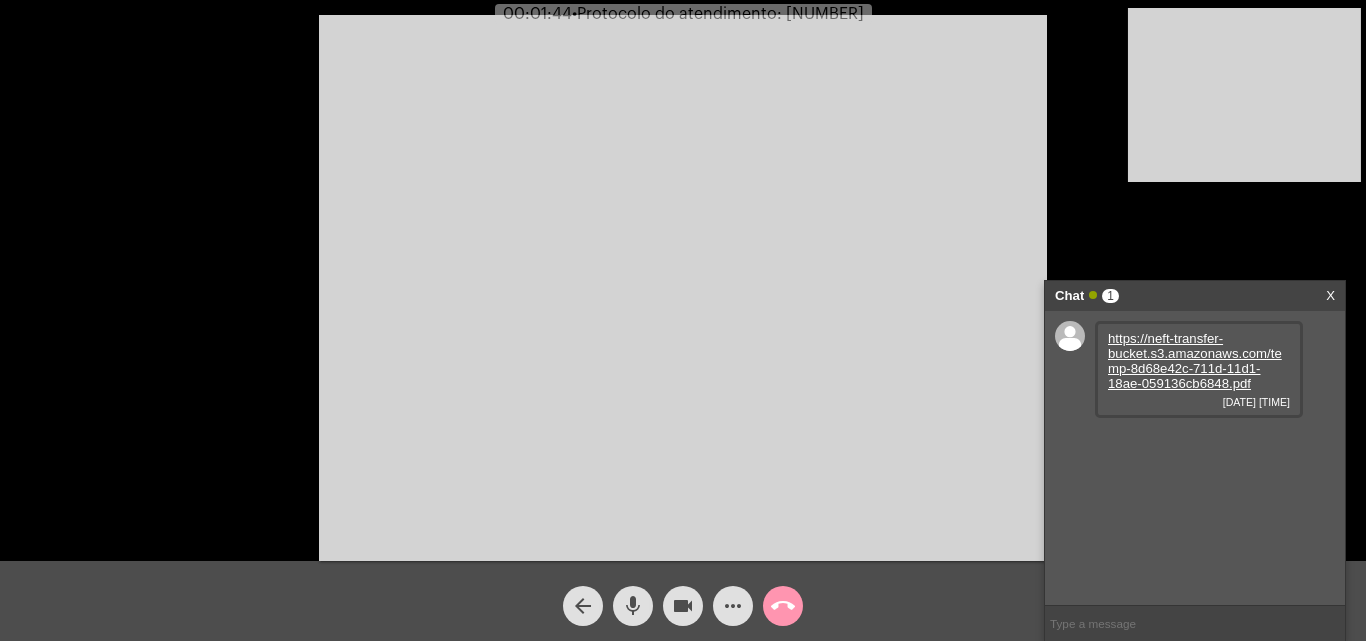 click on "https://neft-transfer-bucket.s3.amazonaws.com/temp-8d68e42c-711d-11d1-18ae-059136cb6848.pdf" at bounding box center [1195, 361] 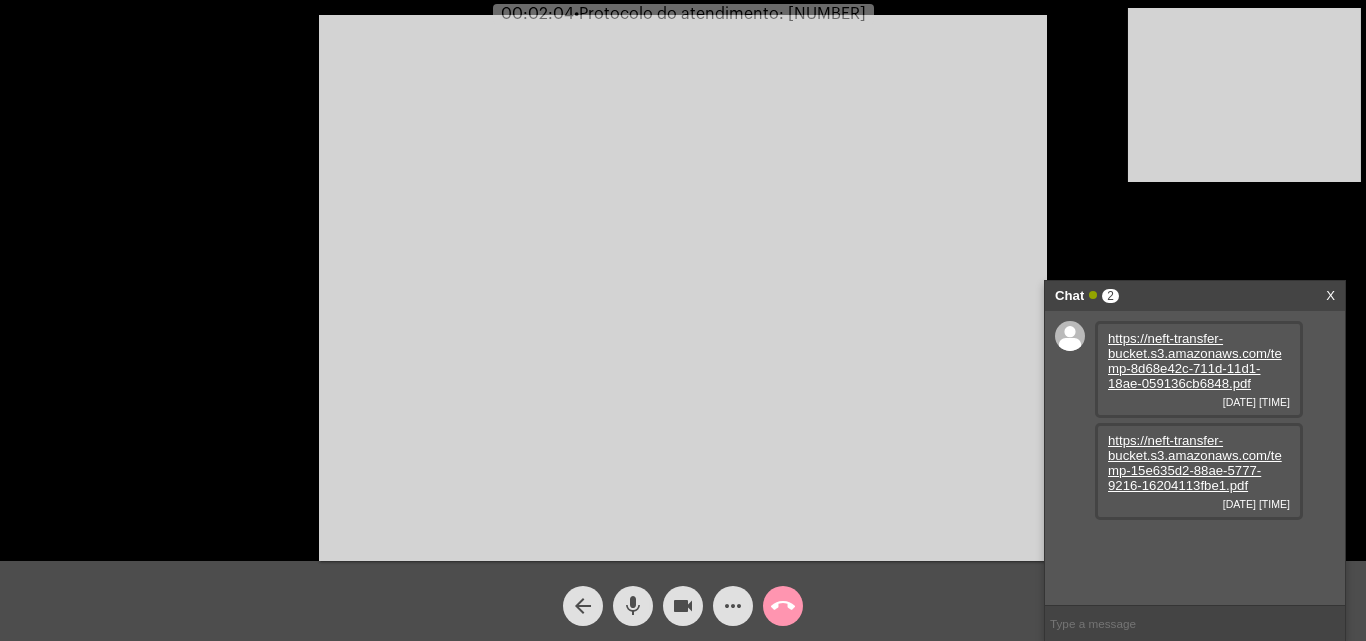 click on "https://neft-transfer-bucket.s3.amazonaws.com/temp-15e635d2-88ae-5777-9216-16204113fbe1.pdf" at bounding box center (1195, 463) 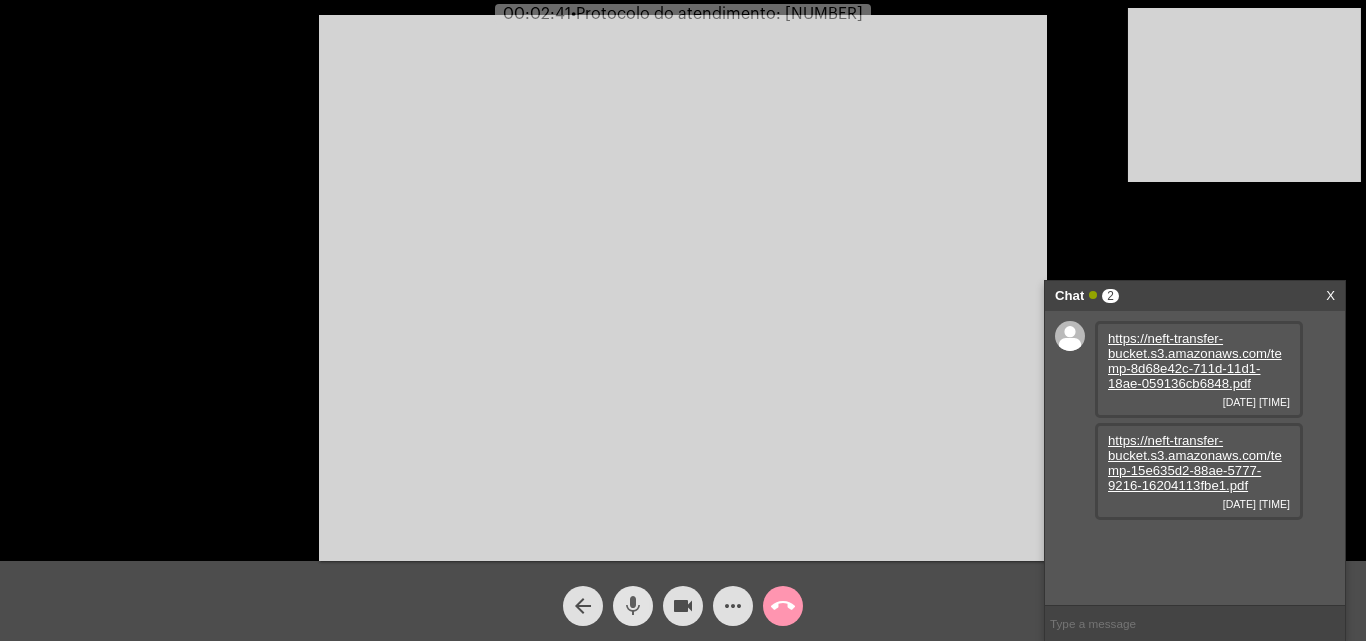click on "mic" 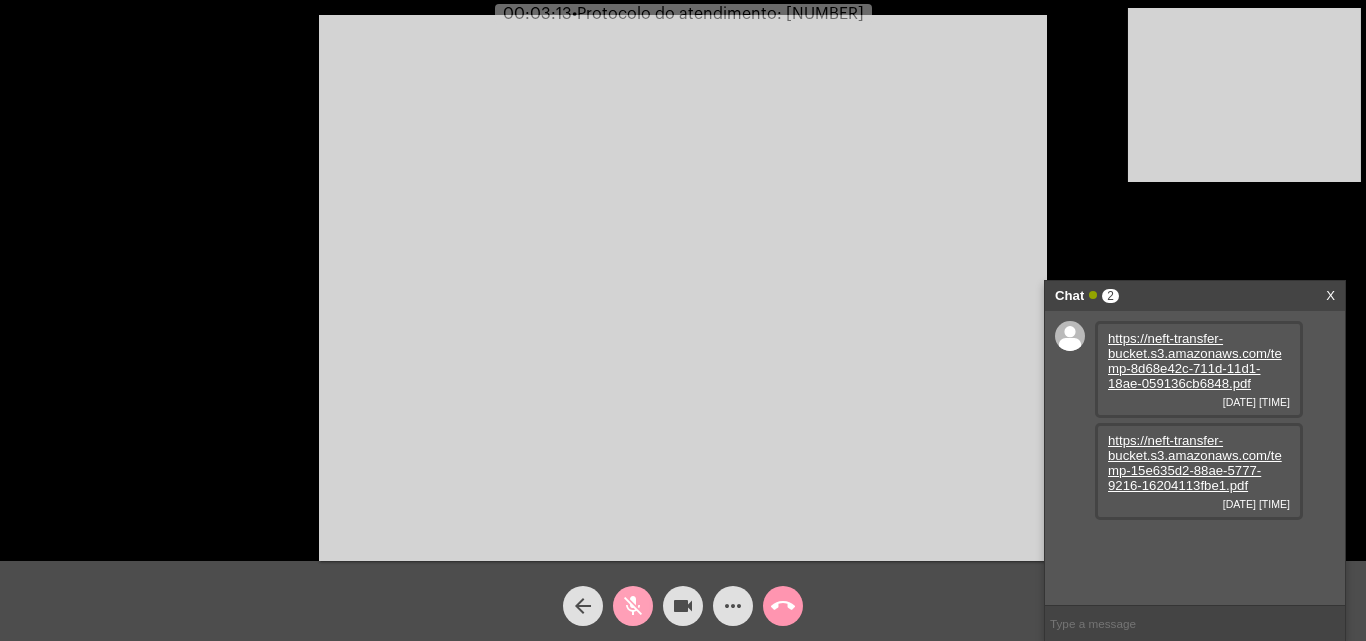 click on "mic_off" 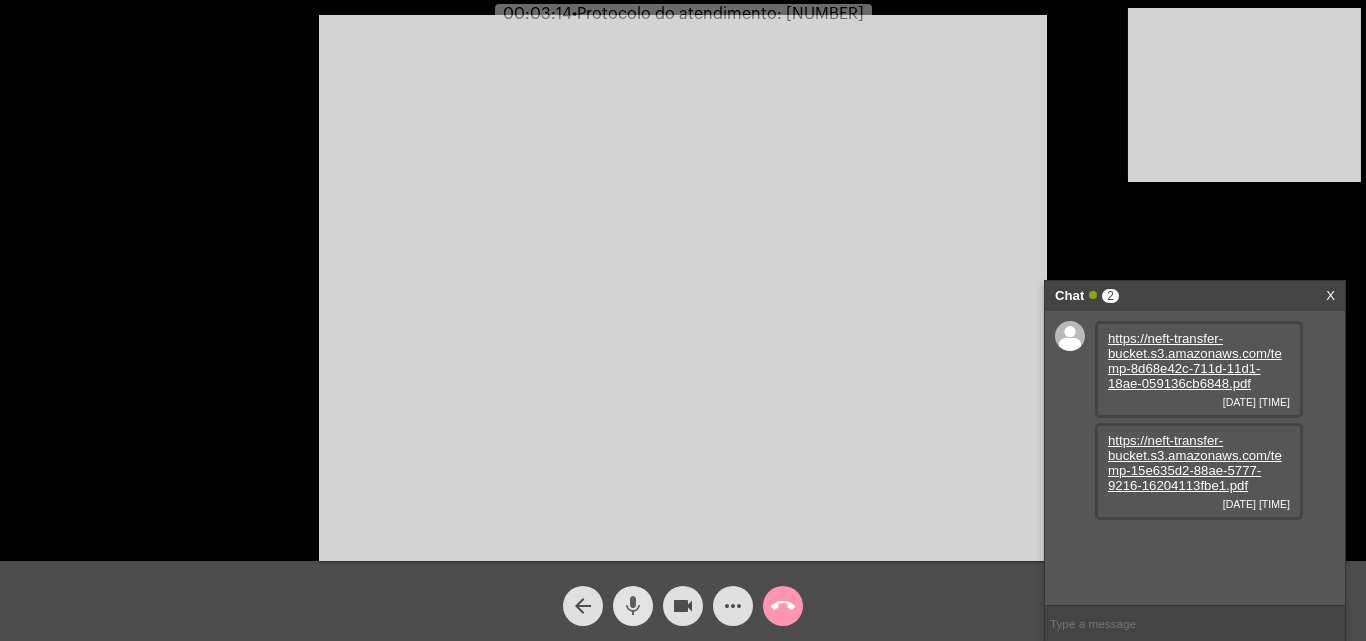 click on "mic" 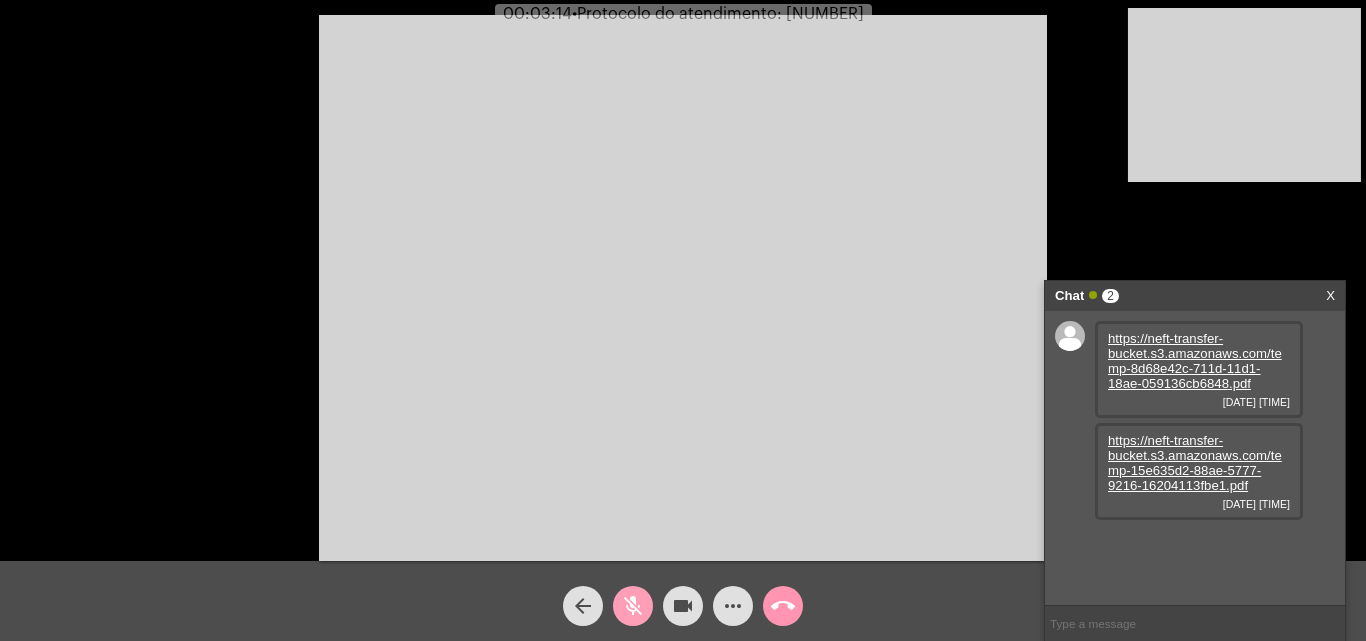click on "mic_off" 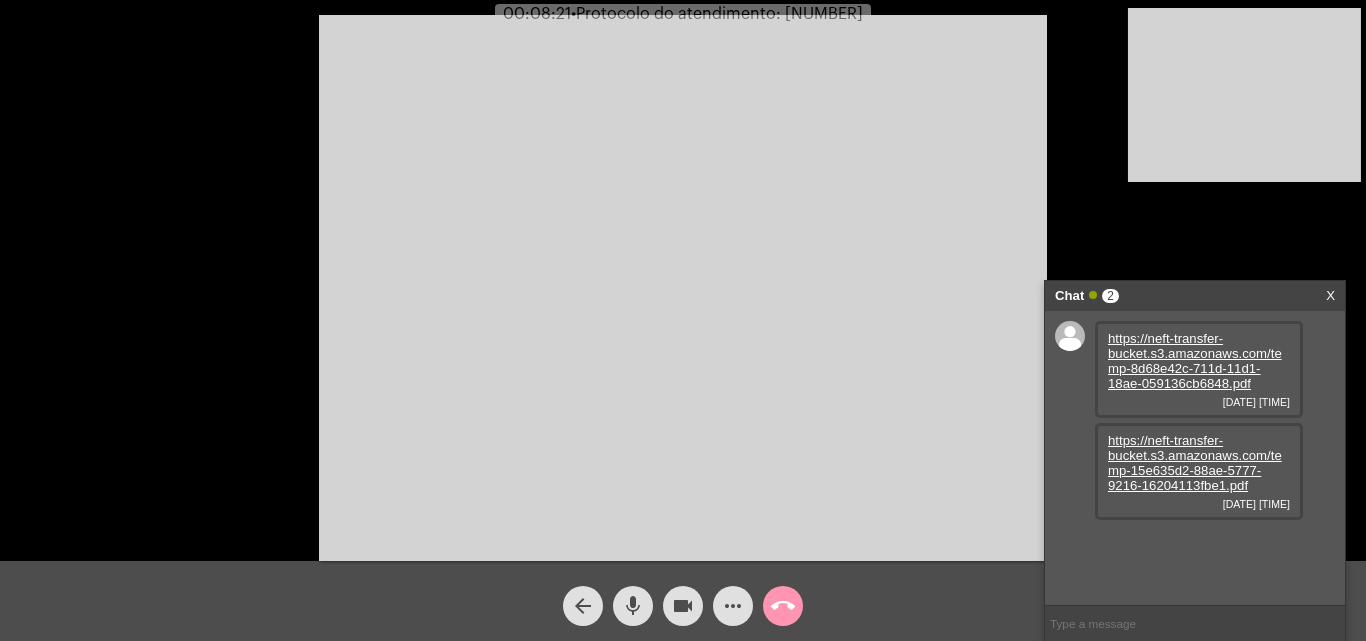 click on "mic" 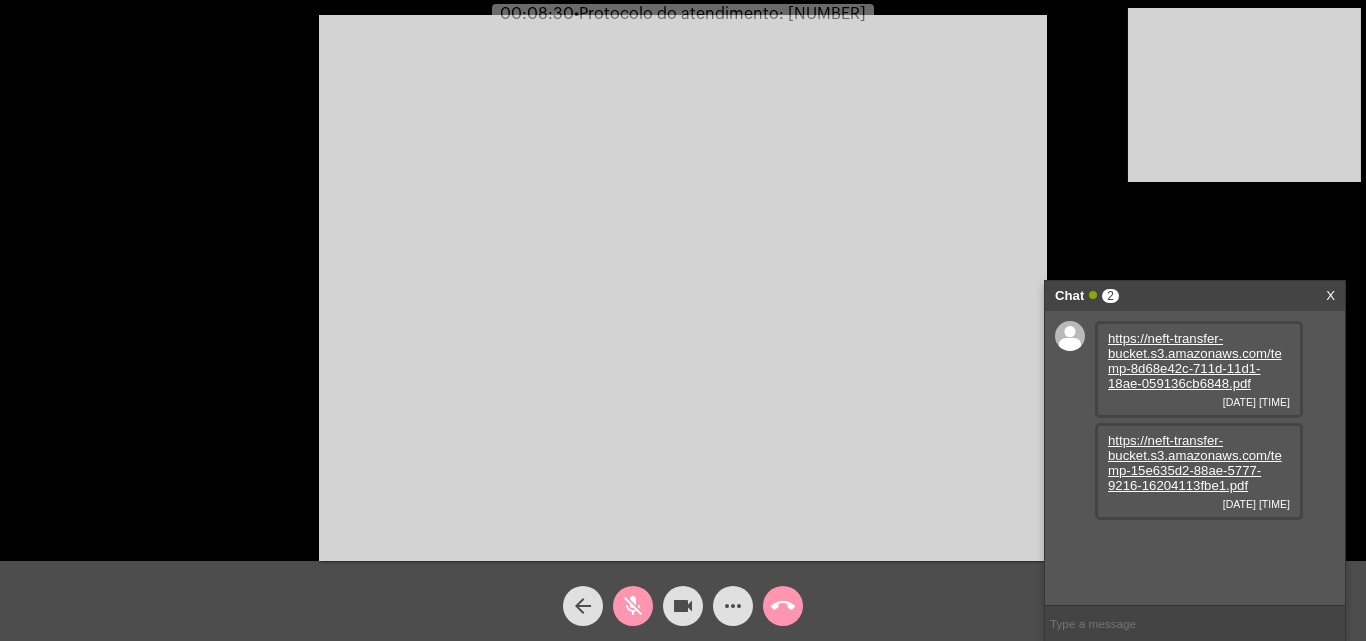 click on "mic_off" 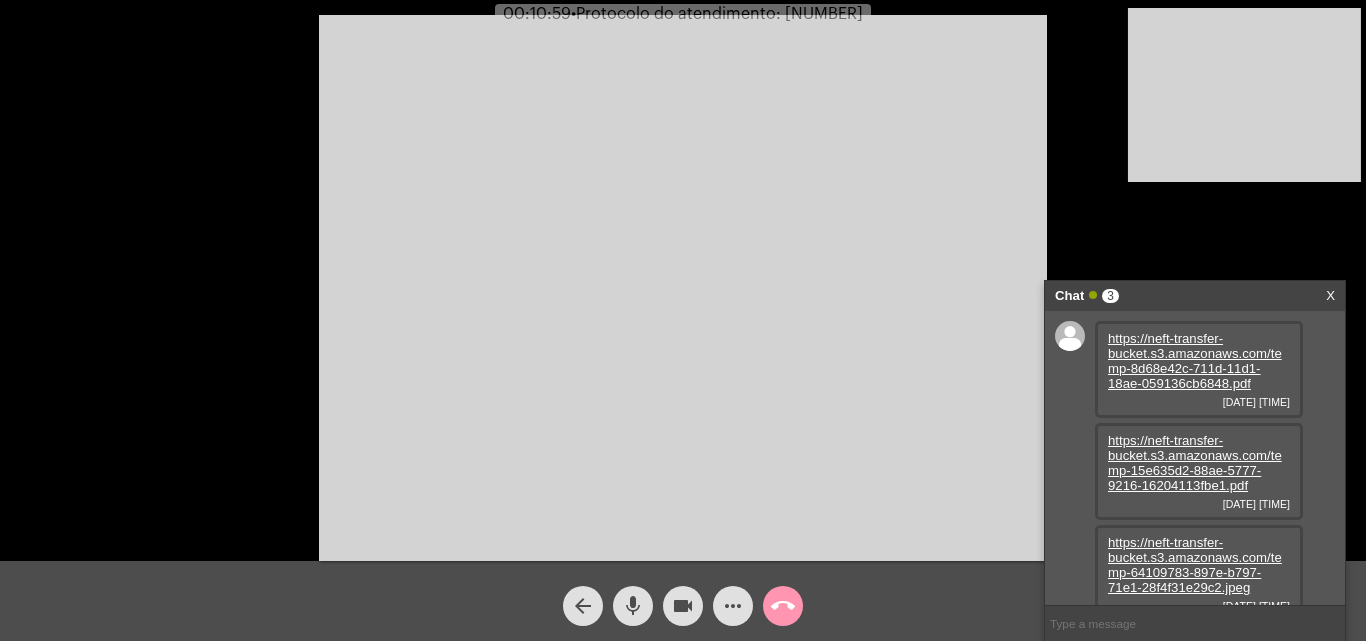 scroll, scrollTop: 17, scrollLeft: 0, axis: vertical 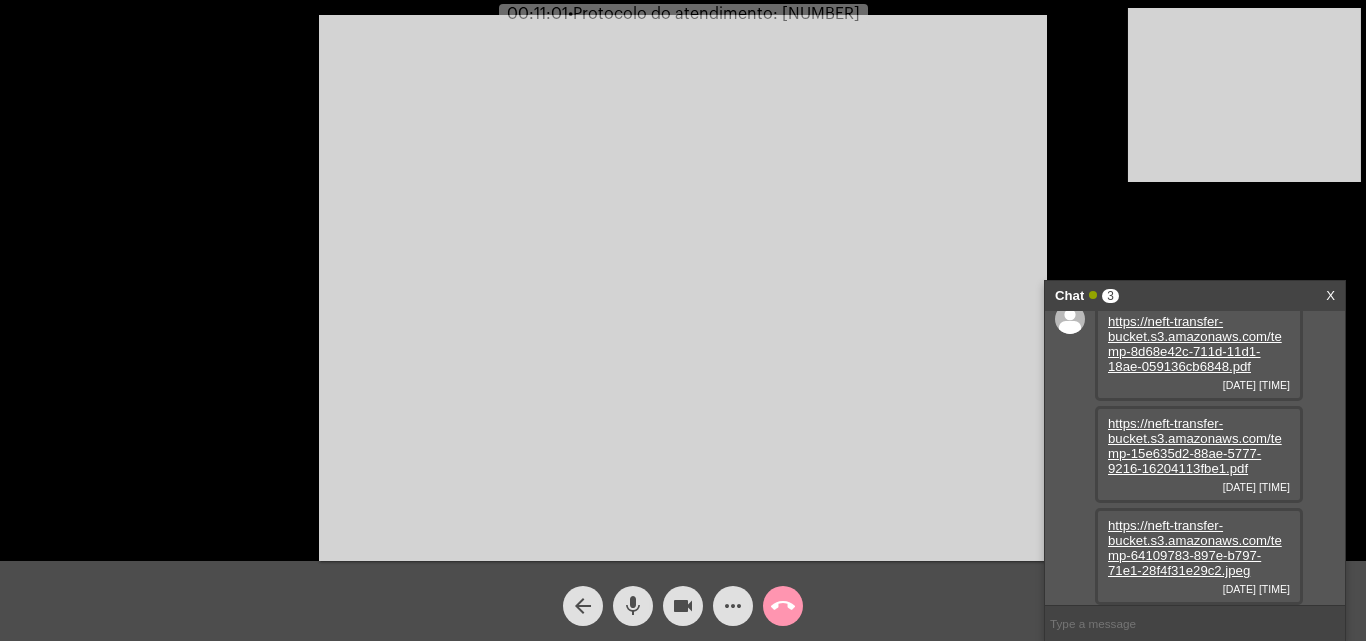 click on "https://neft-transfer-bucket.s3.amazonaws.com/temp-64109783-897e-b797-71e1-28f4f31e29c2.jpeg" at bounding box center (1195, 548) 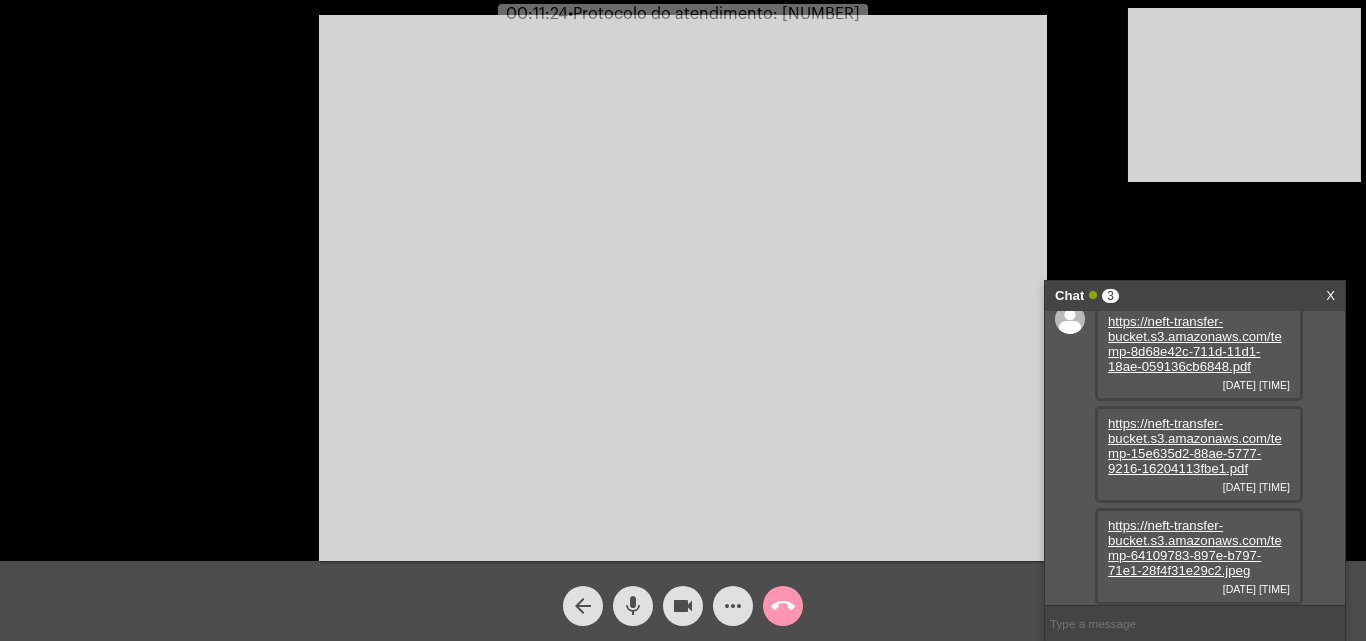 click on "mic" 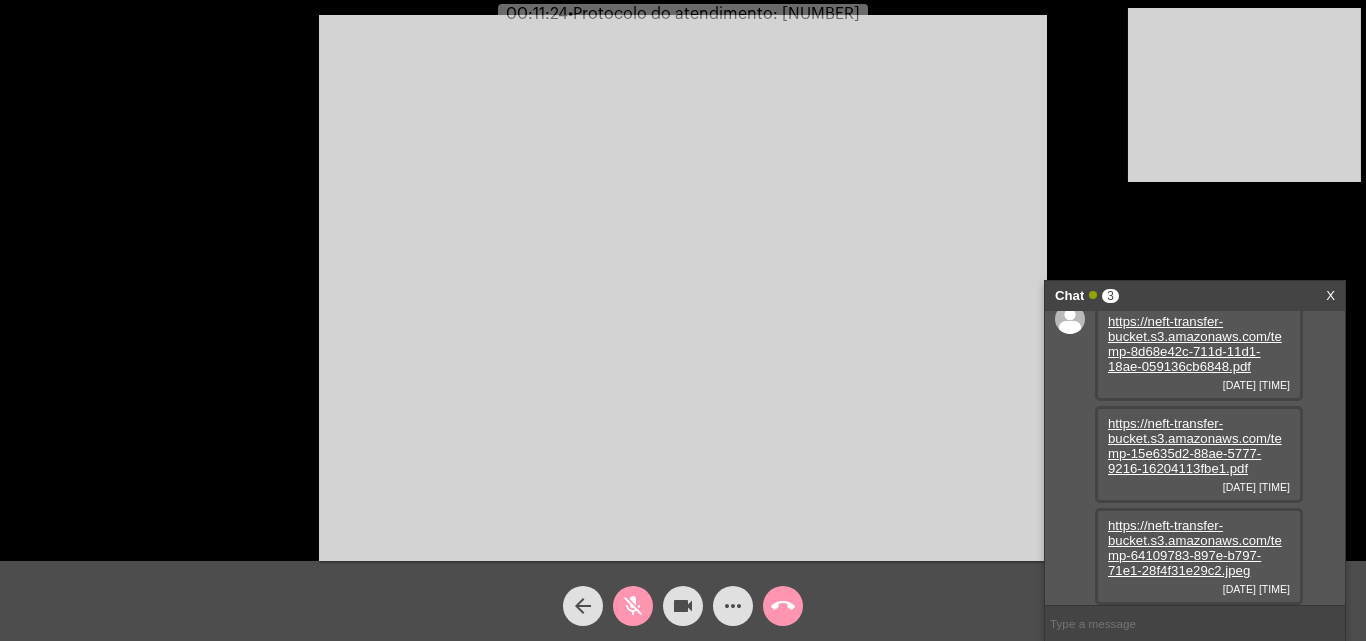 click on "videocam" 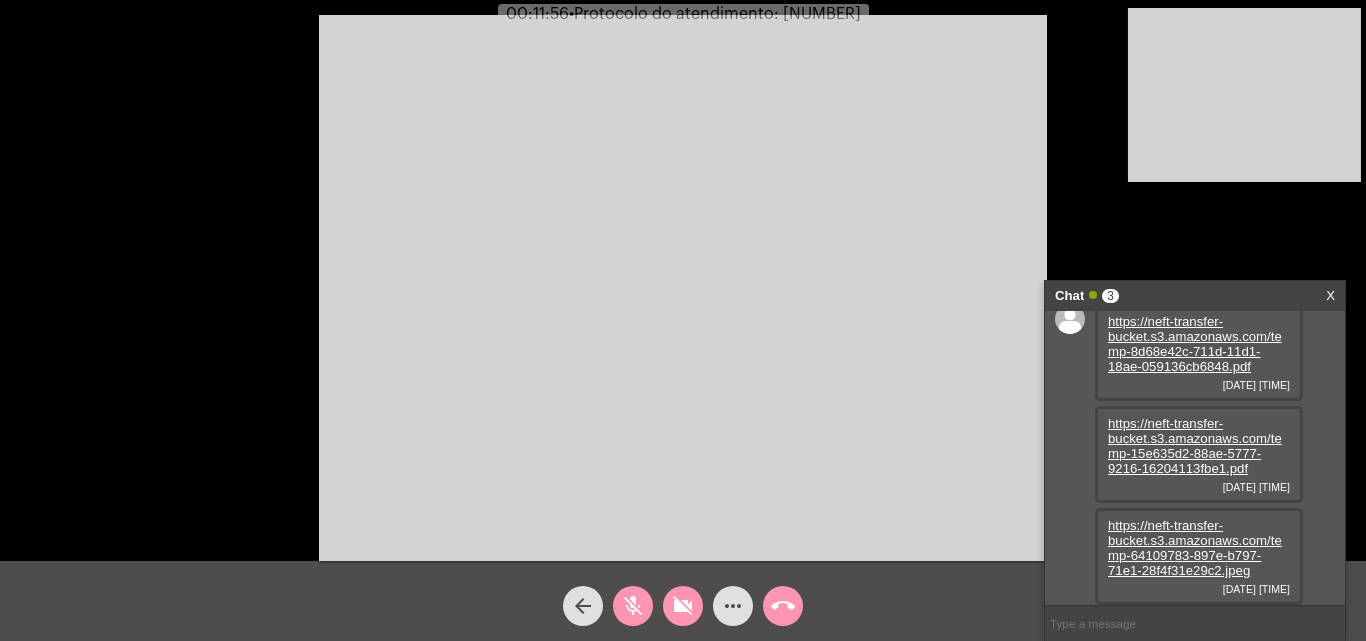 click on "videocam_off" 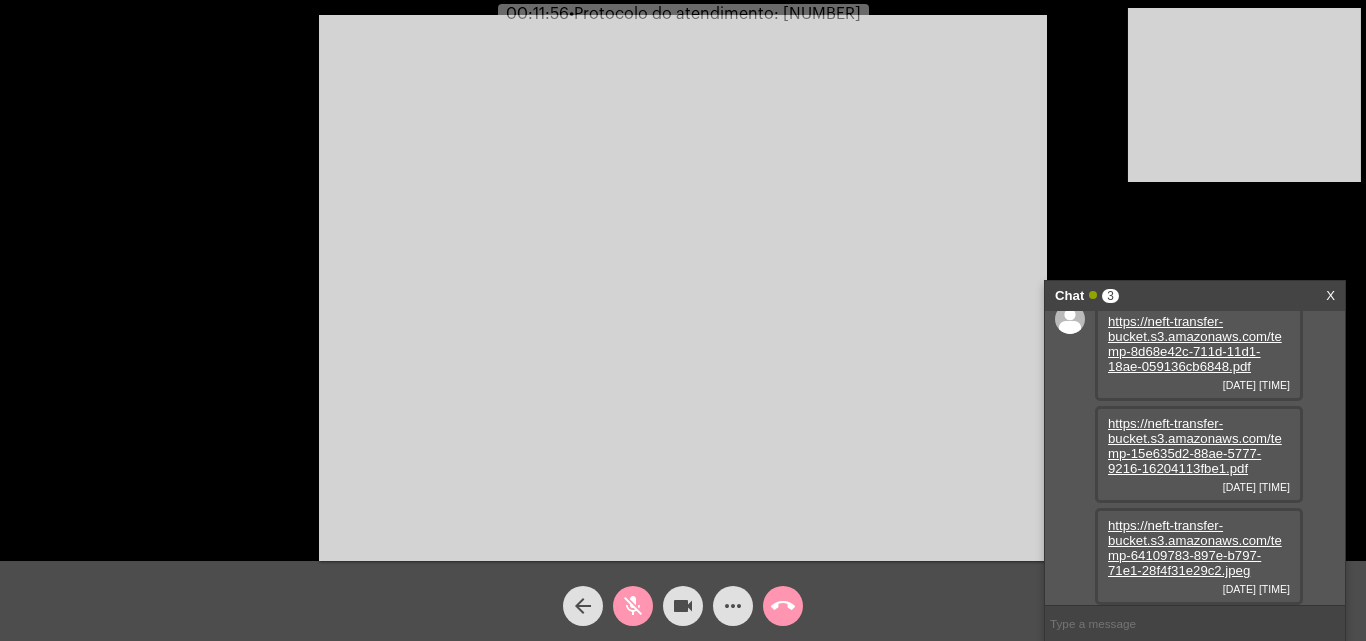 click on "mic_off" 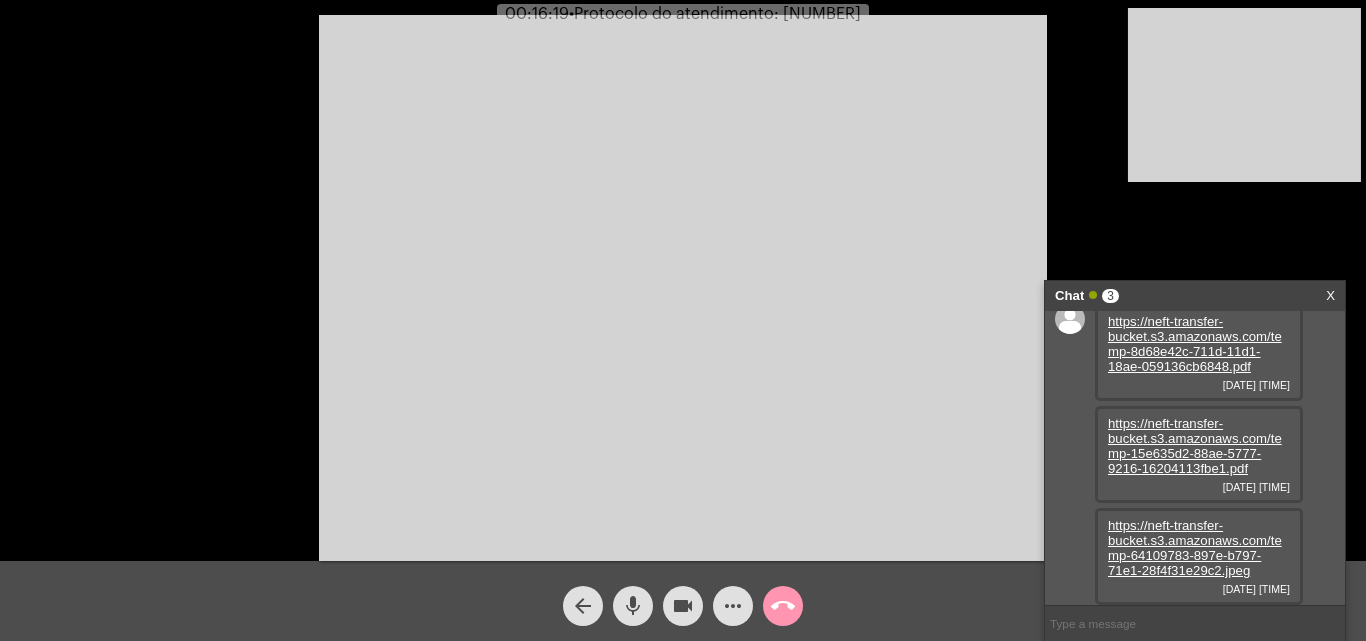 click on "more_horiz" 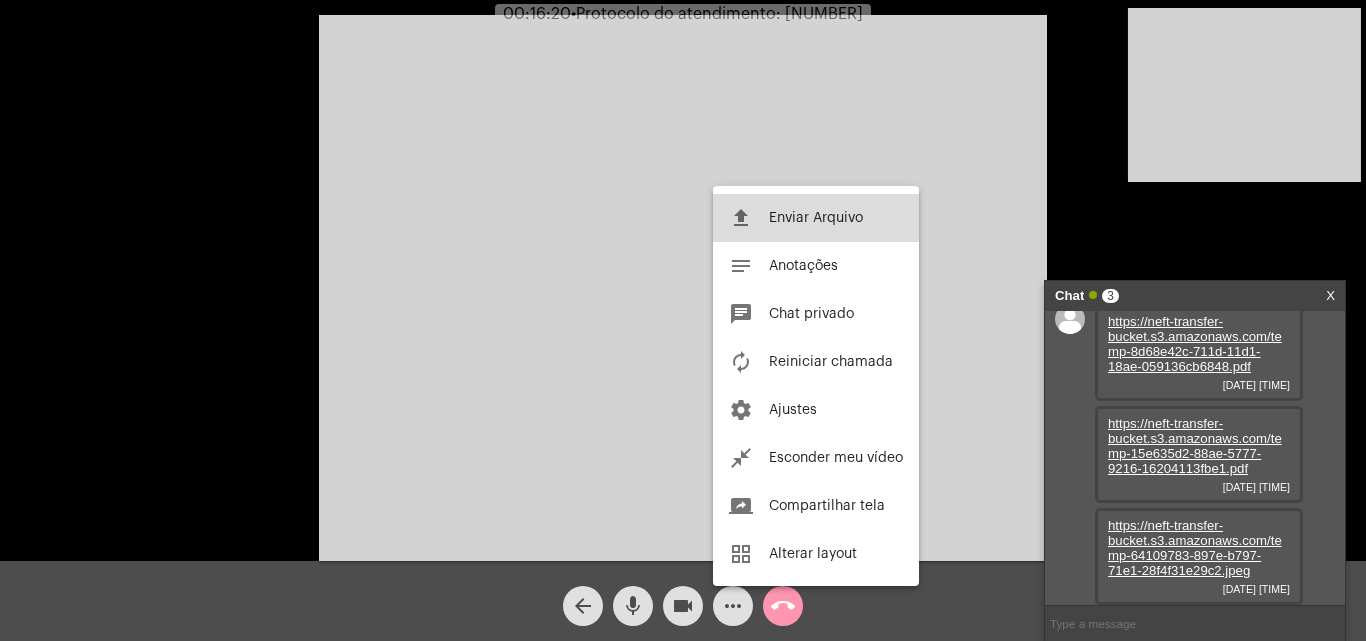click on "Enviar Arquivo" at bounding box center [816, 218] 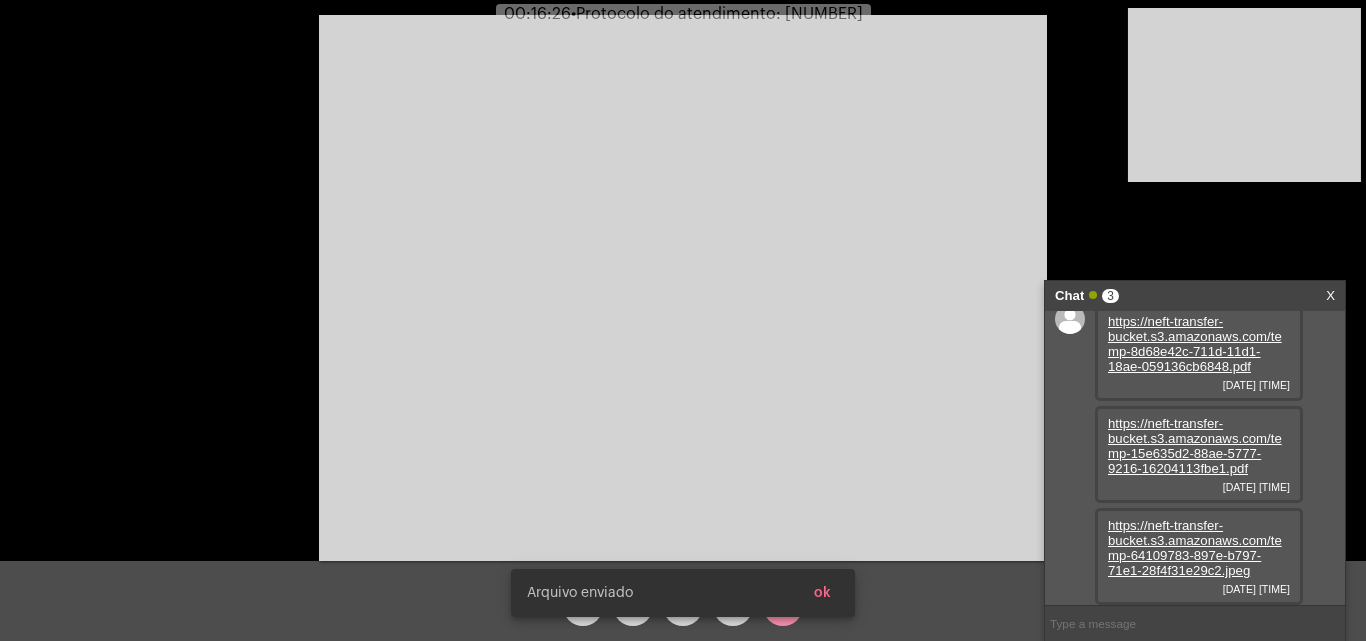 scroll, scrollTop: 119, scrollLeft: 0, axis: vertical 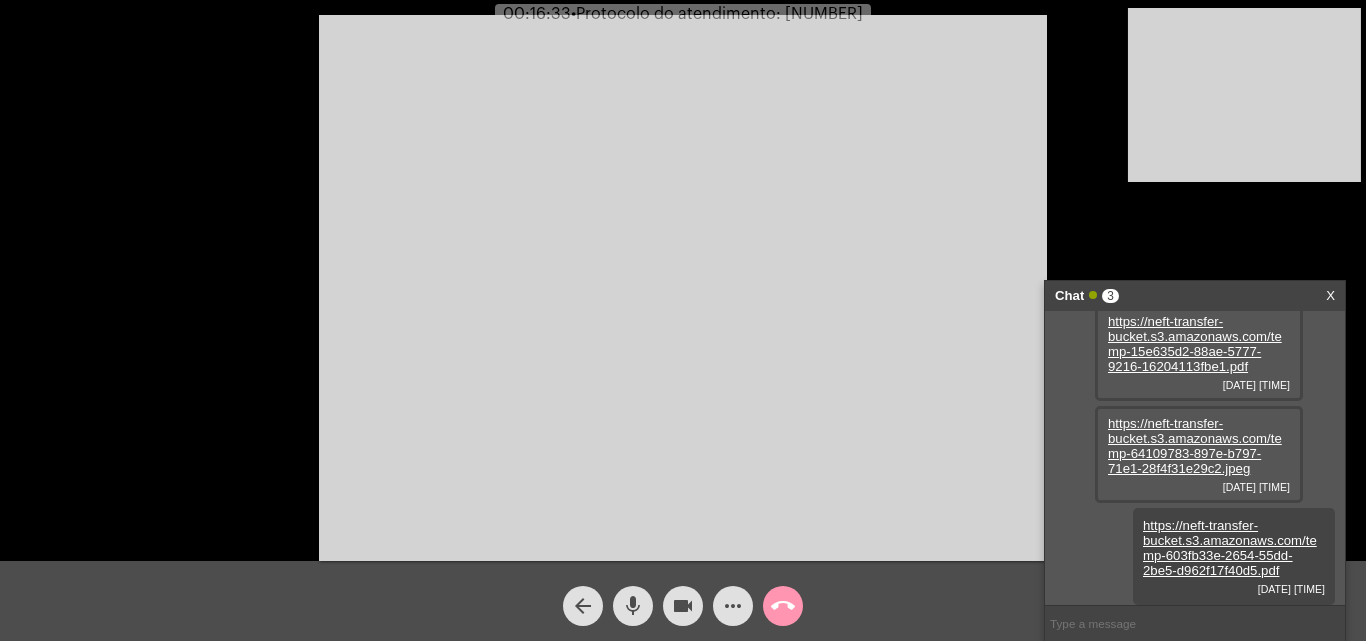 click on "•  Protocolo do atendimento: [NUMBER]" 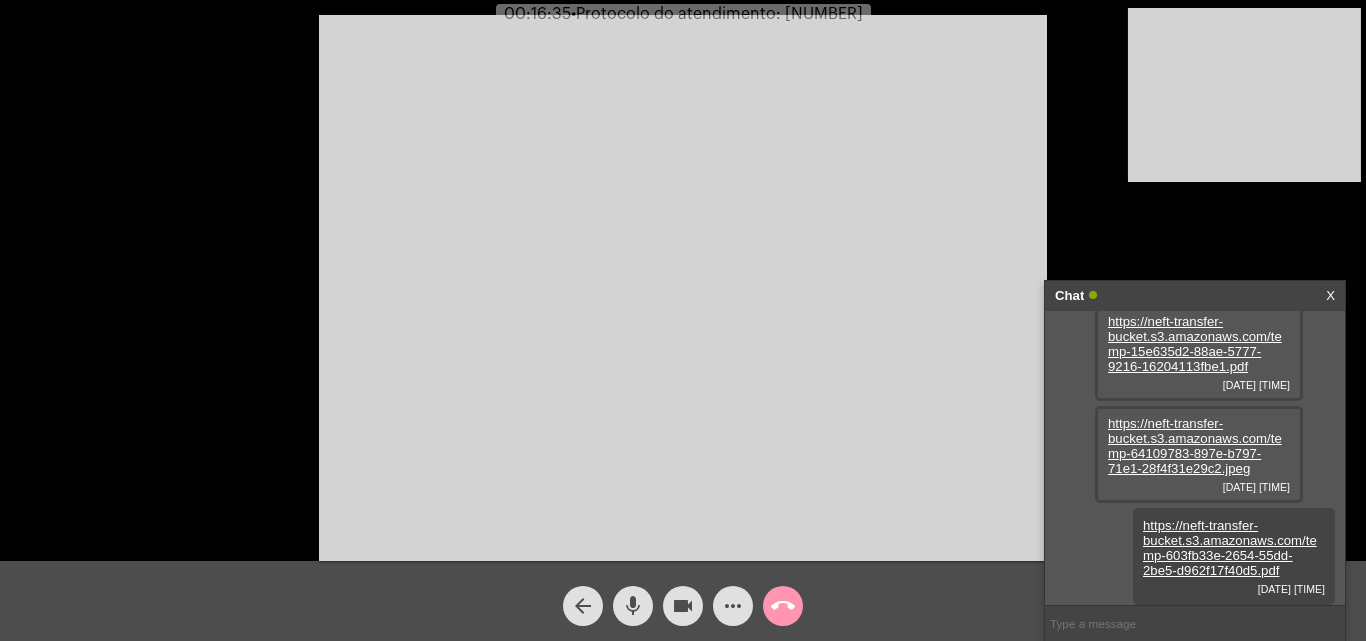 click at bounding box center [1195, 623] 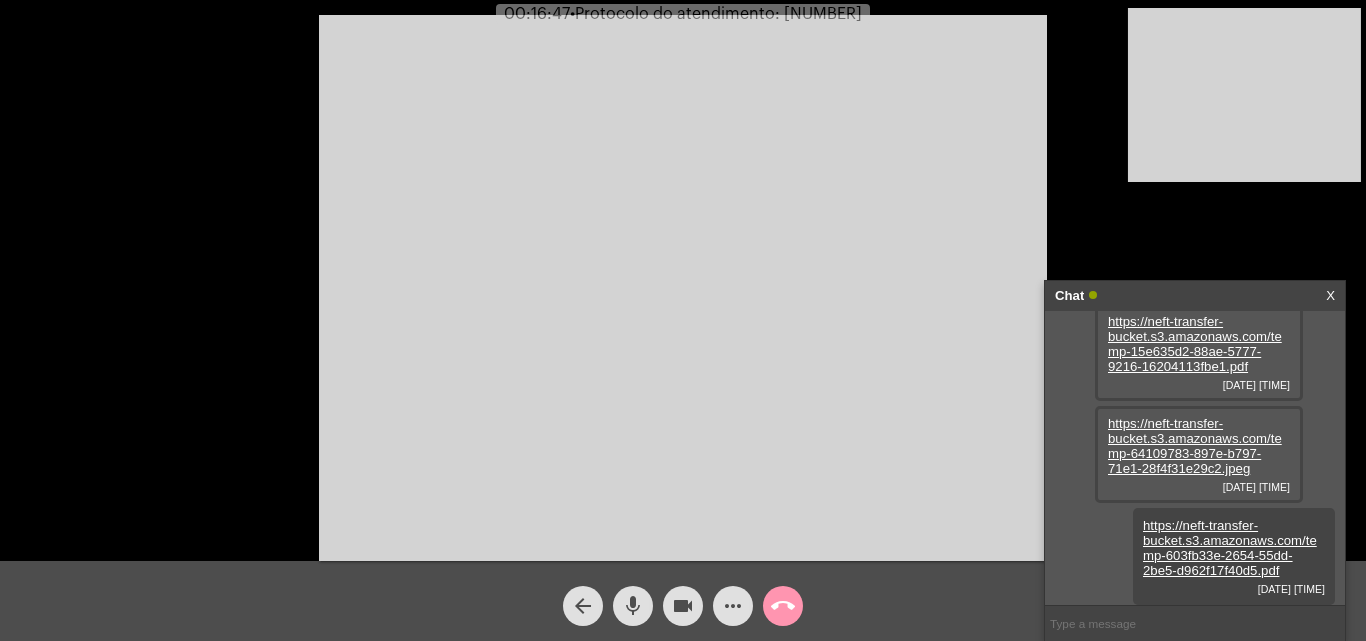 paste on "[NUMBER]" 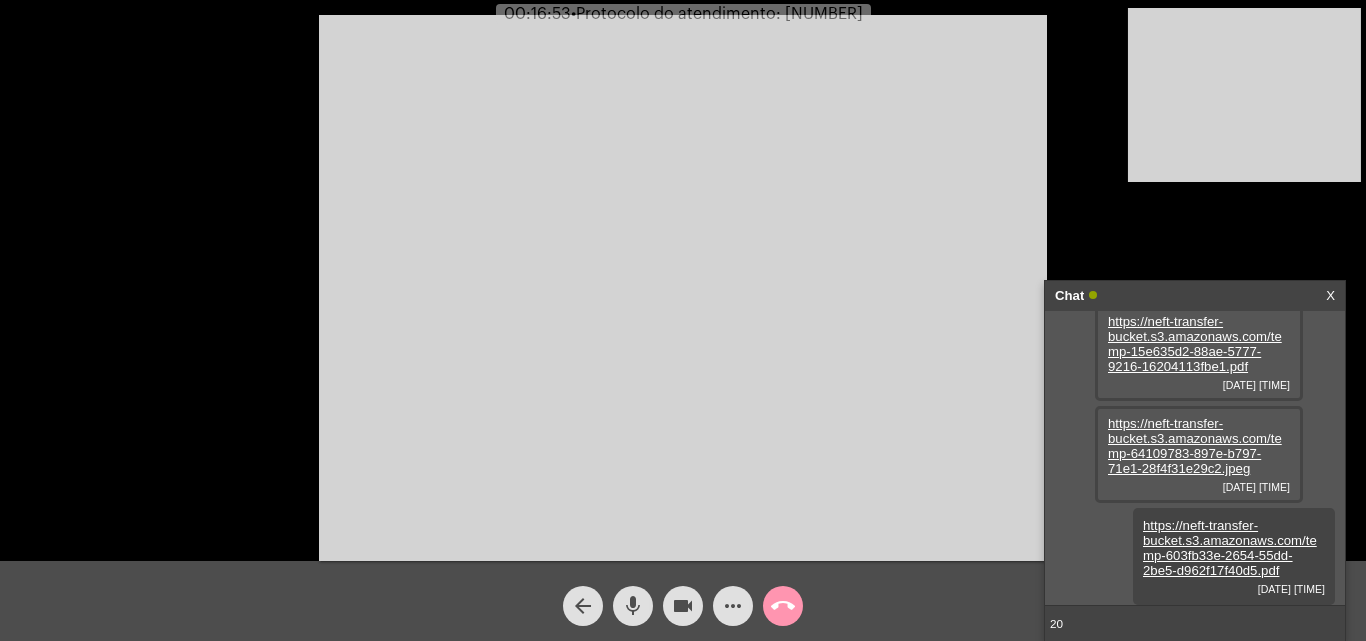 type on "2" 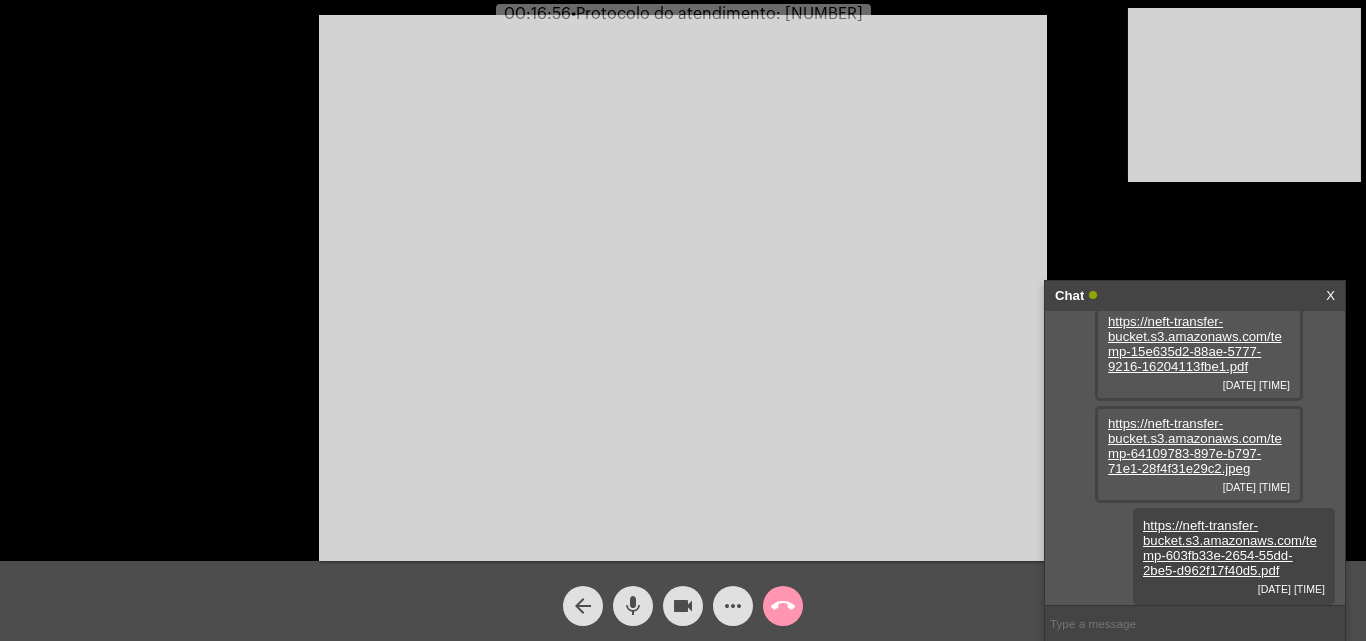 click on "more_horiz" 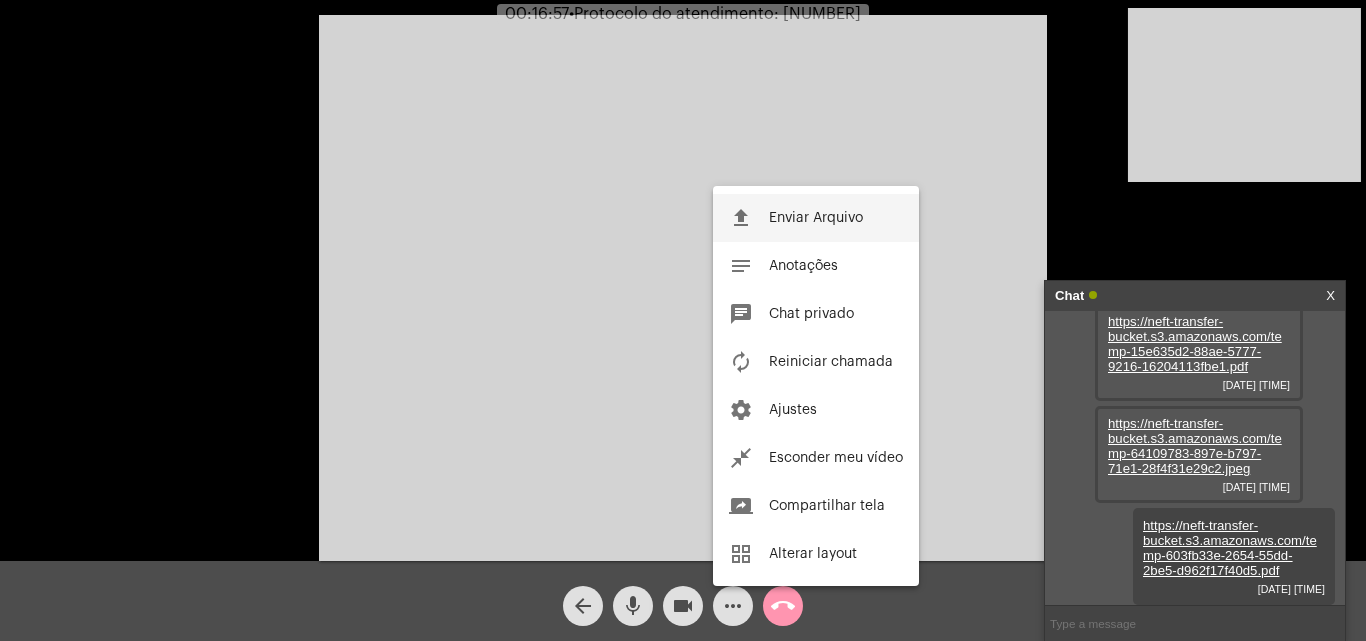 click on "Enviar Arquivo" at bounding box center [816, 218] 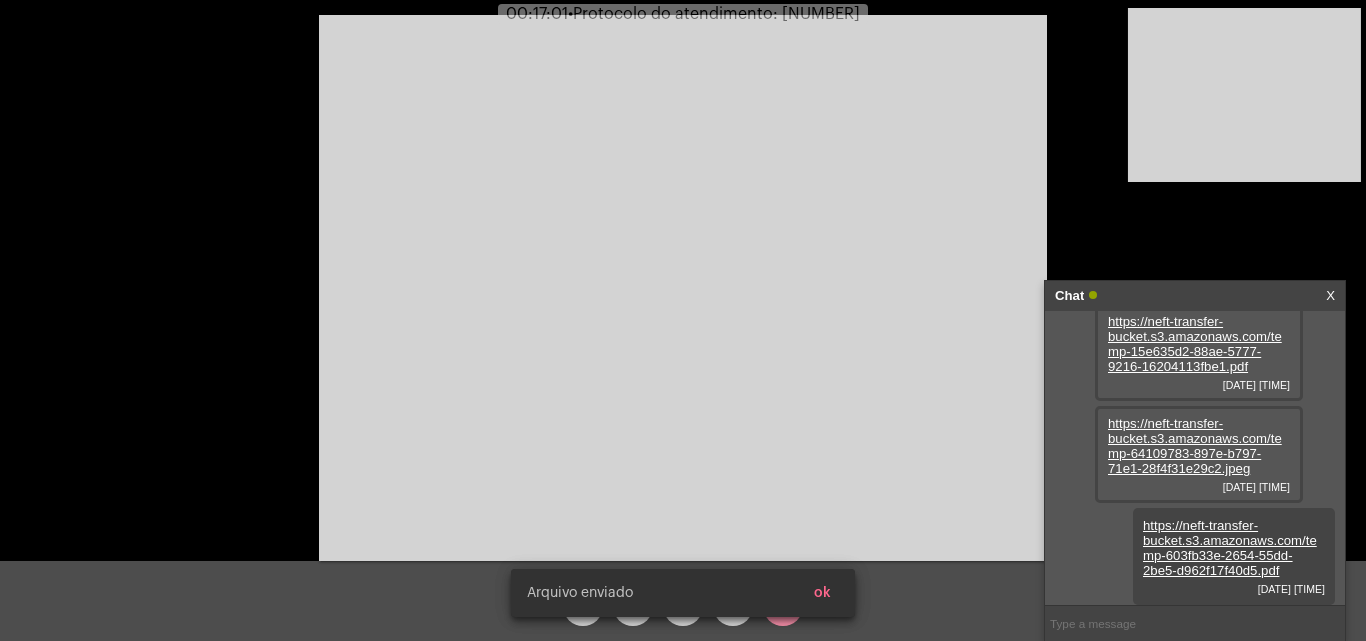 scroll, scrollTop: 221, scrollLeft: 0, axis: vertical 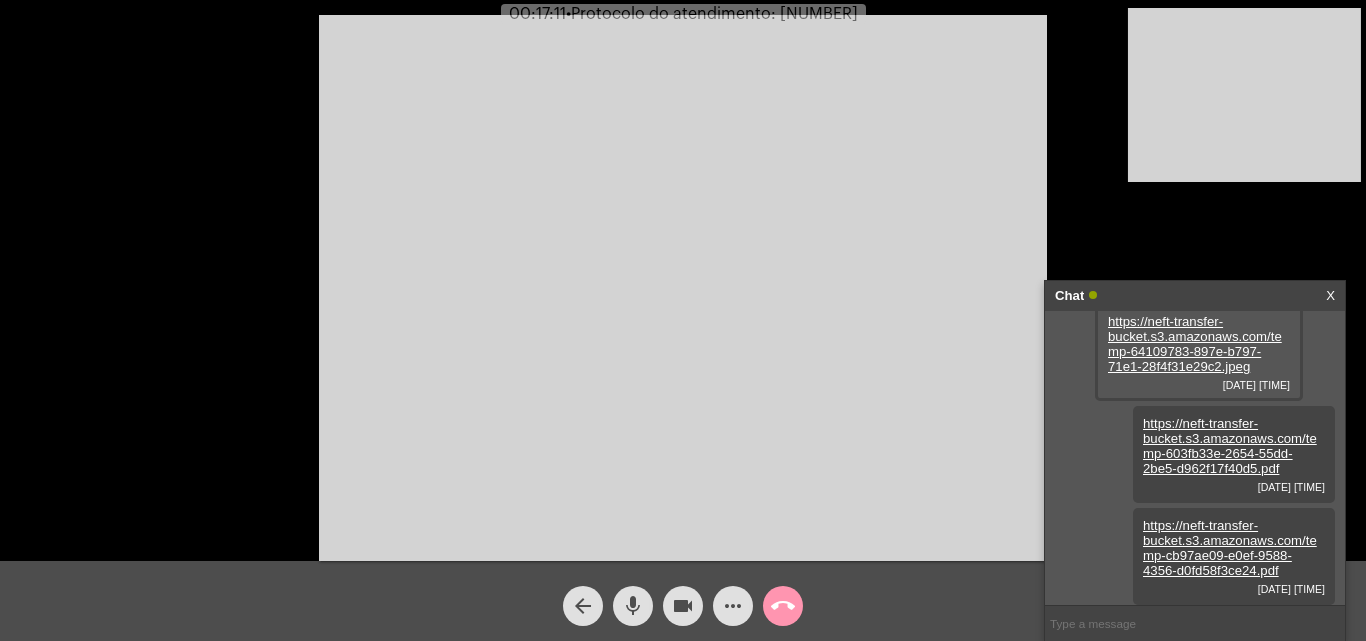click on "•  Protocolo do atendimento: [NUMBER]" 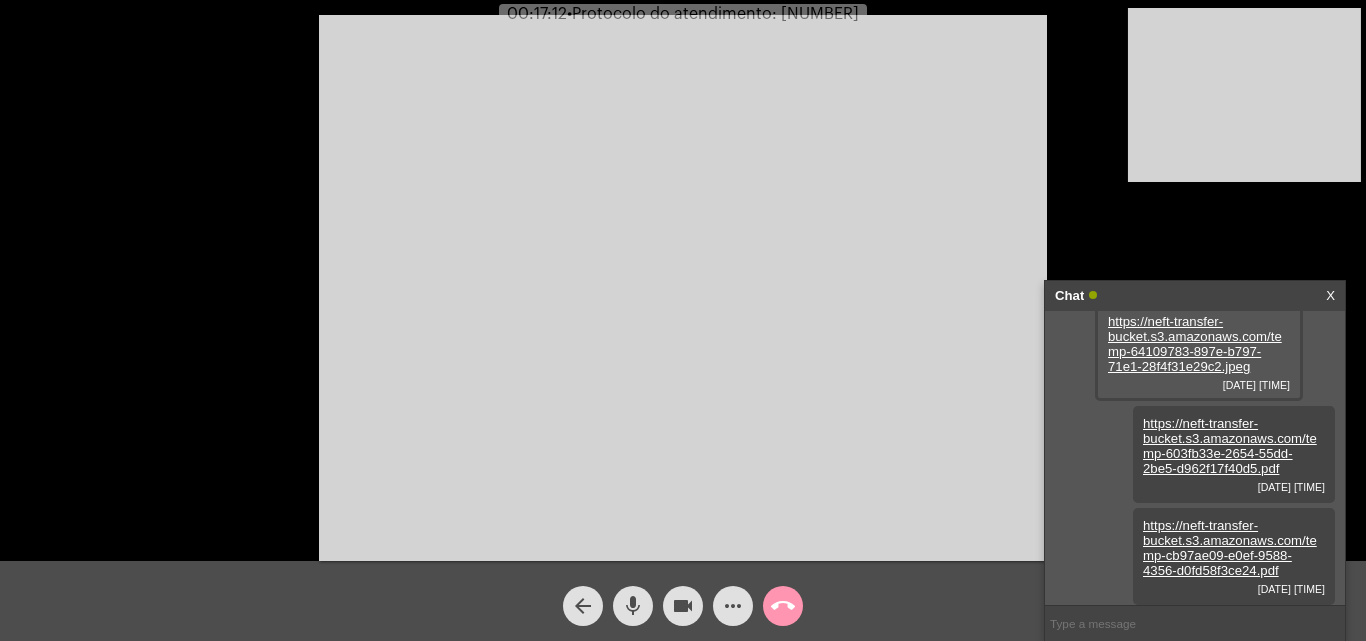 copy on "[NUMBER]" 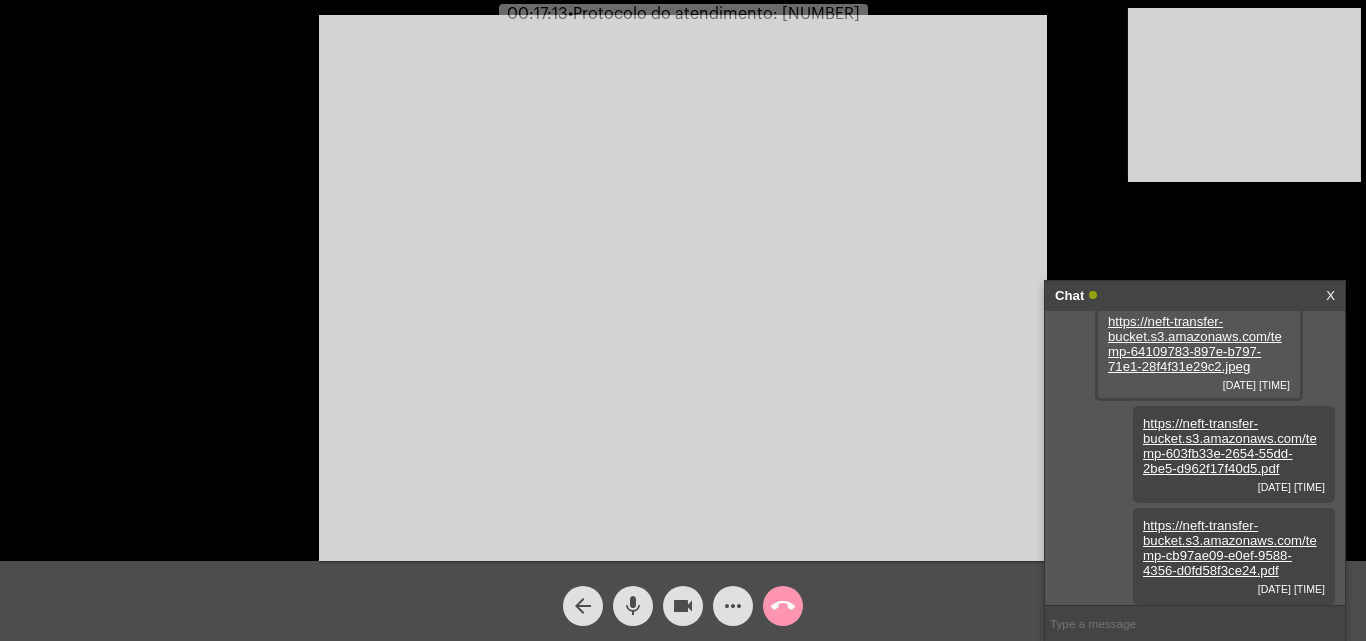 paste on "[NUMBER]" 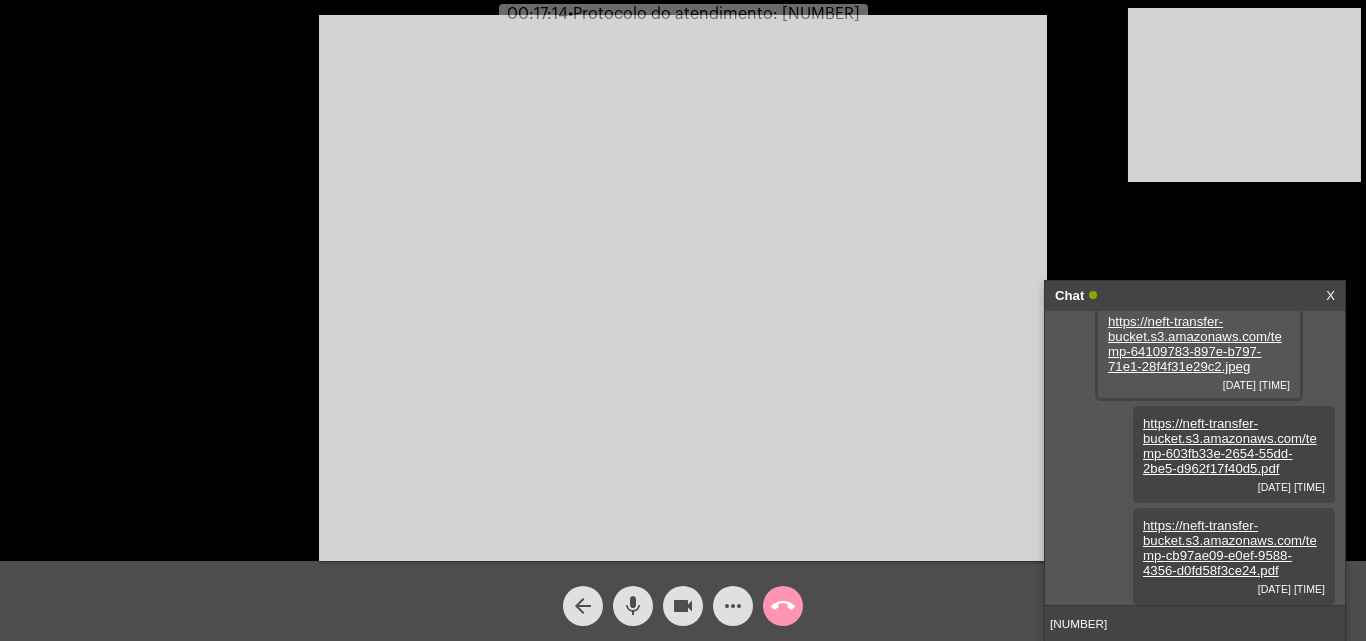 type 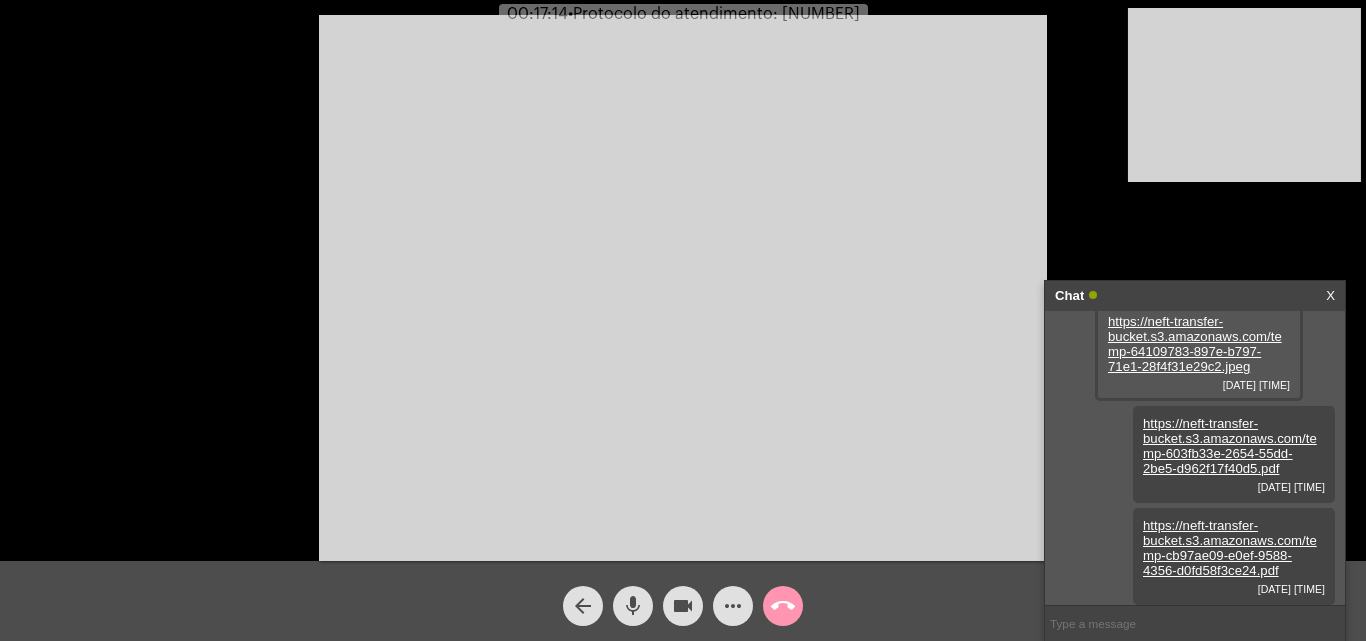 scroll, scrollTop: 278, scrollLeft: 0, axis: vertical 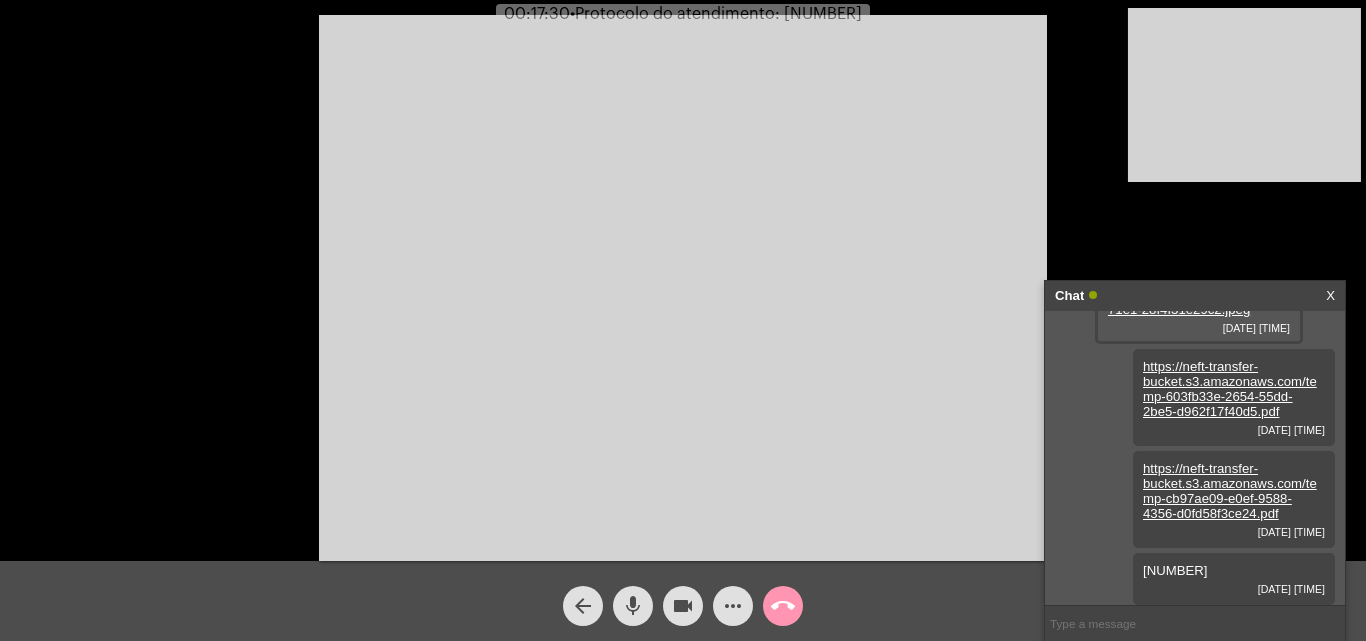 click on "call_end" 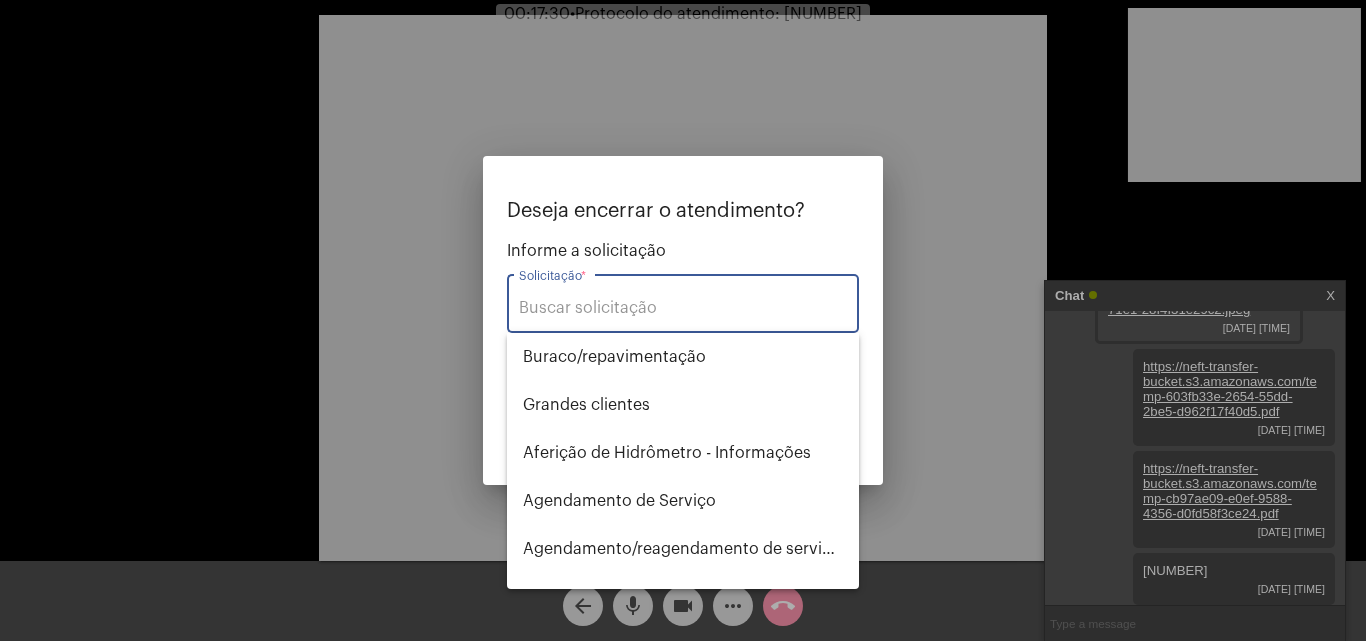 click on "Solicitação  *" at bounding box center [683, 308] 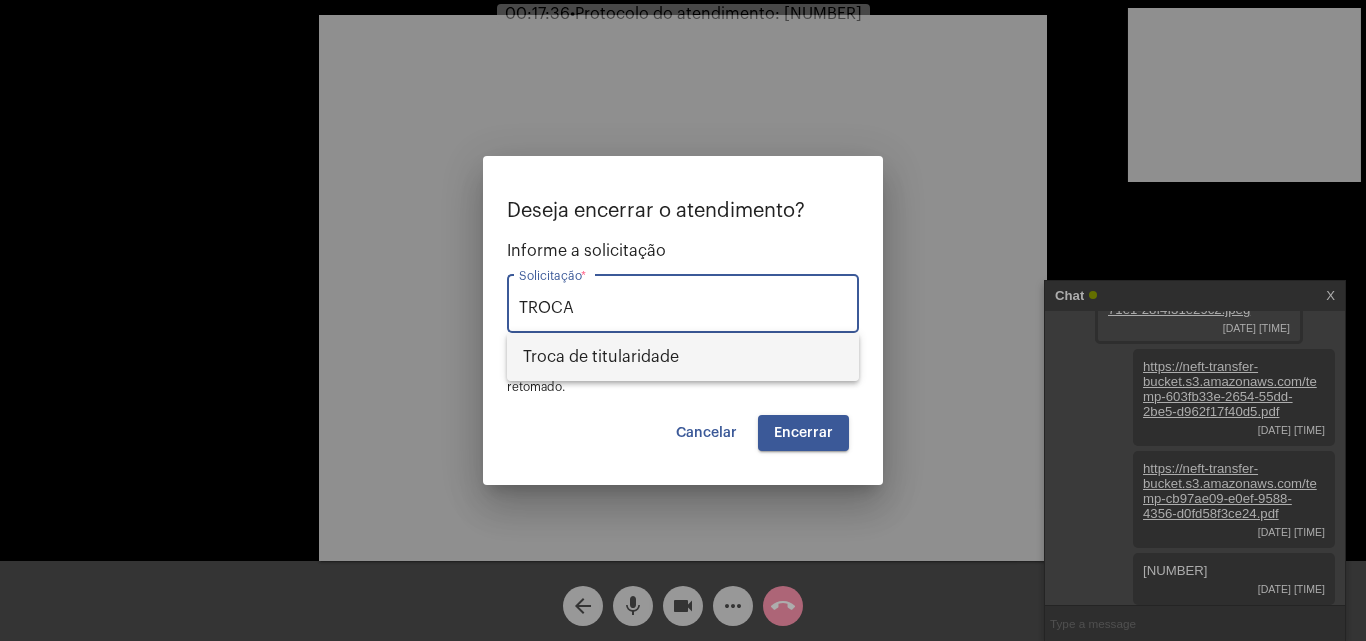 click on "Troca de titularidade" at bounding box center [683, 357] 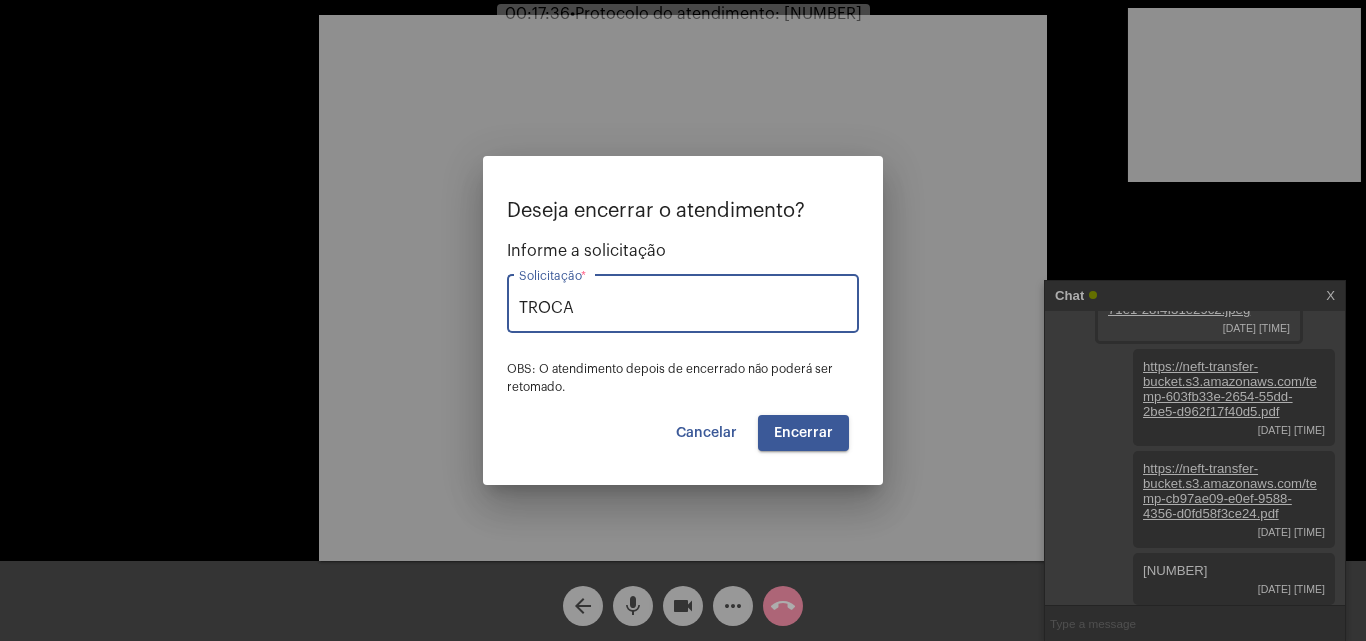 type on "Troca de titularidade" 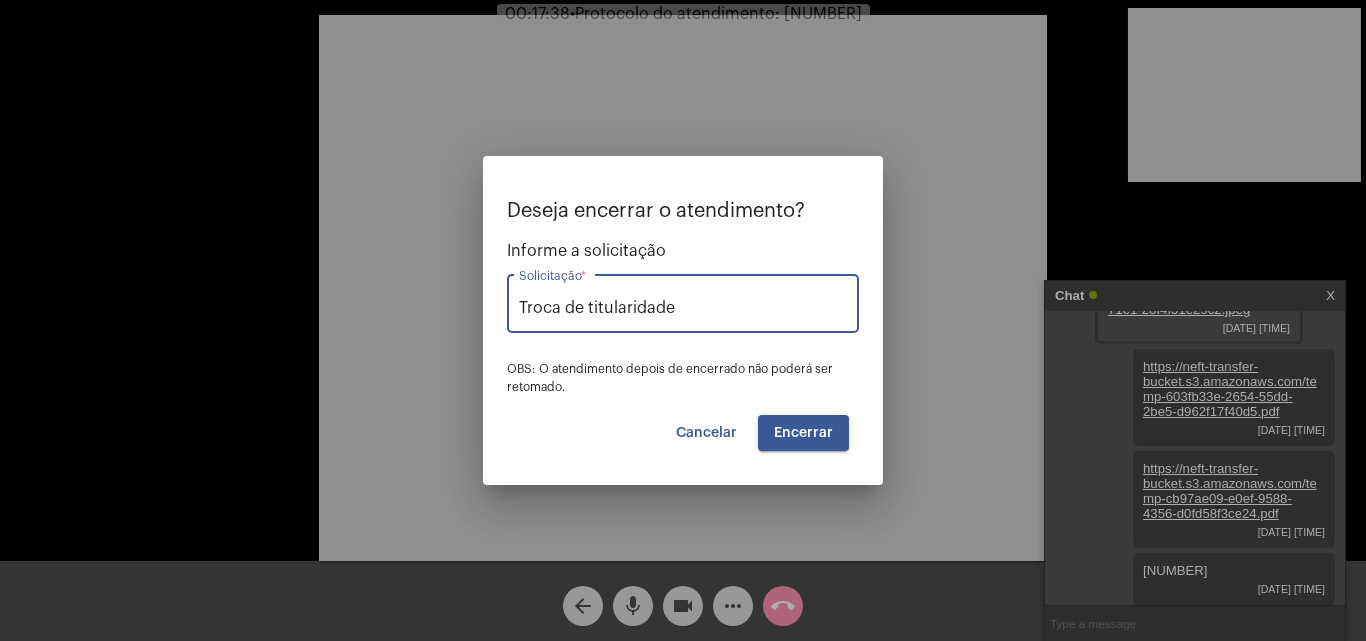 click on "Encerrar" at bounding box center [803, 433] 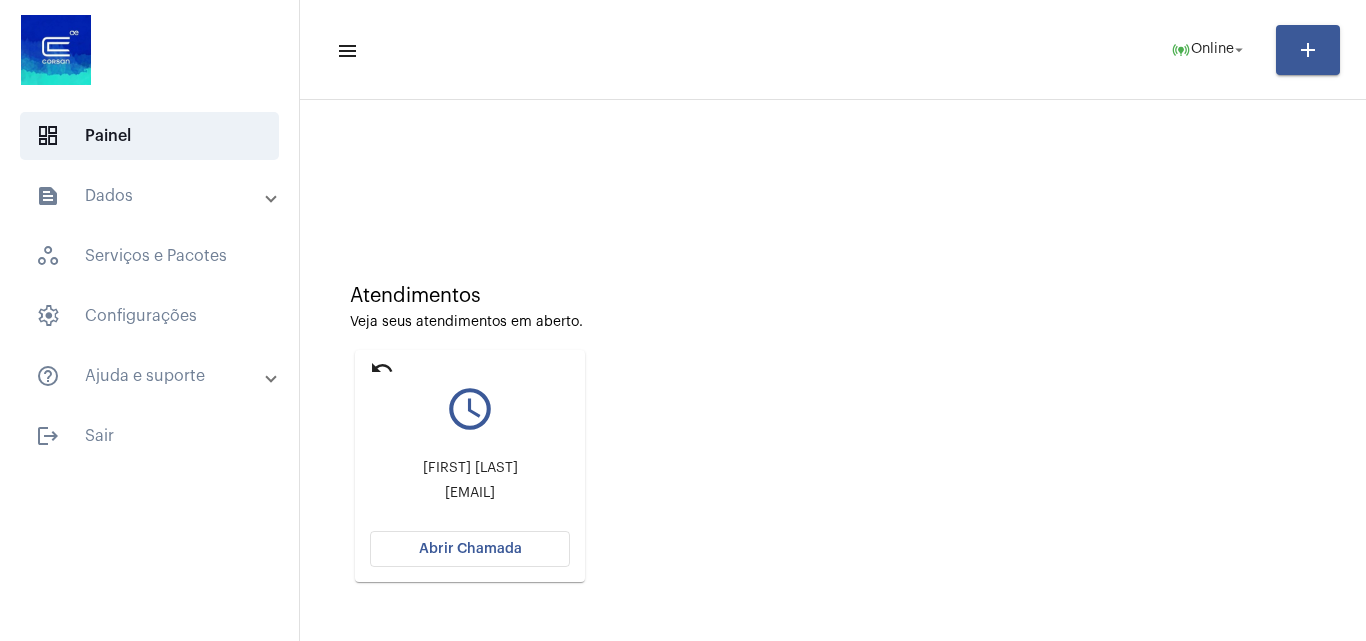 click on "Abrir Chamada" 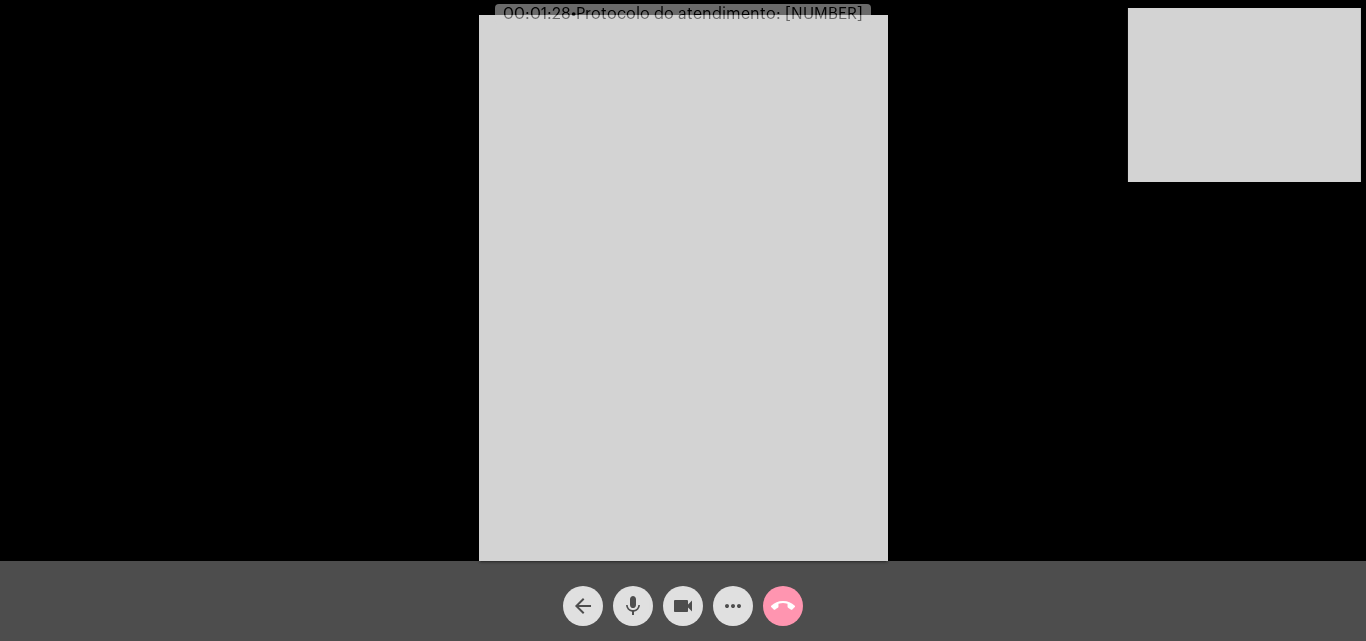 click on "mic" 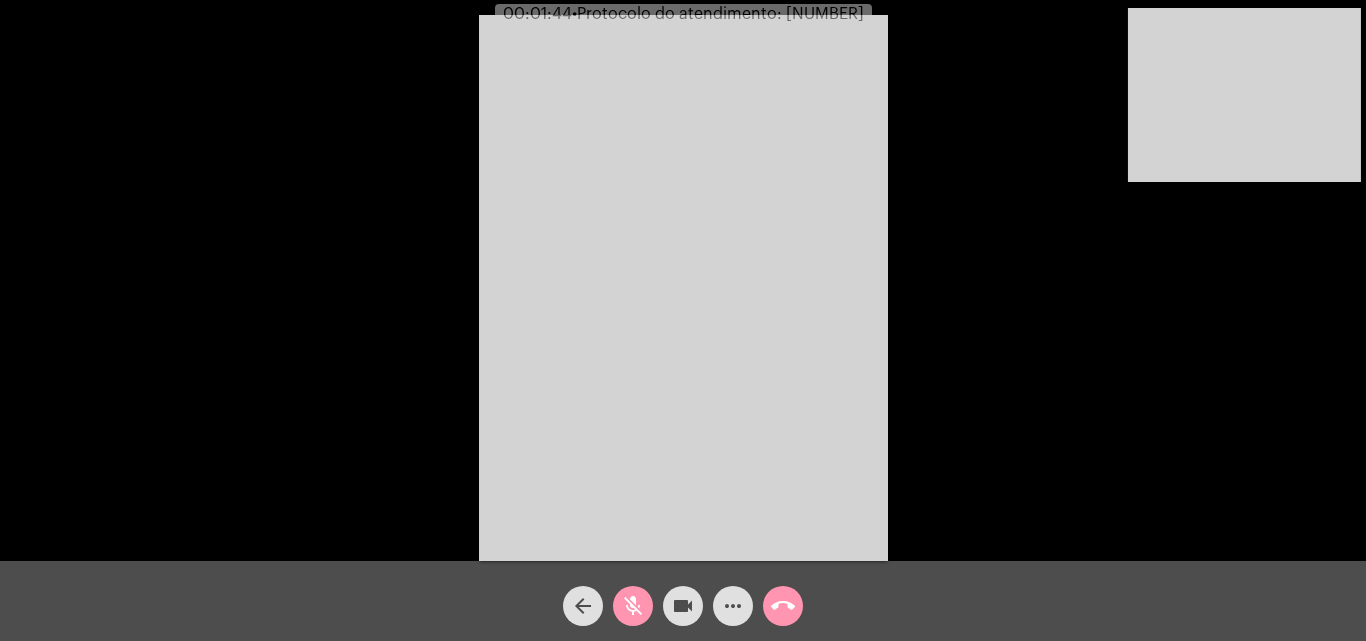 click on "videocam" 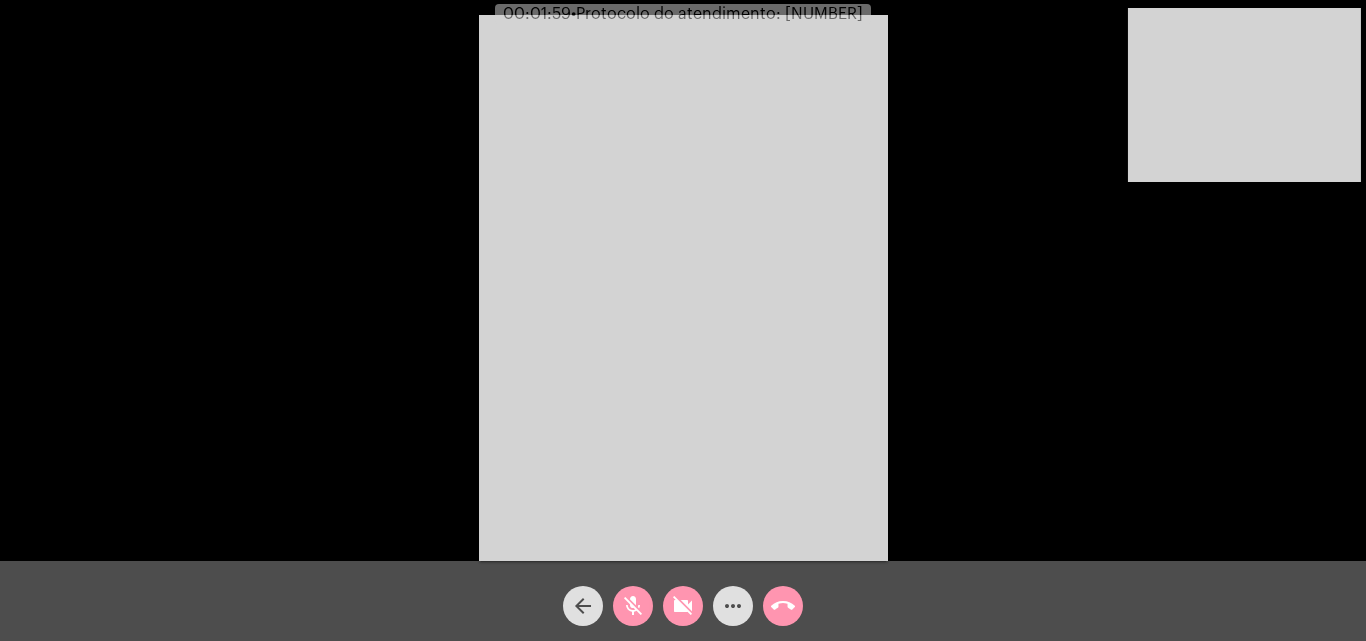 click on "videocam_off" 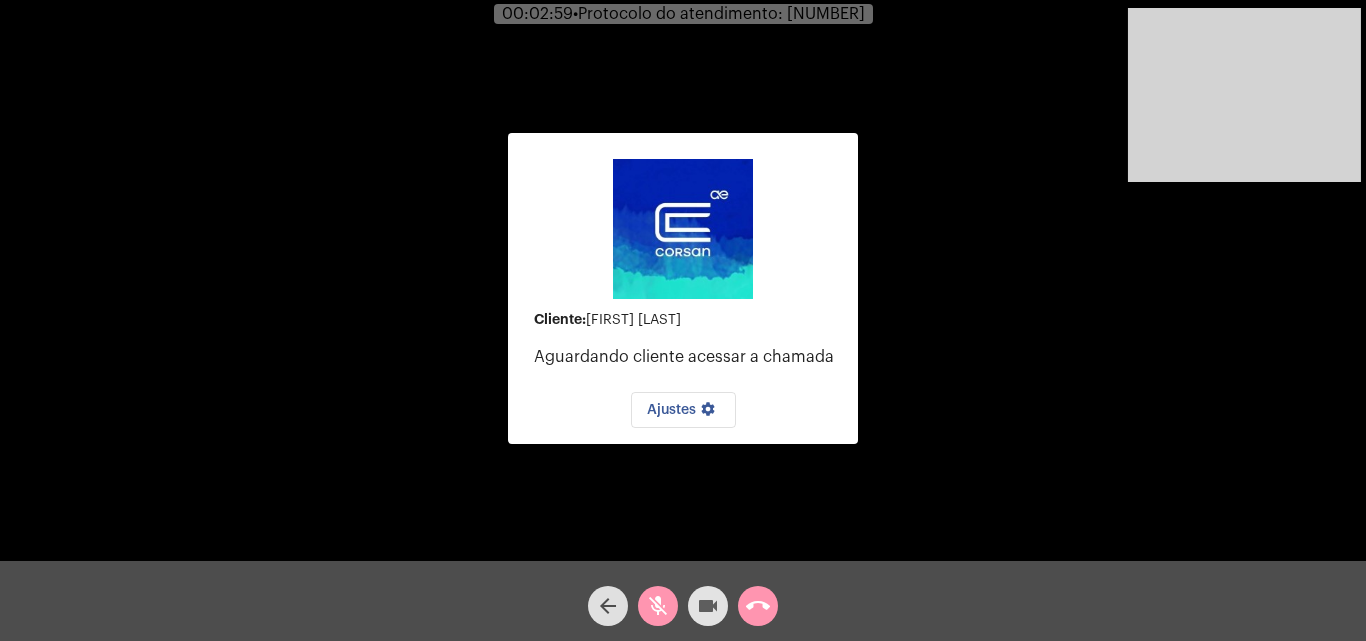 click on "videocam" 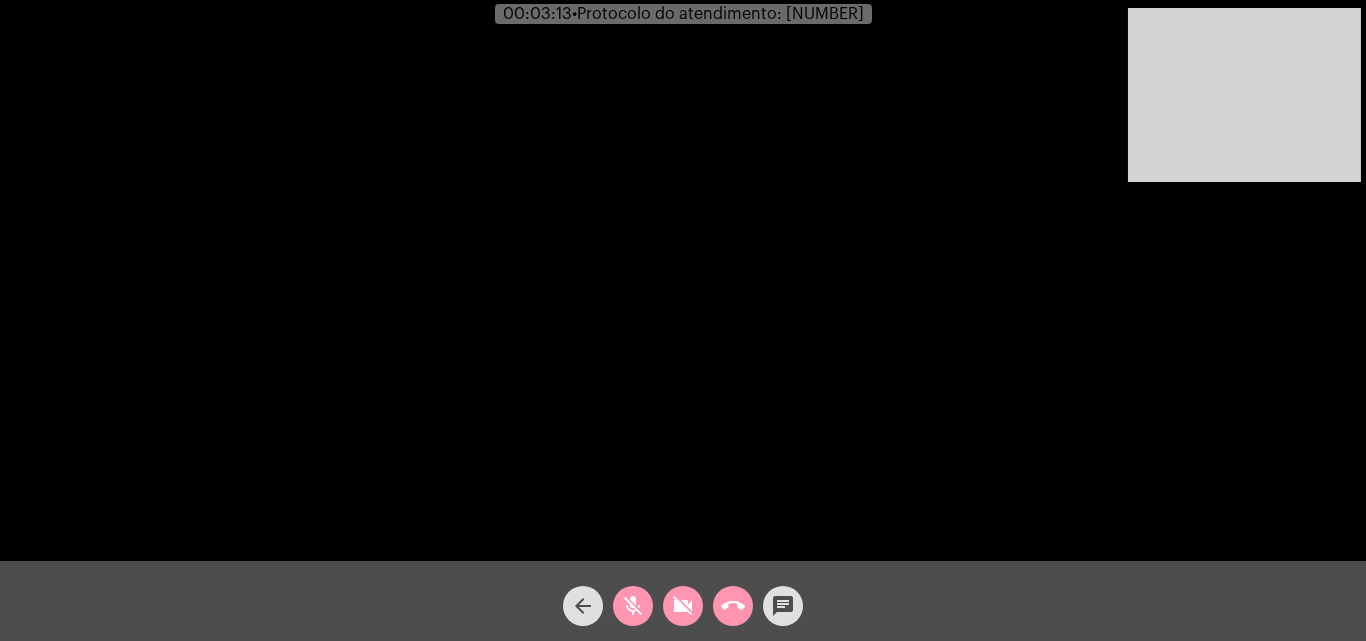 click on "videocam_off" 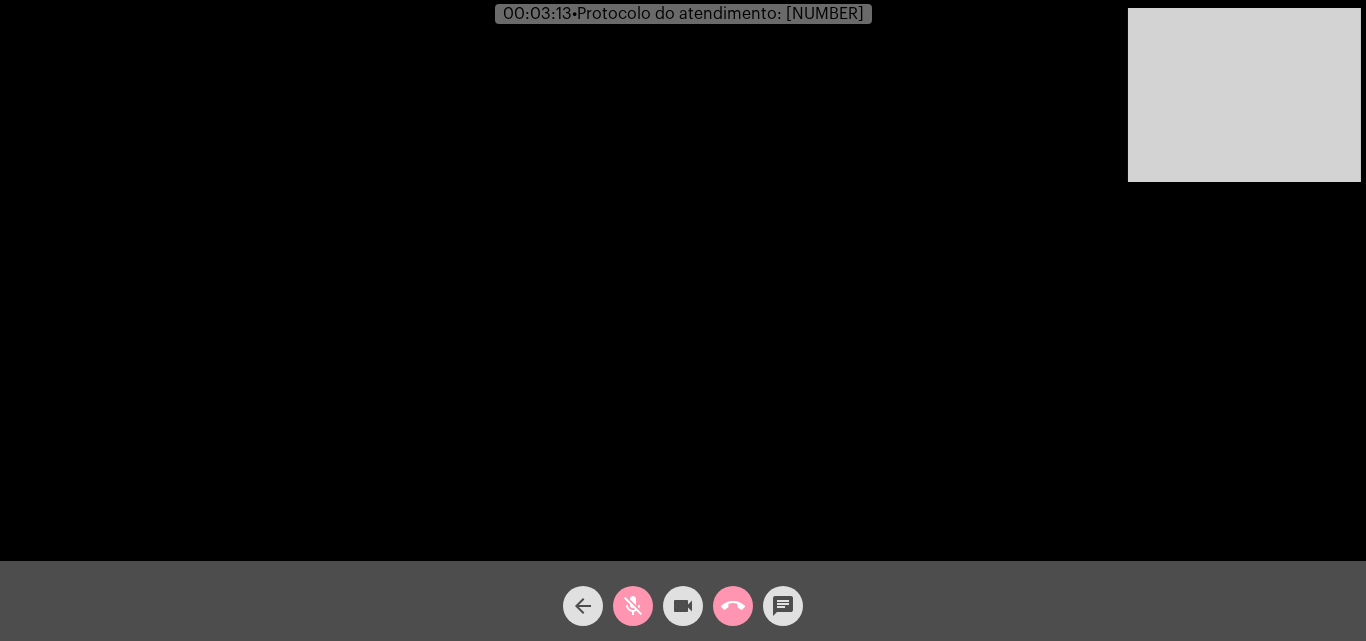 click on "mic_off" 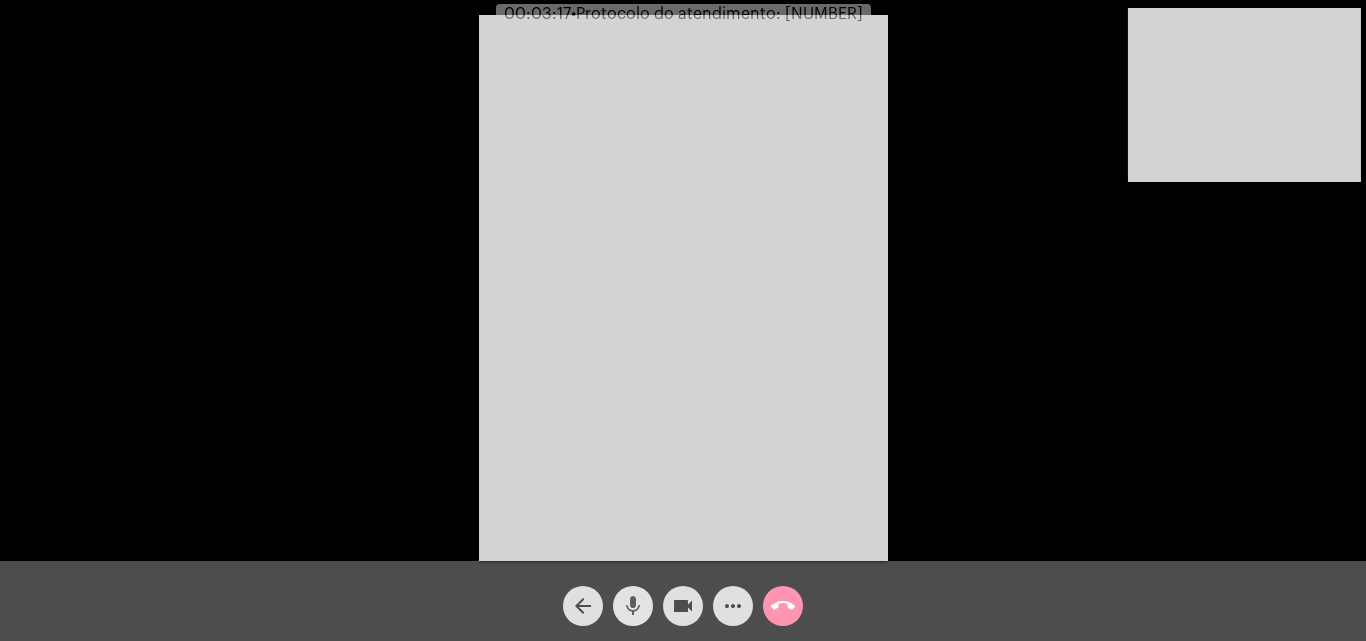 click on "mic" 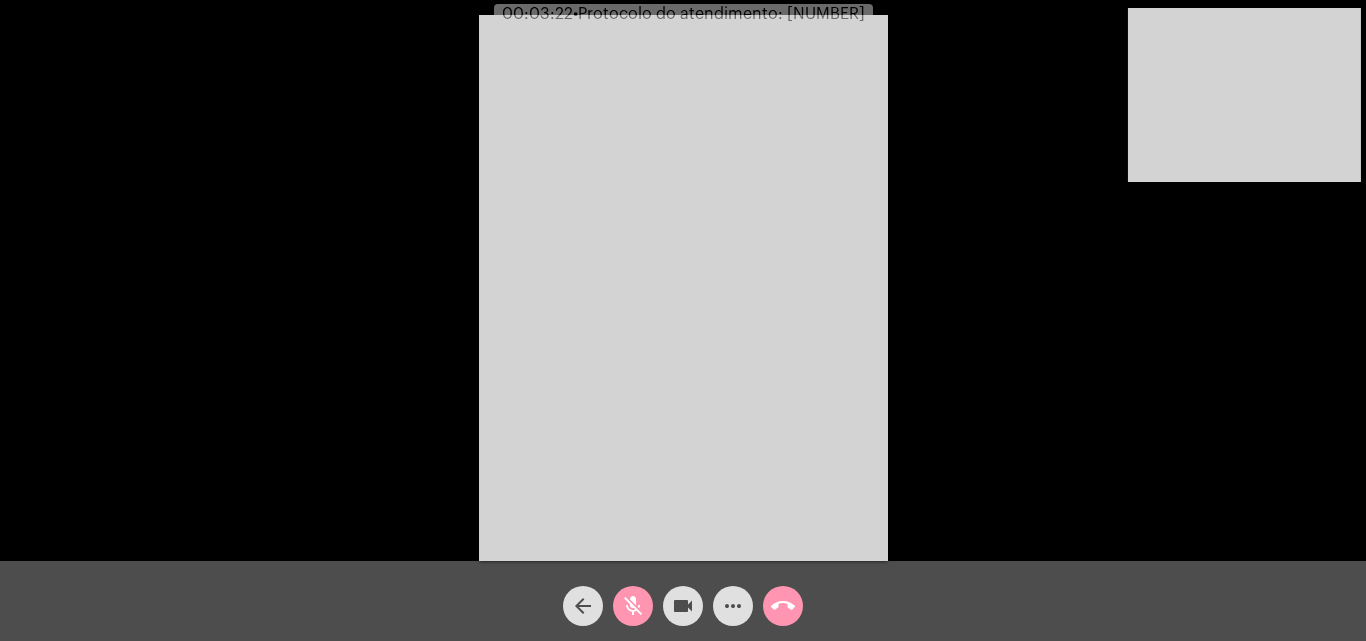 click on "mic_off" 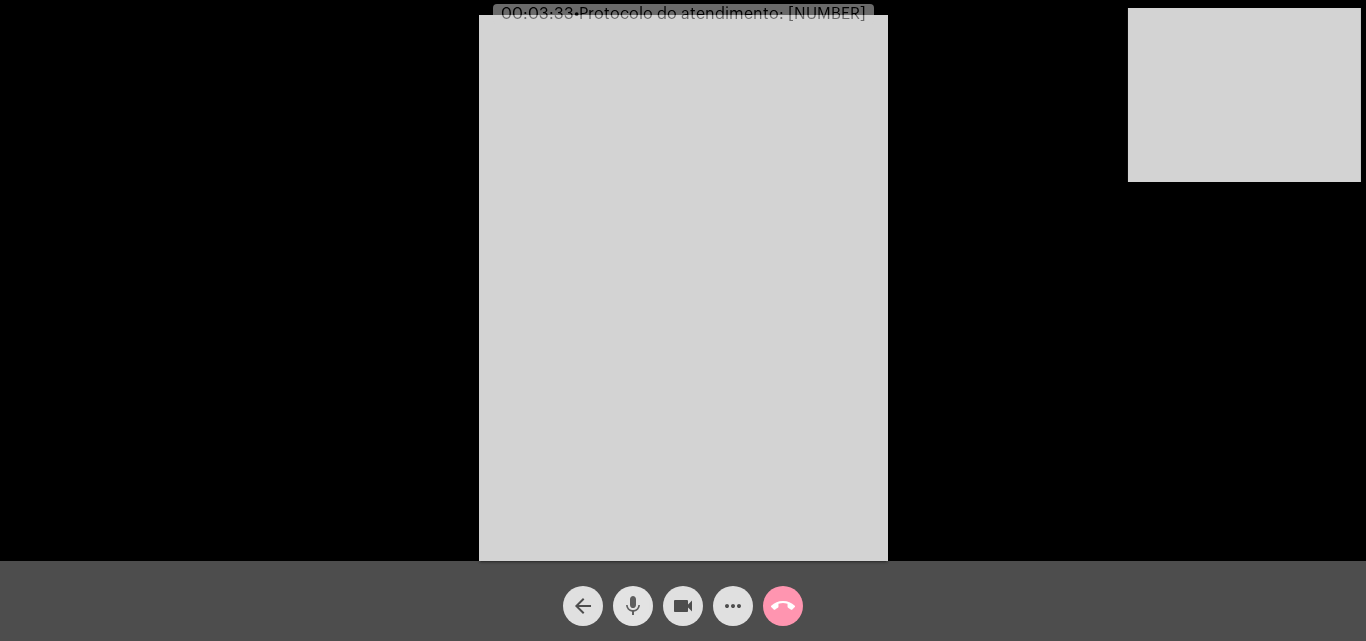 click on "mic" 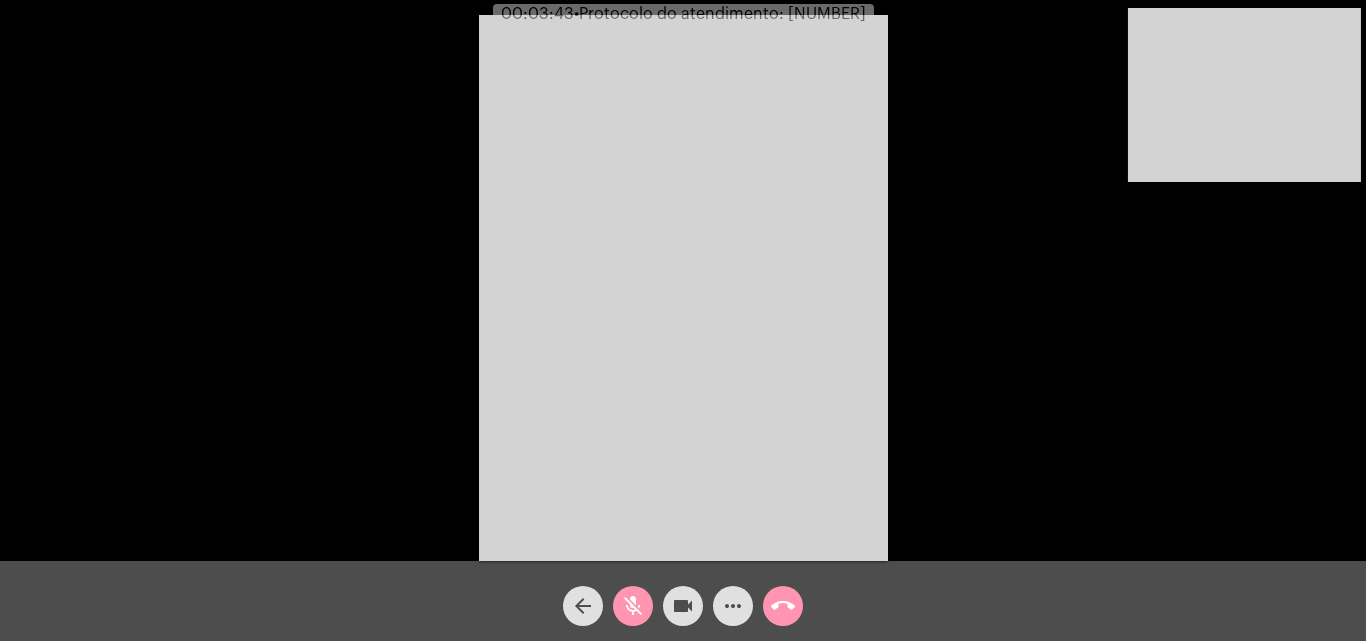 click on "videocam" 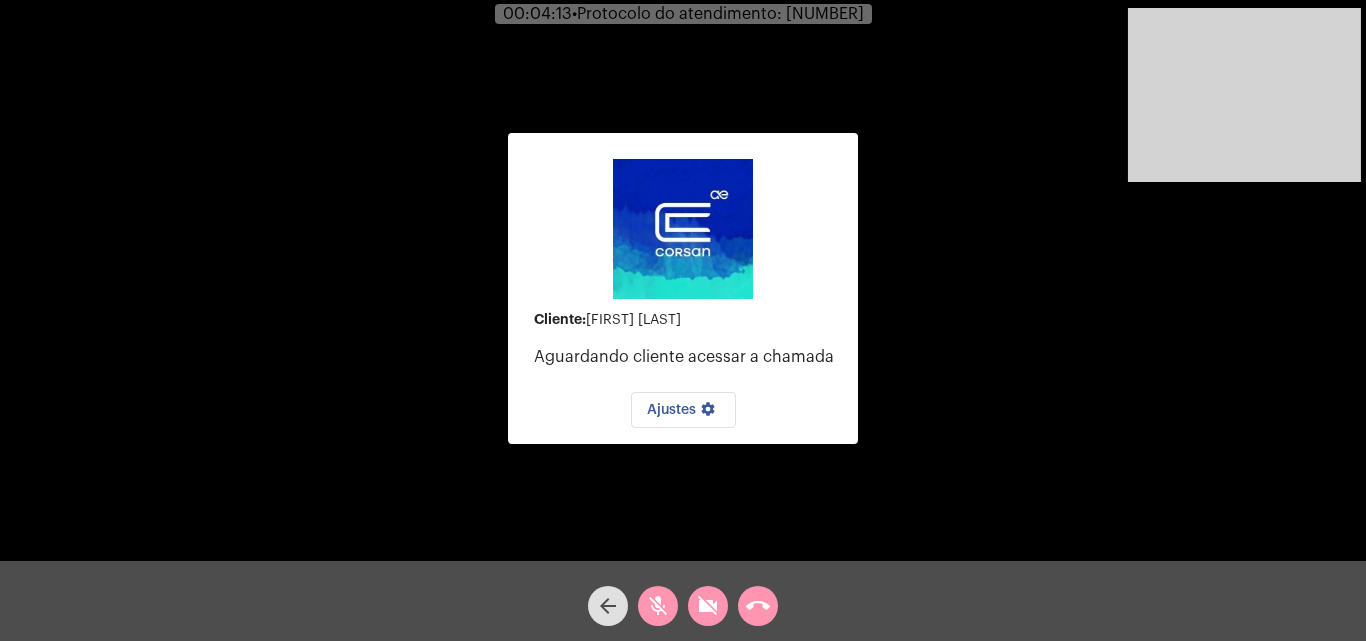 click on "videocam_off" 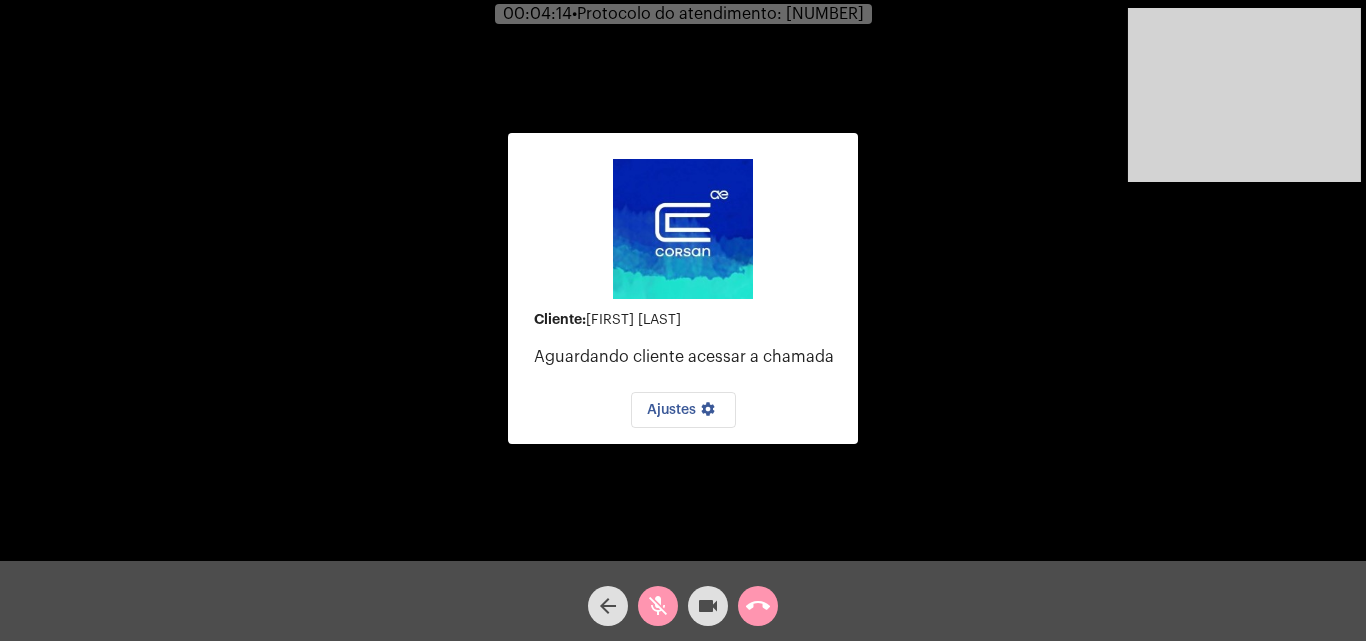 click on "videocam" 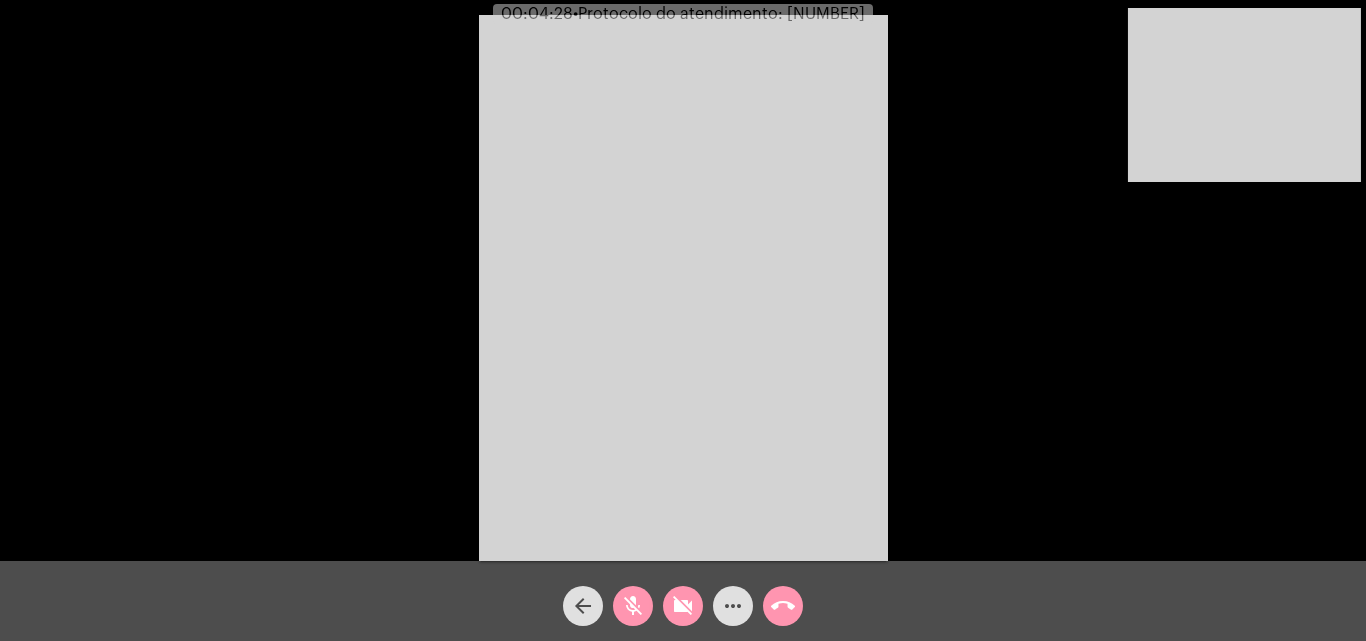 click on "videocam_off" 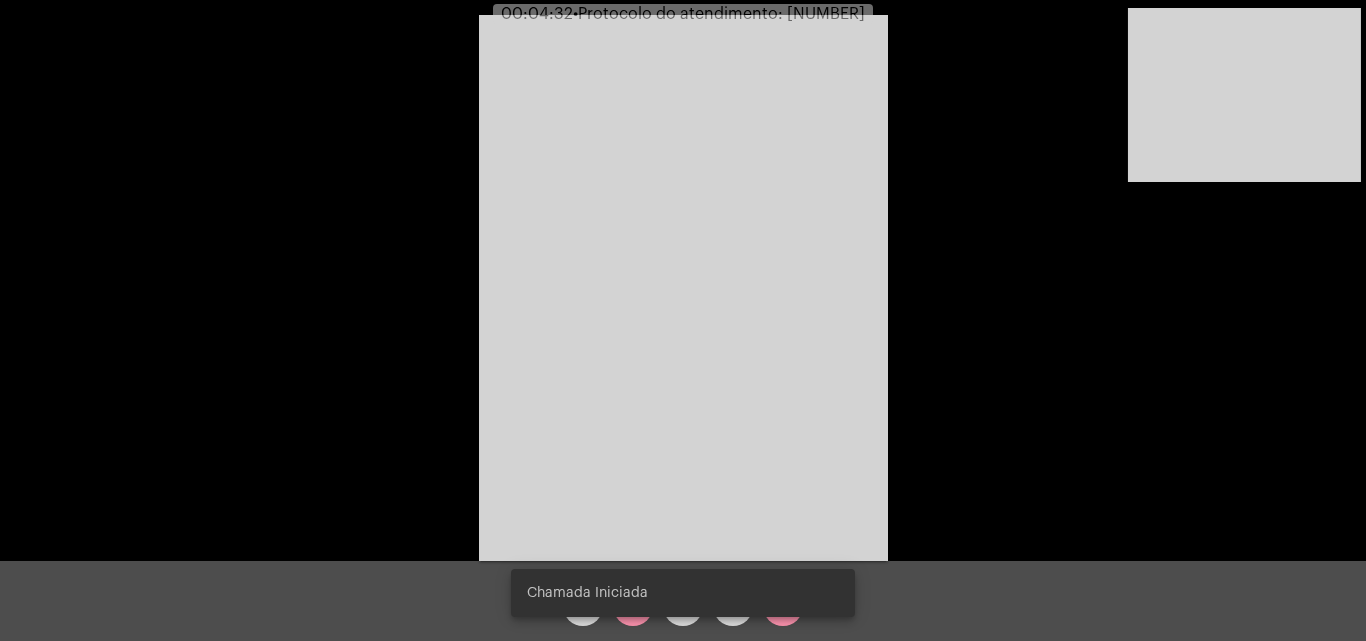 click on "Chamada Iniciada" at bounding box center [683, 593] 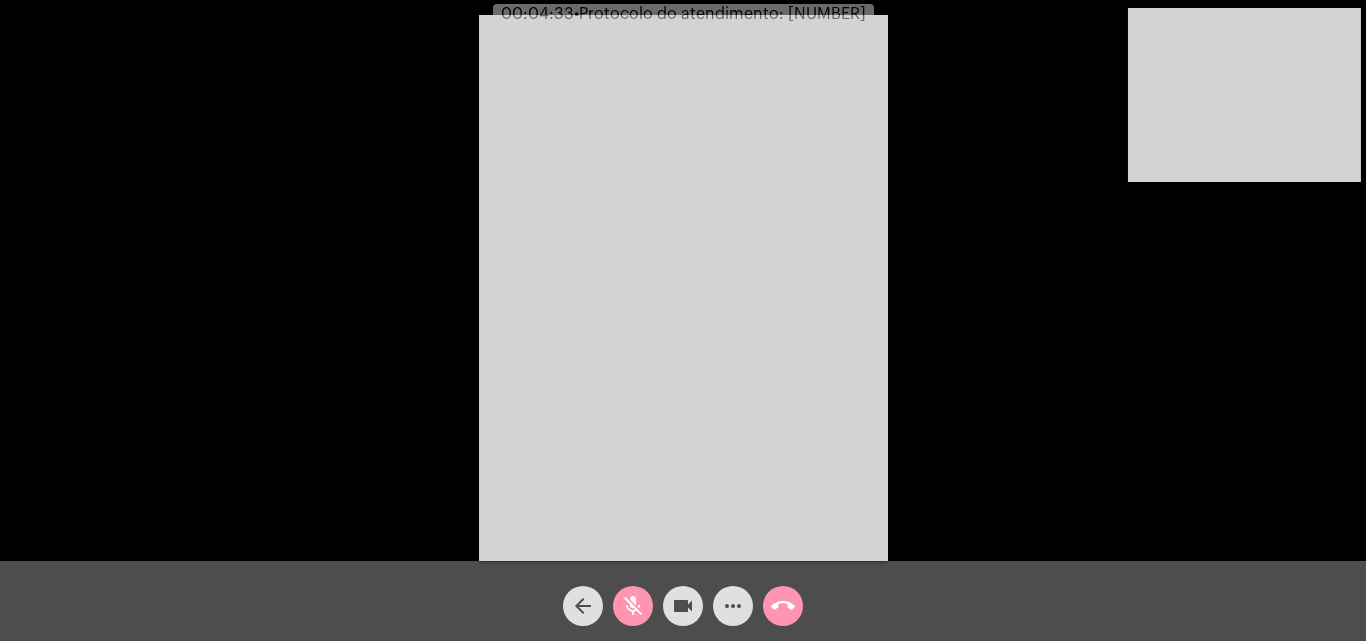 click on "mic_off" 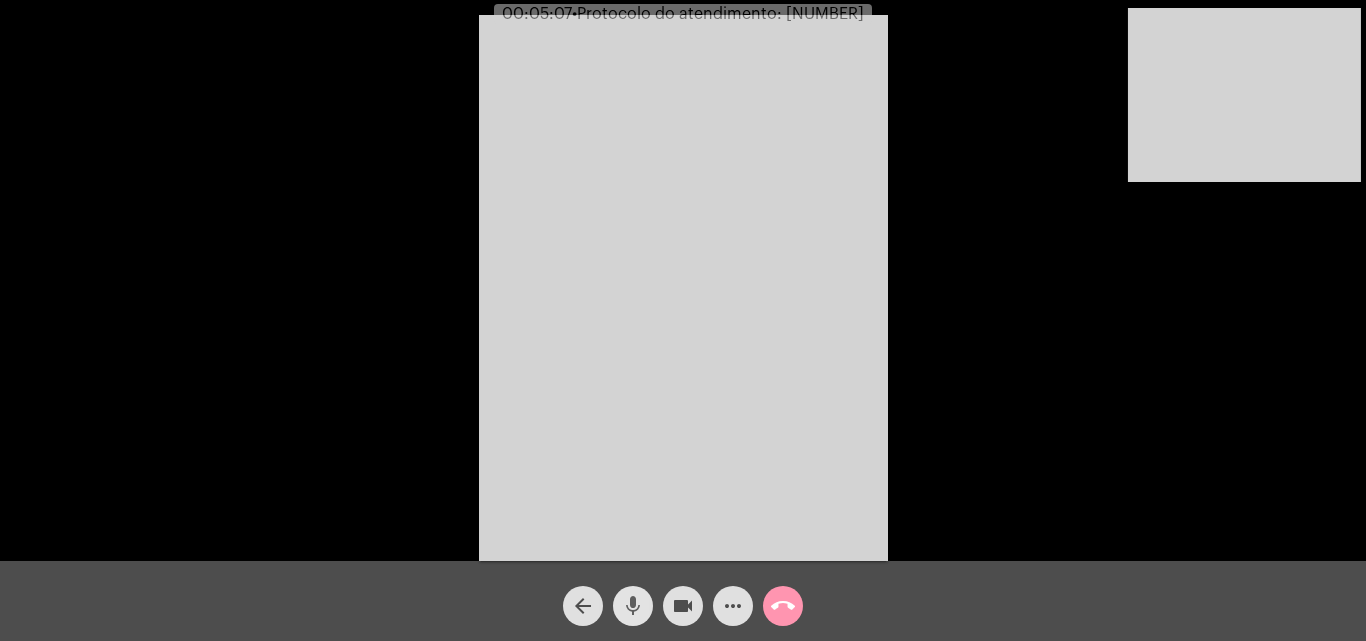 click on "mic" 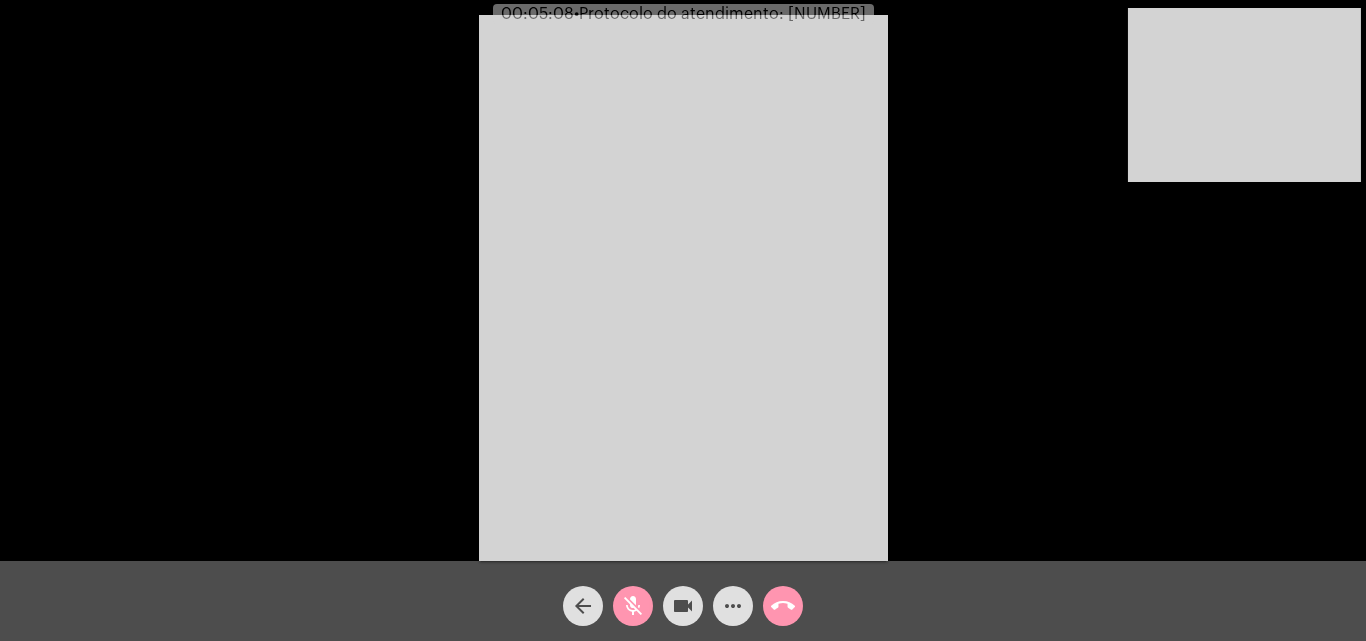 click on "videocam" 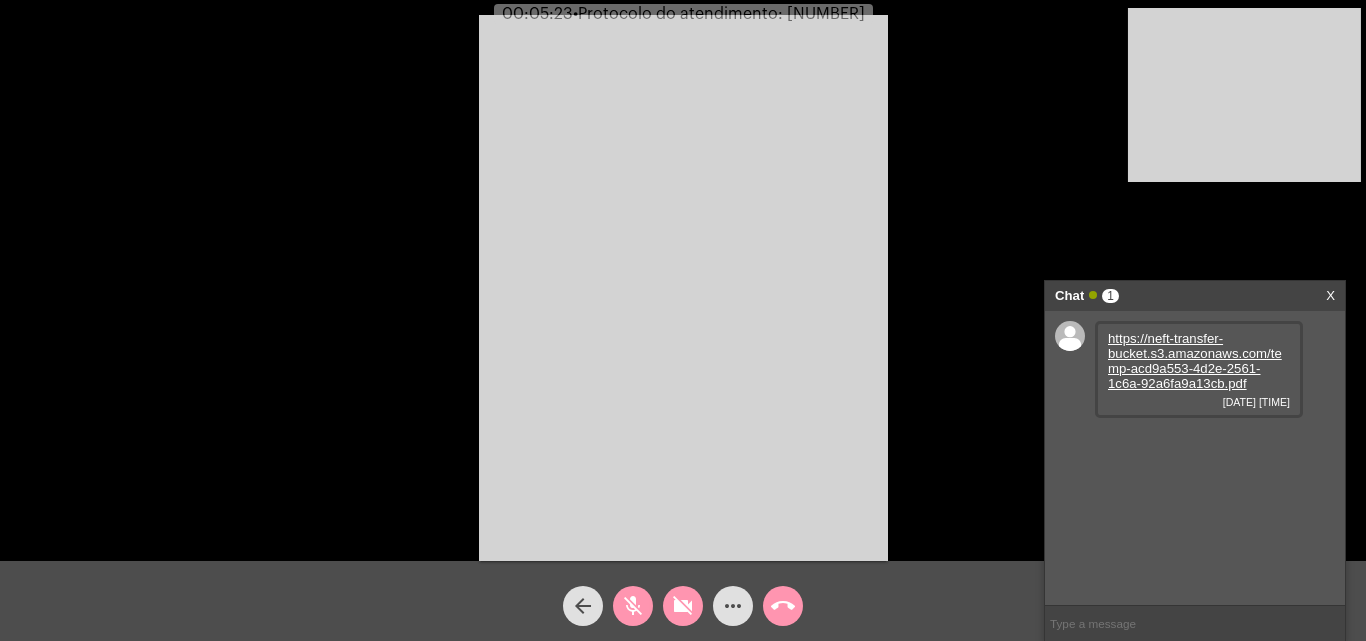 click on "videocam_off" 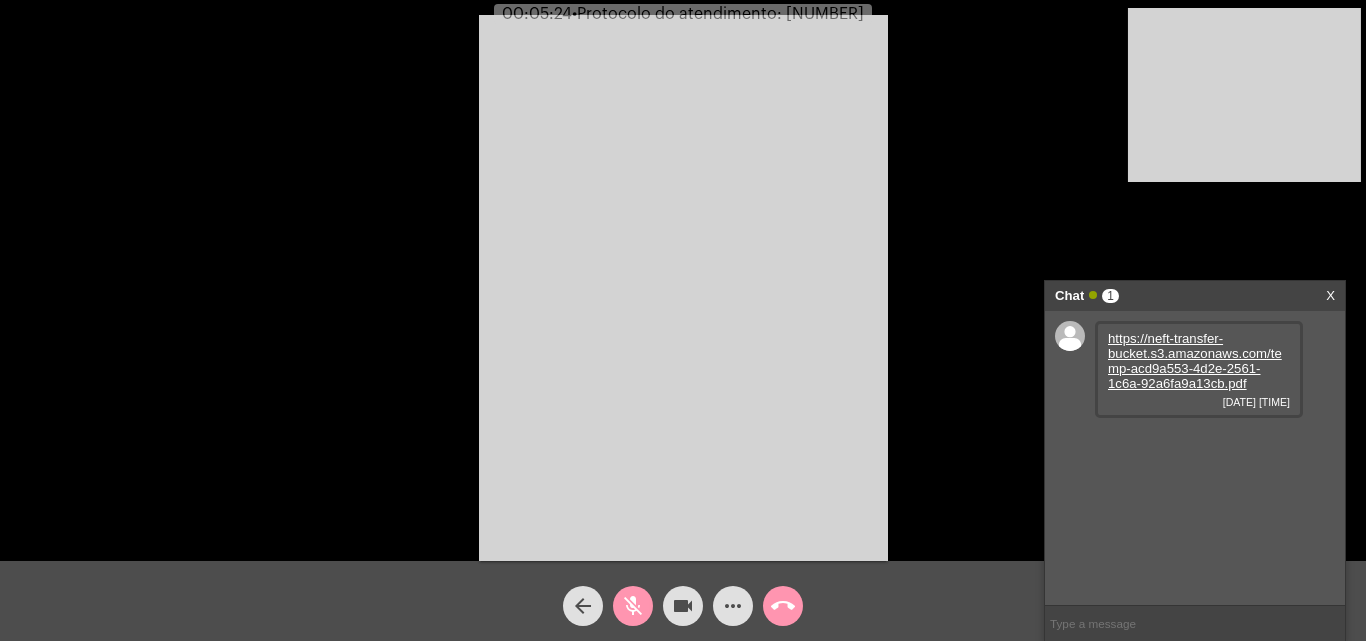 click on "mic_off" 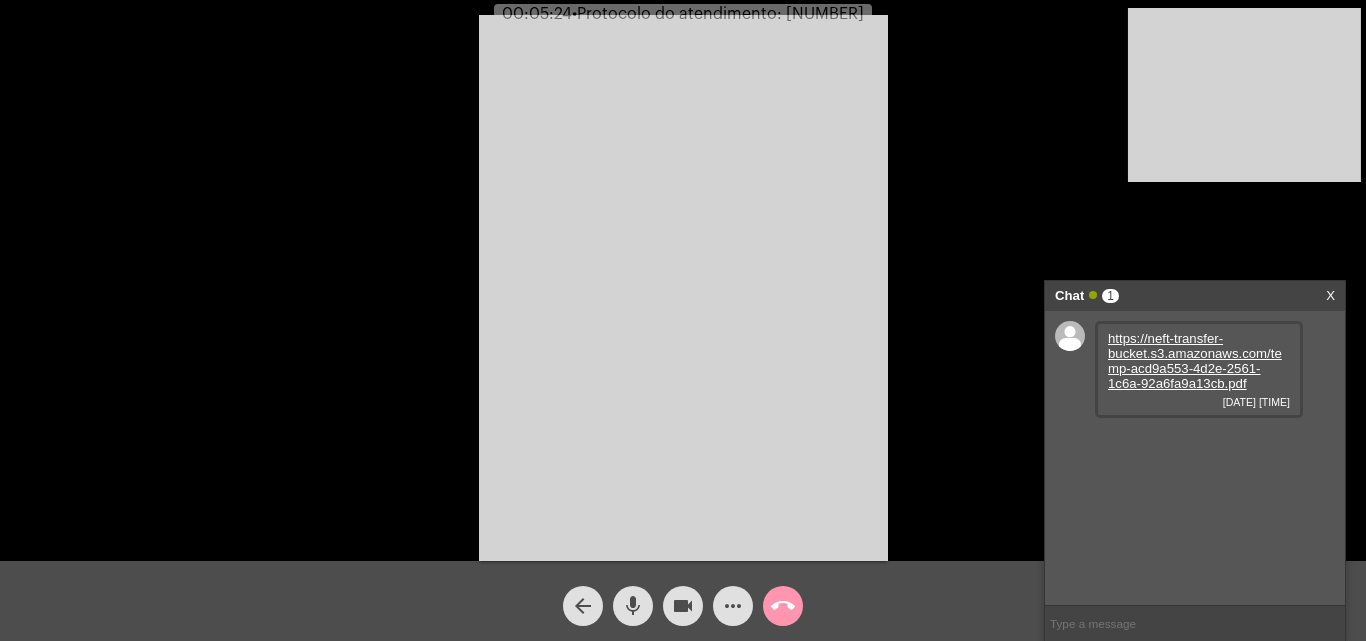 click on "https://neft-transfer-bucket.s3.amazonaws.com/temp-acd9a553-4d2e-2561-1c6a-92a6fa9a13cb.pdf" at bounding box center (1195, 361) 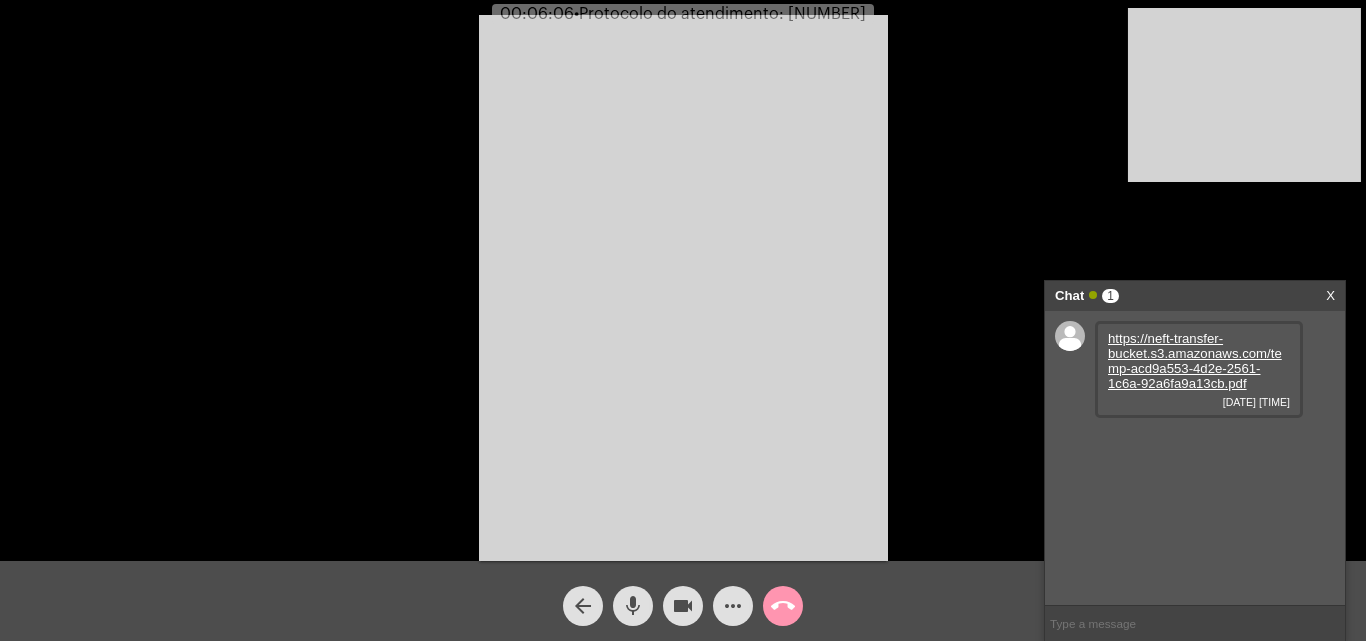click on "mic" 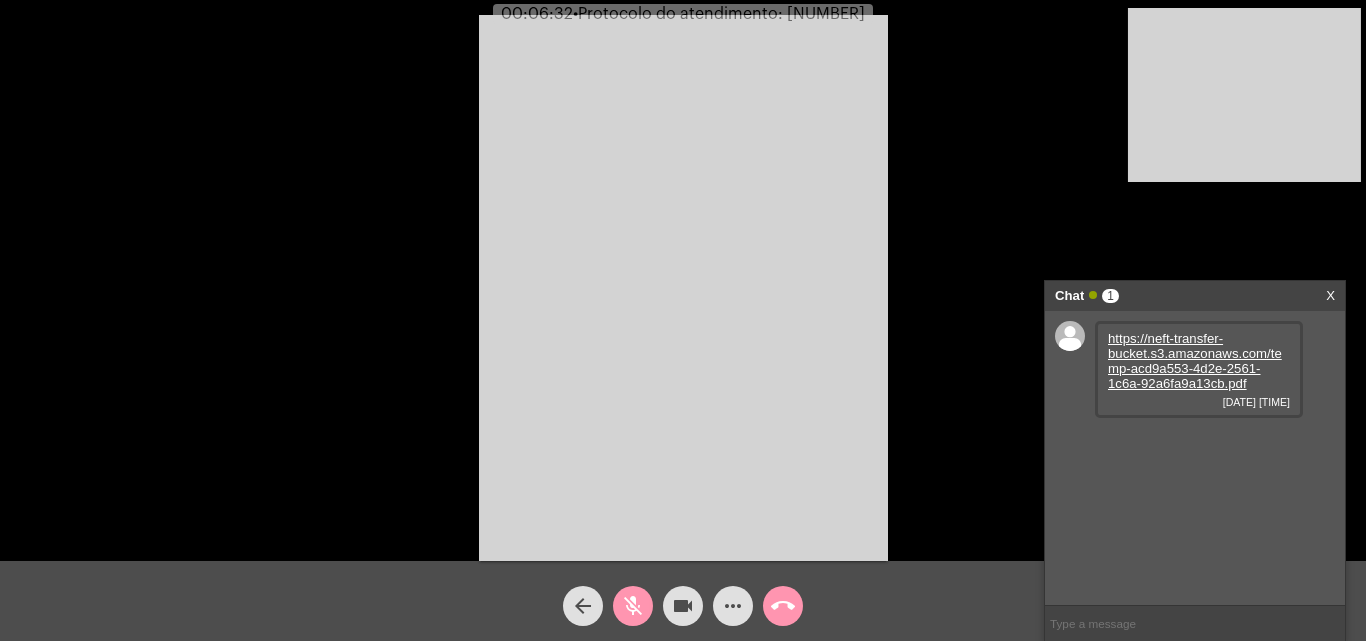 click on "videocam" 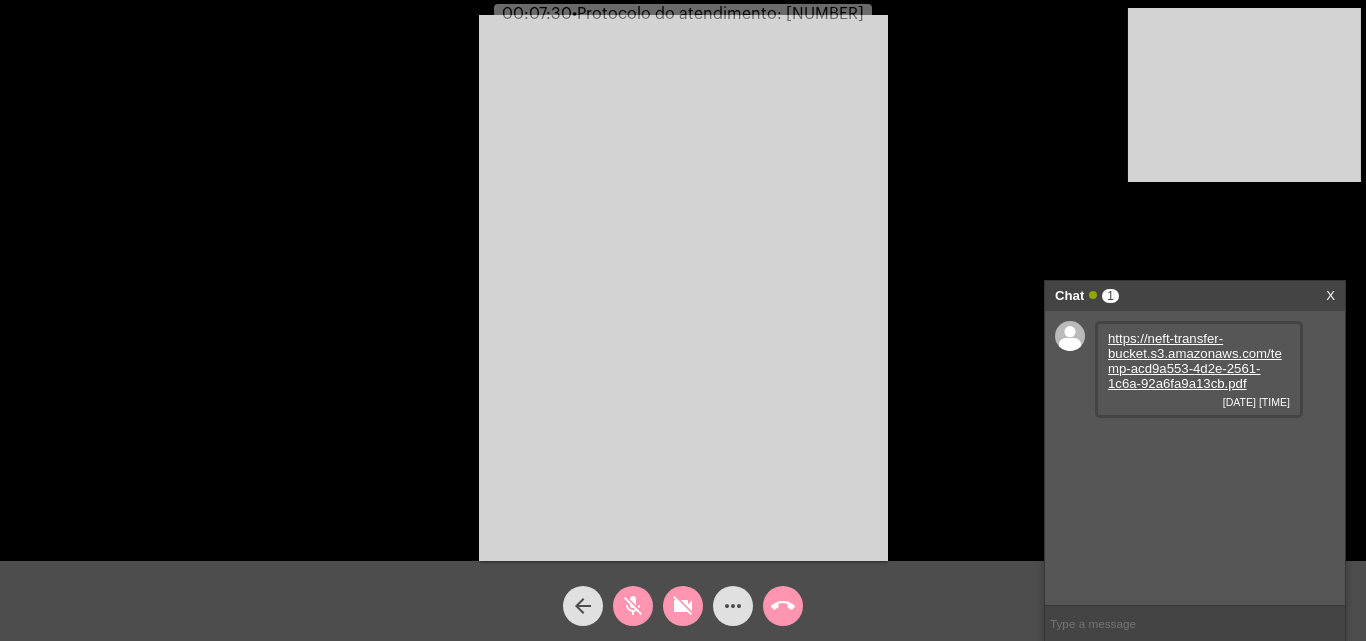 click on "videocam_off" 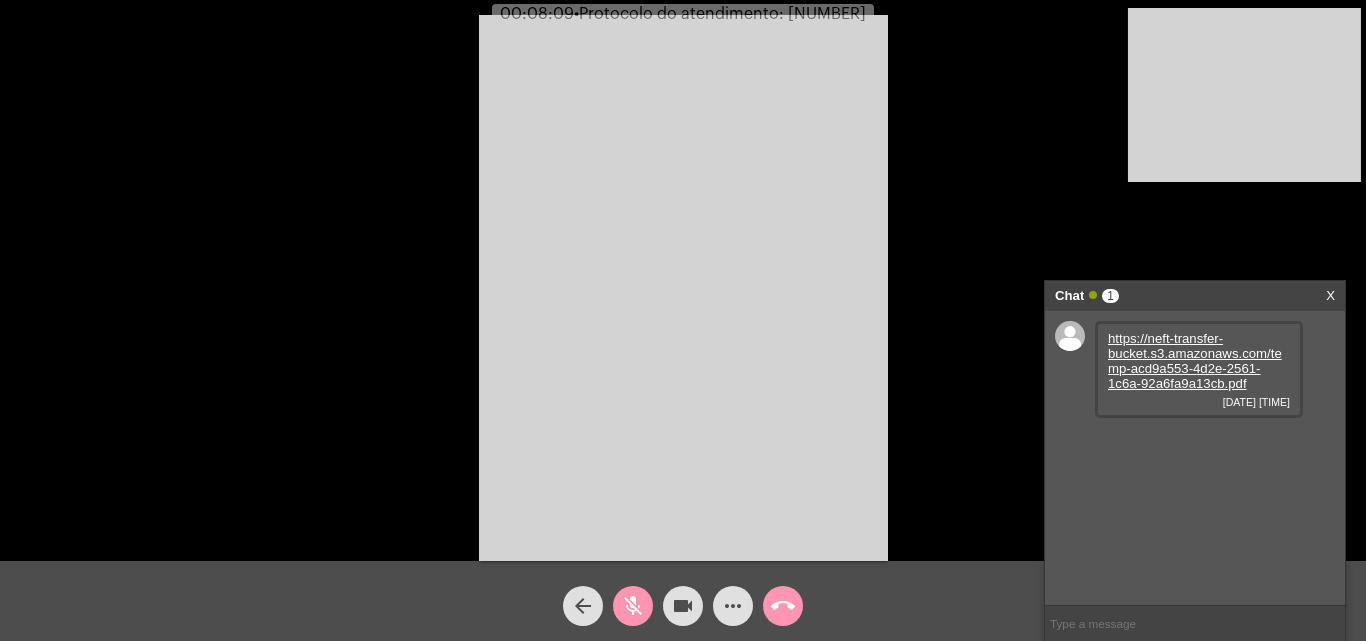 click on "mic_off" 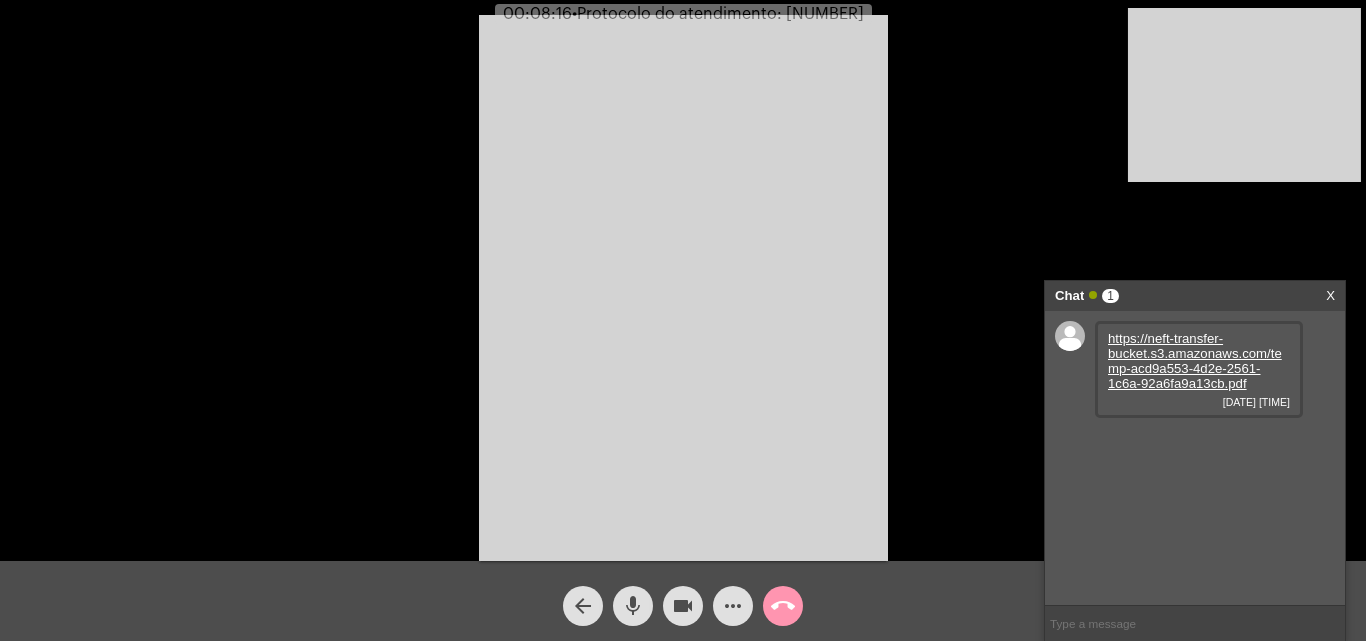 click on "mic" 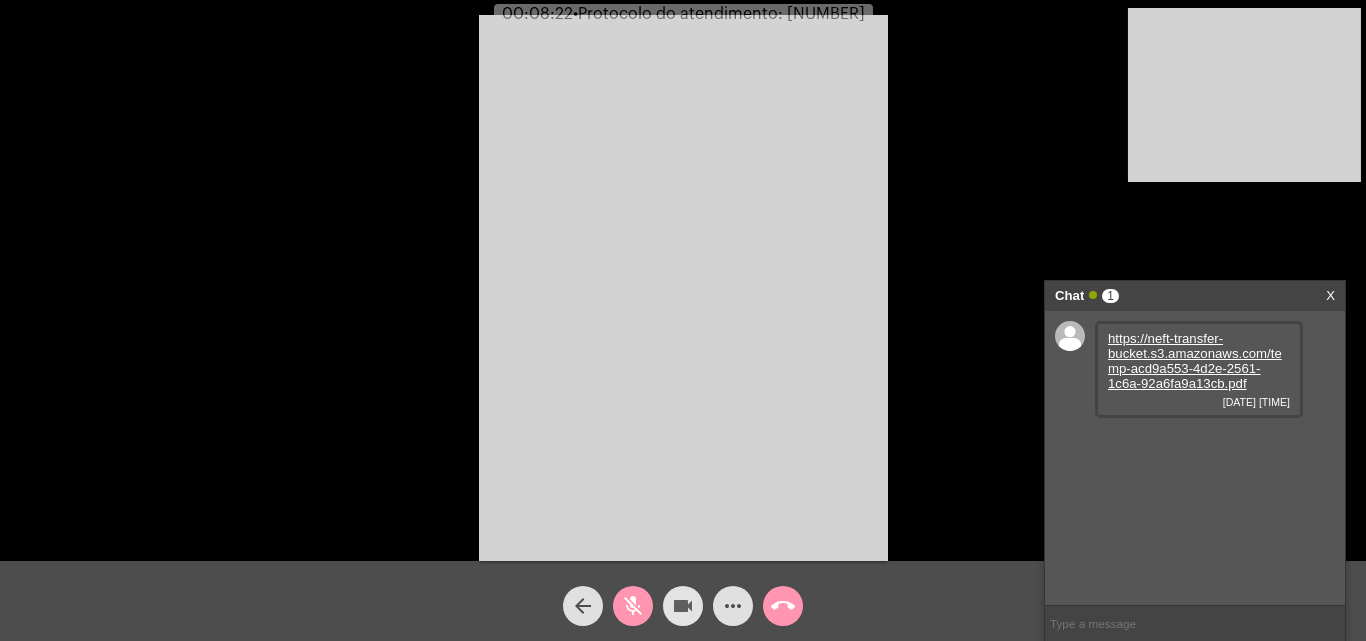 click on "videocam" 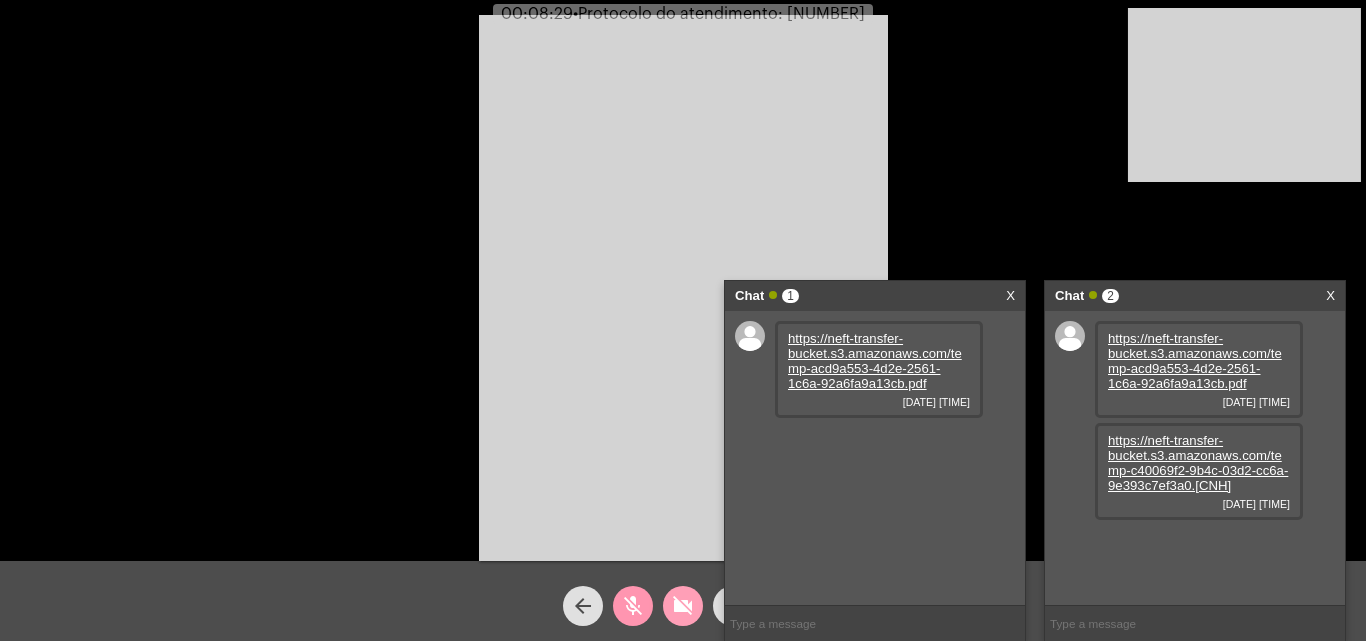 click on "videocam_off" 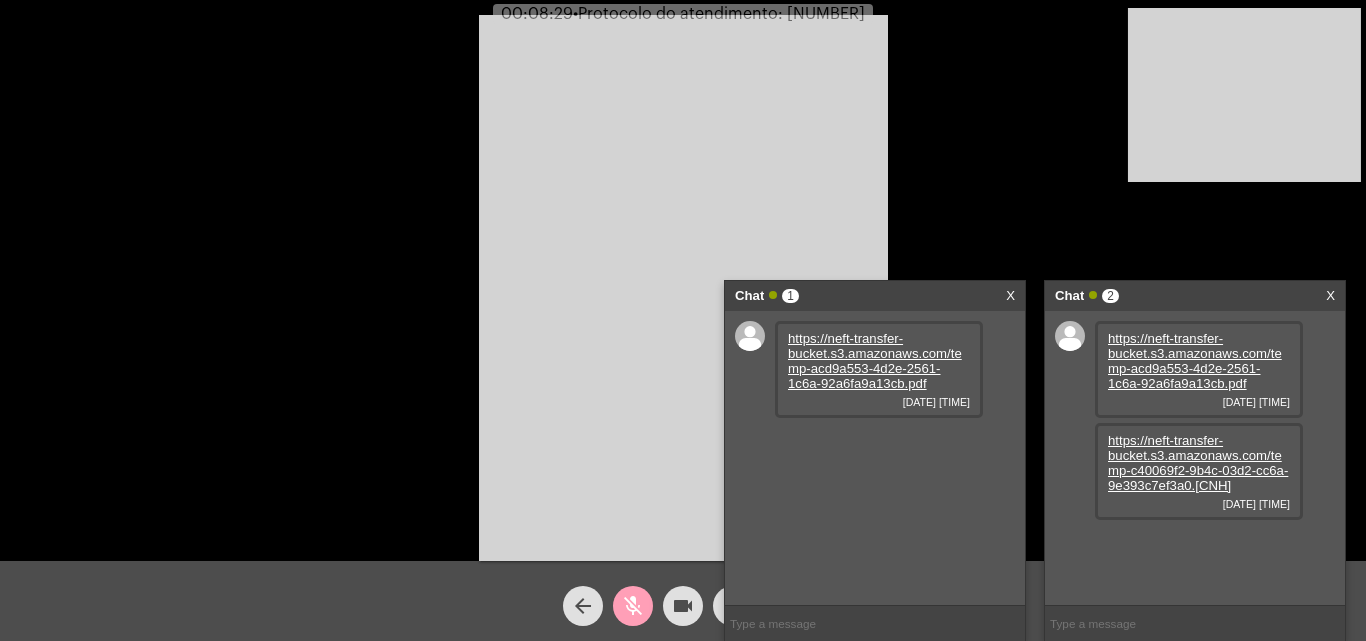 click on "mic_off" 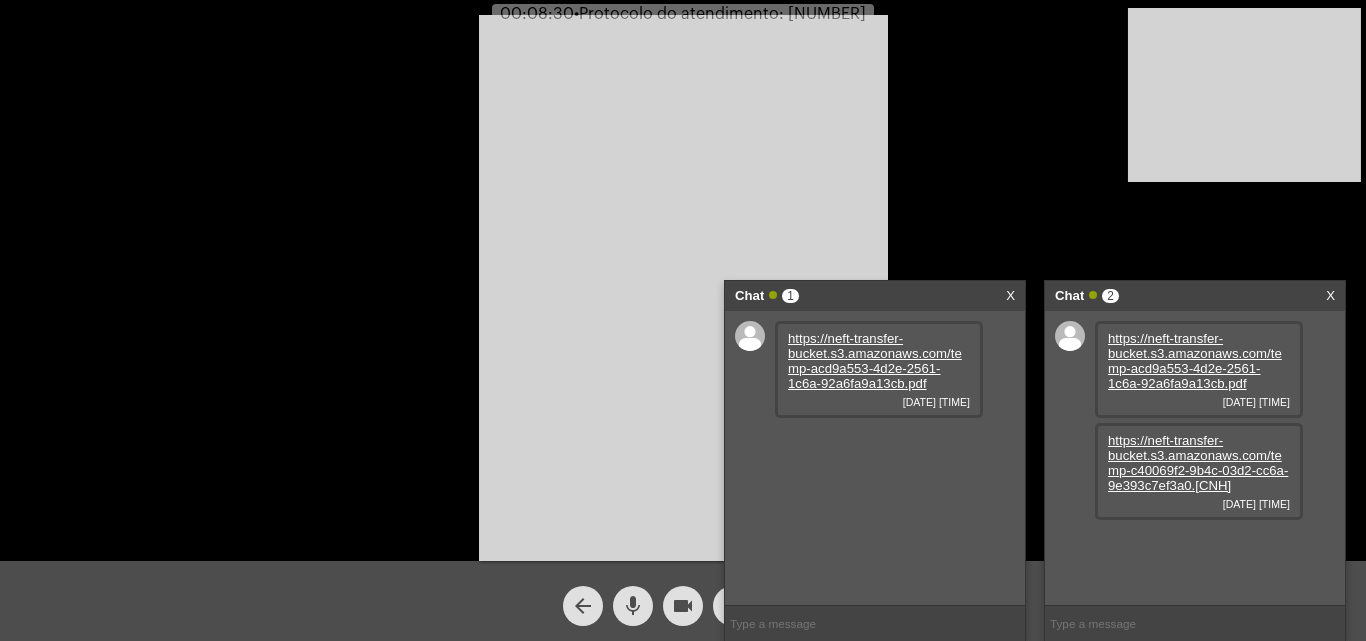 click on "https://neft-transfer-bucket.s3.amazonaws.com/temp-acd9a553-4d2e-2561-1c6a-92a6fa9a13cb.pdf" at bounding box center [875, 361] 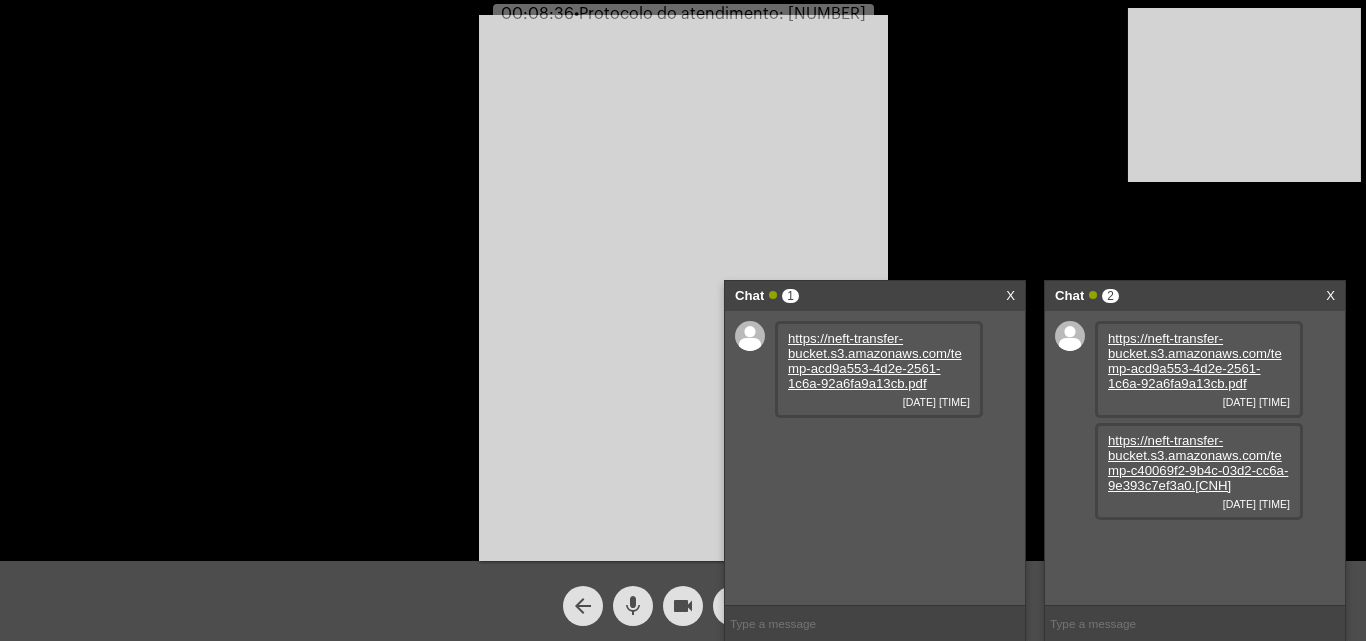 click on "https://neft-transfer-bucket.s3.amazonaws.com/temp-c40069f2-9b4c-03d2-cc6a-9e393c7ef3a0.[CNH]" at bounding box center [1198, 463] 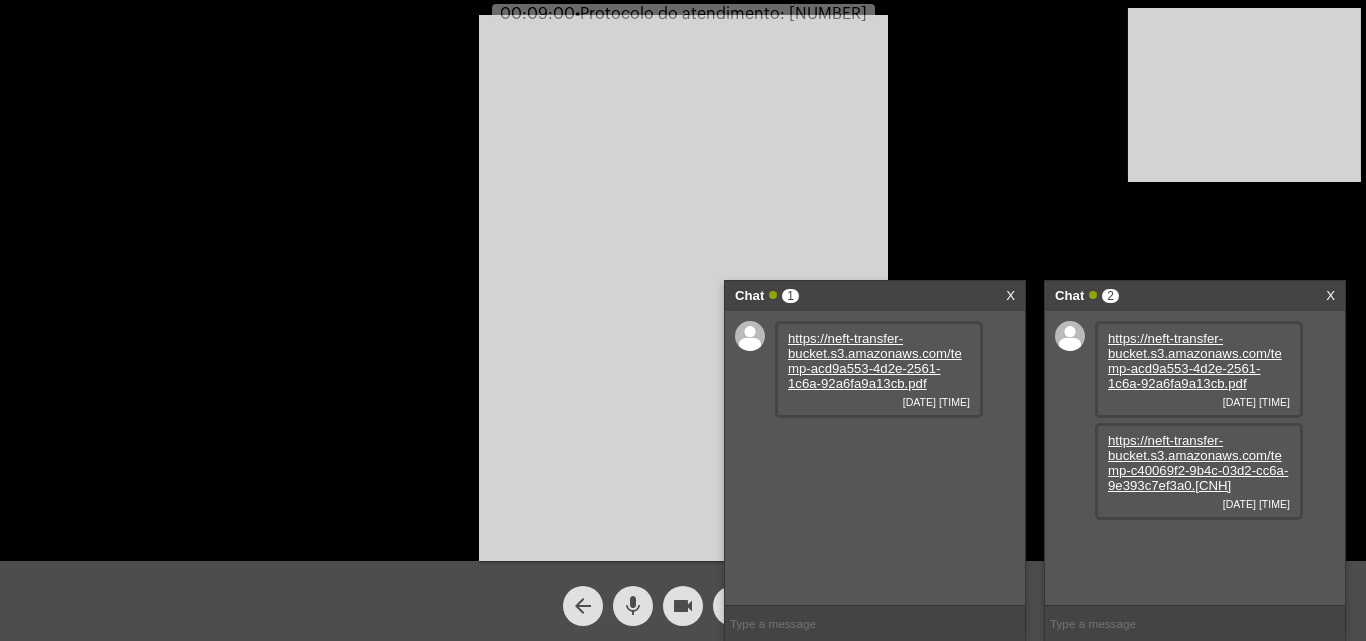 click on "mic" 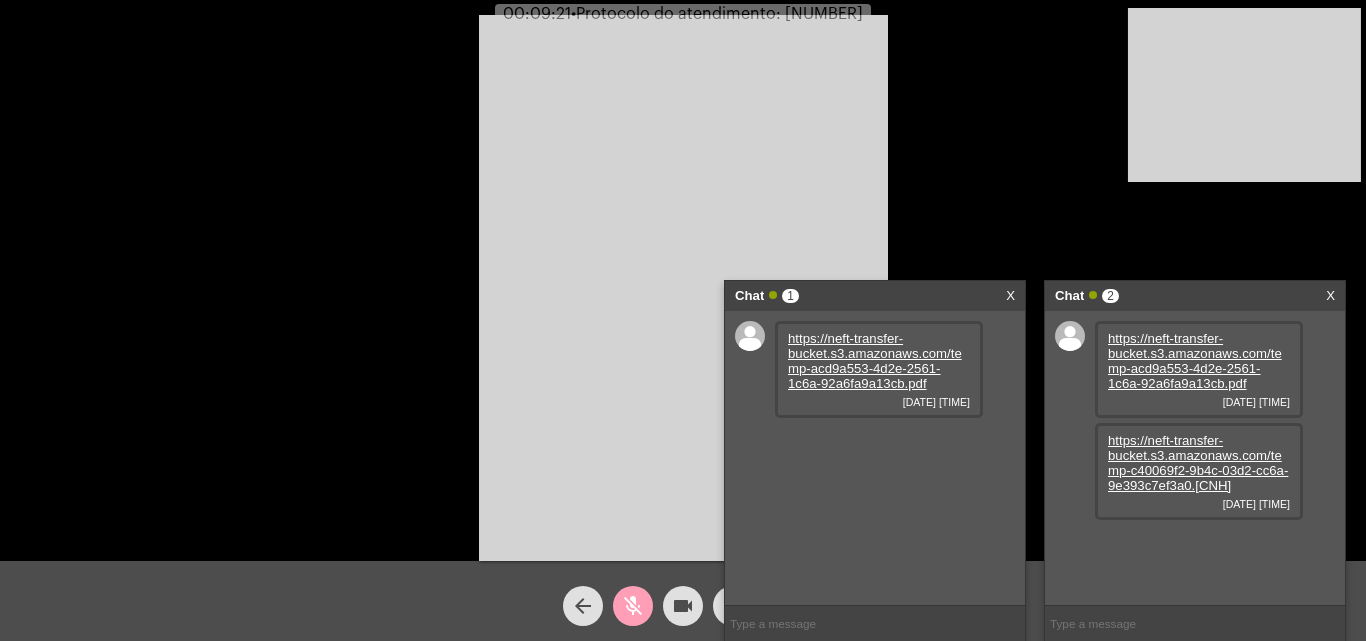 click on "mic_off" 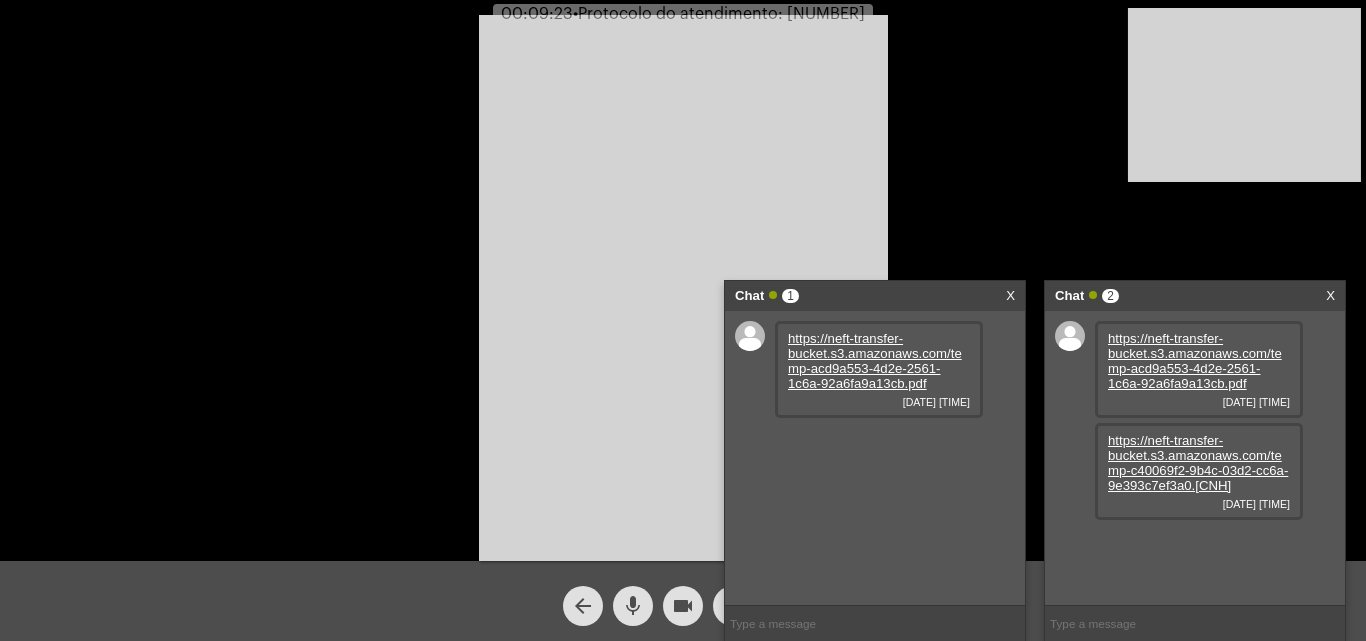 click on "X" at bounding box center [1010, 296] 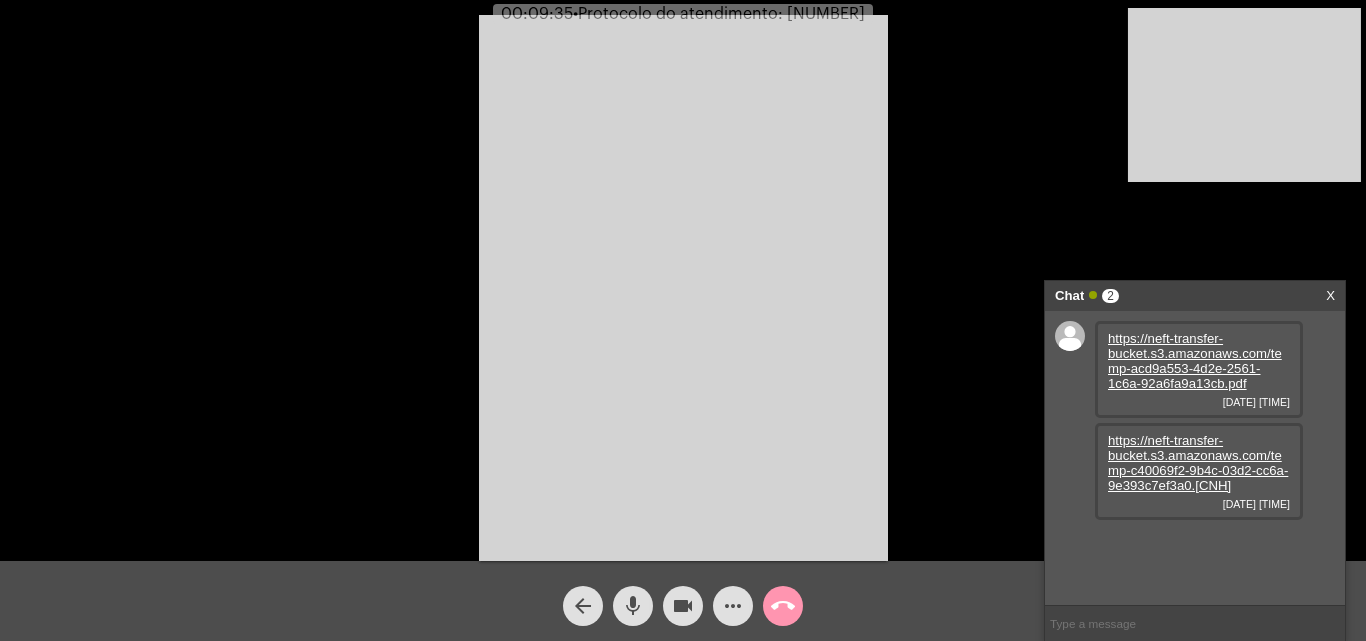 click on "mic" 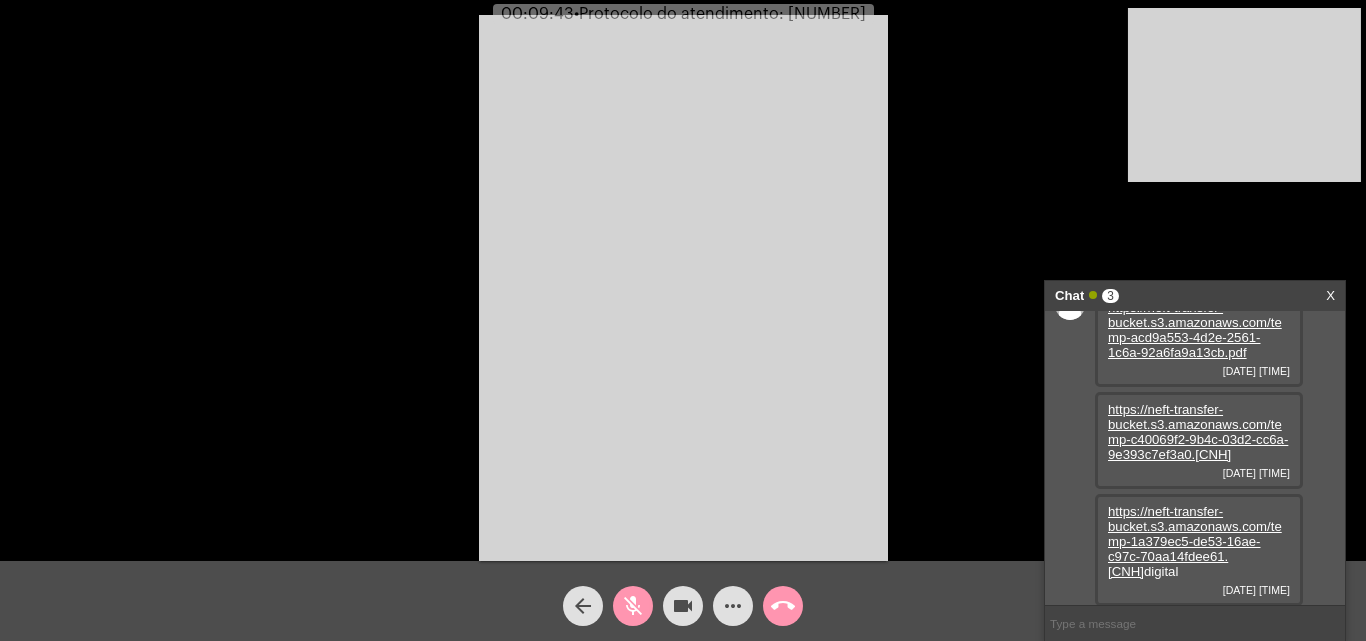 scroll, scrollTop: 32, scrollLeft: 0, axis: vertical 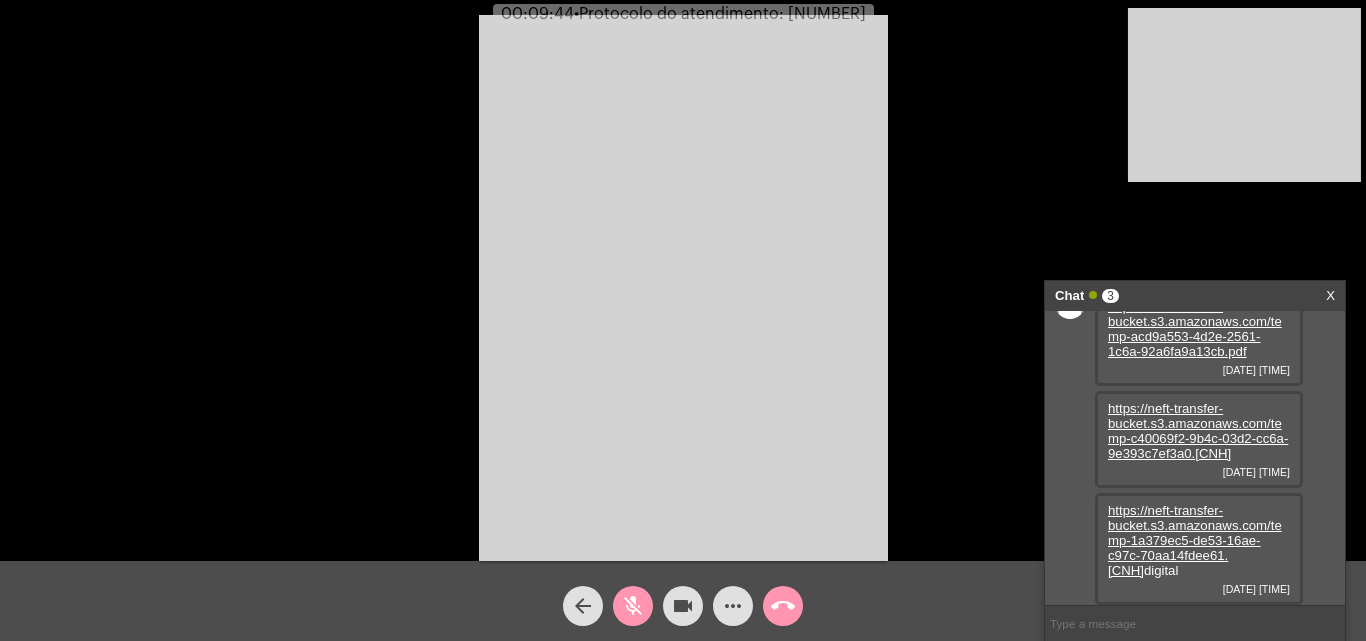click on "mic_off" 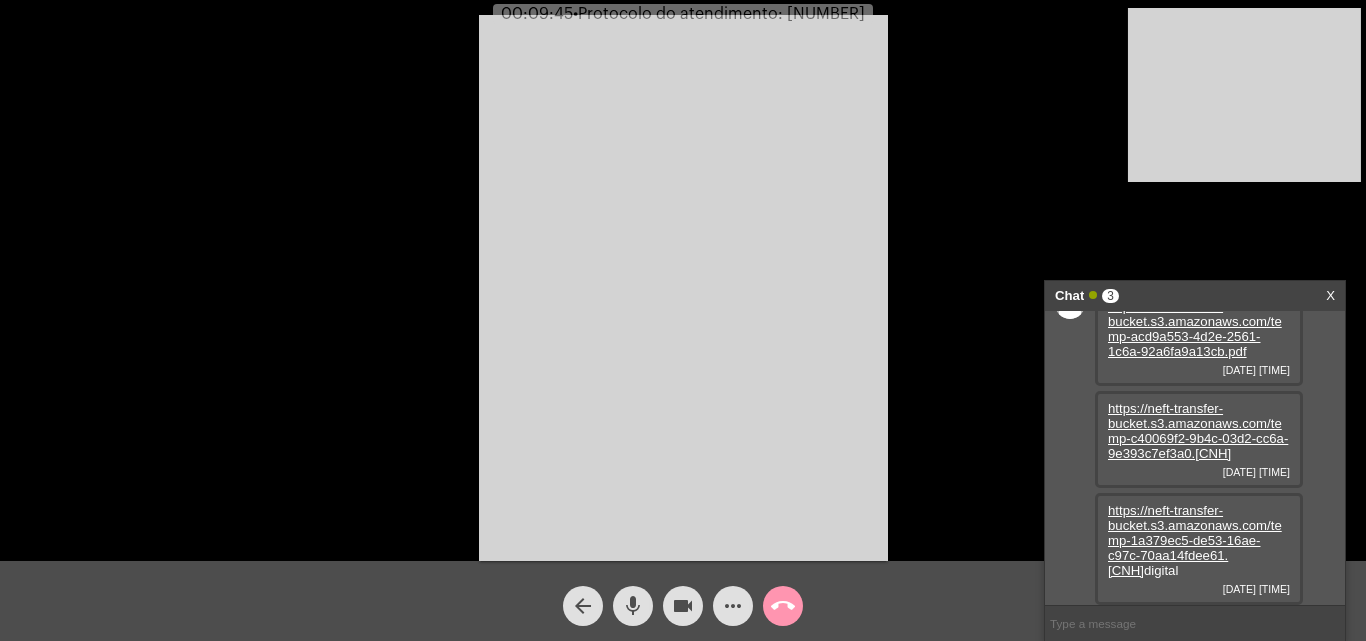 click on "https://neft-transfer-bucket.s3.amazonaws.com/temp-1a379ec5-de53-16ae-c97c-70aa14fdee61.[CNH]" at bounding box center [1195, 540] 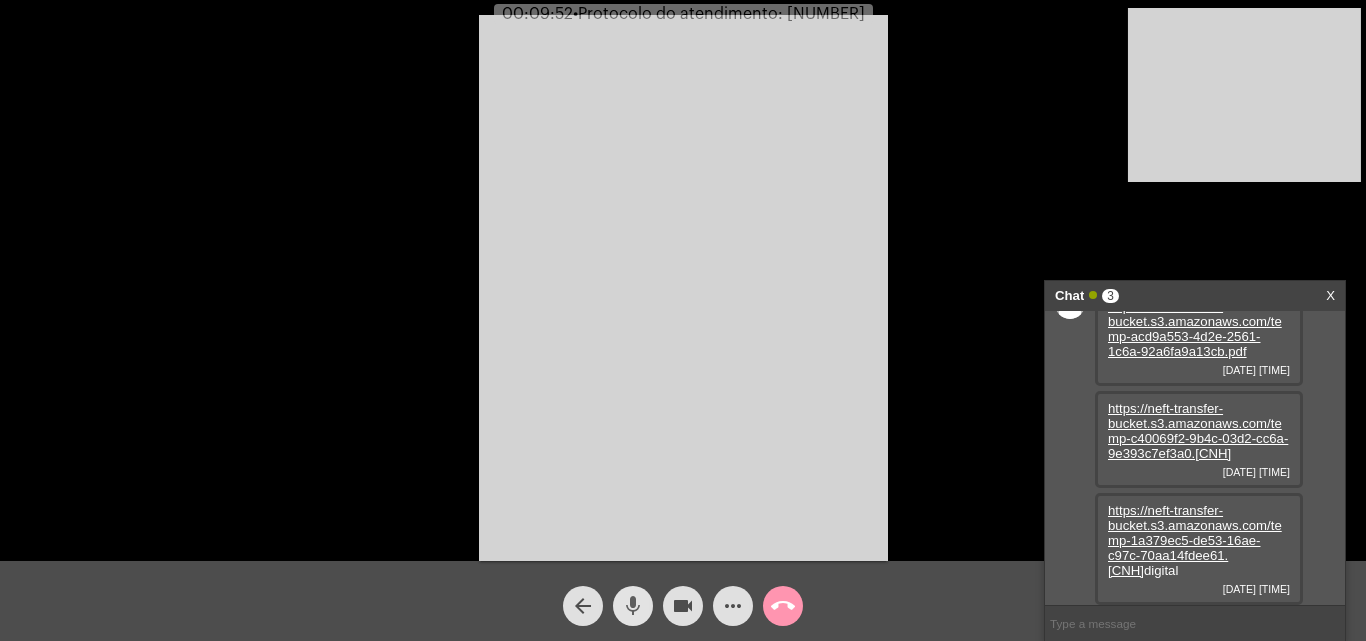 click on "mic" 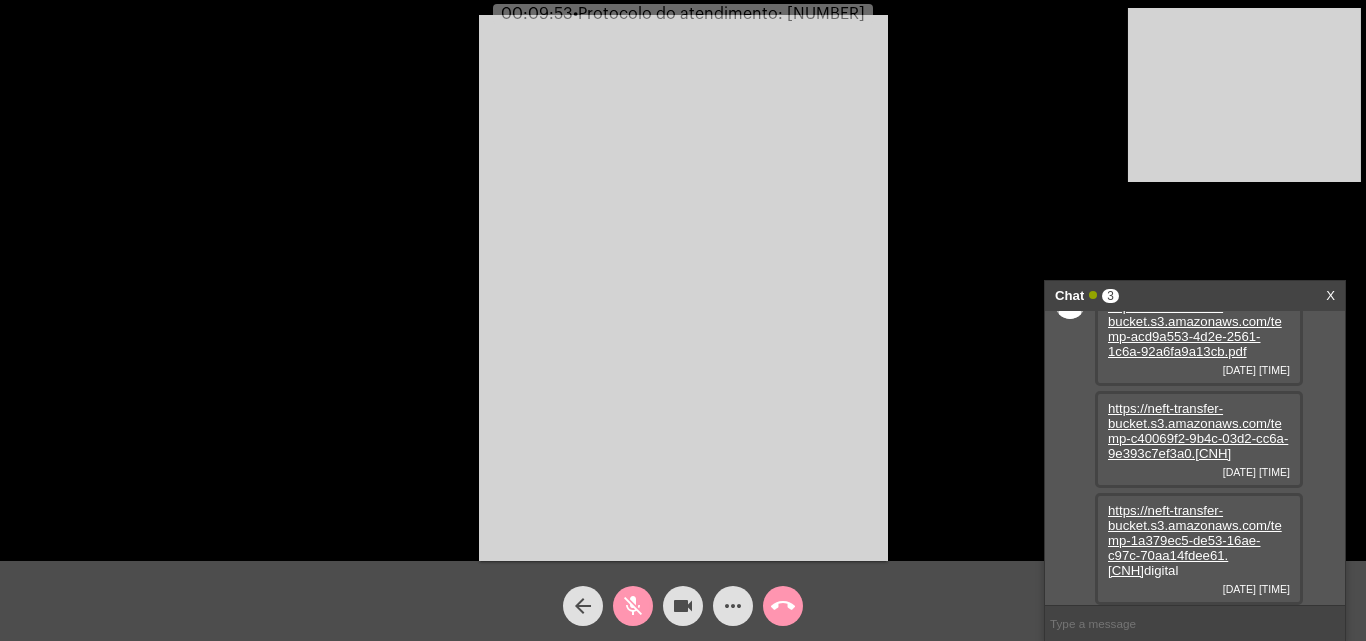 click on "videocam" 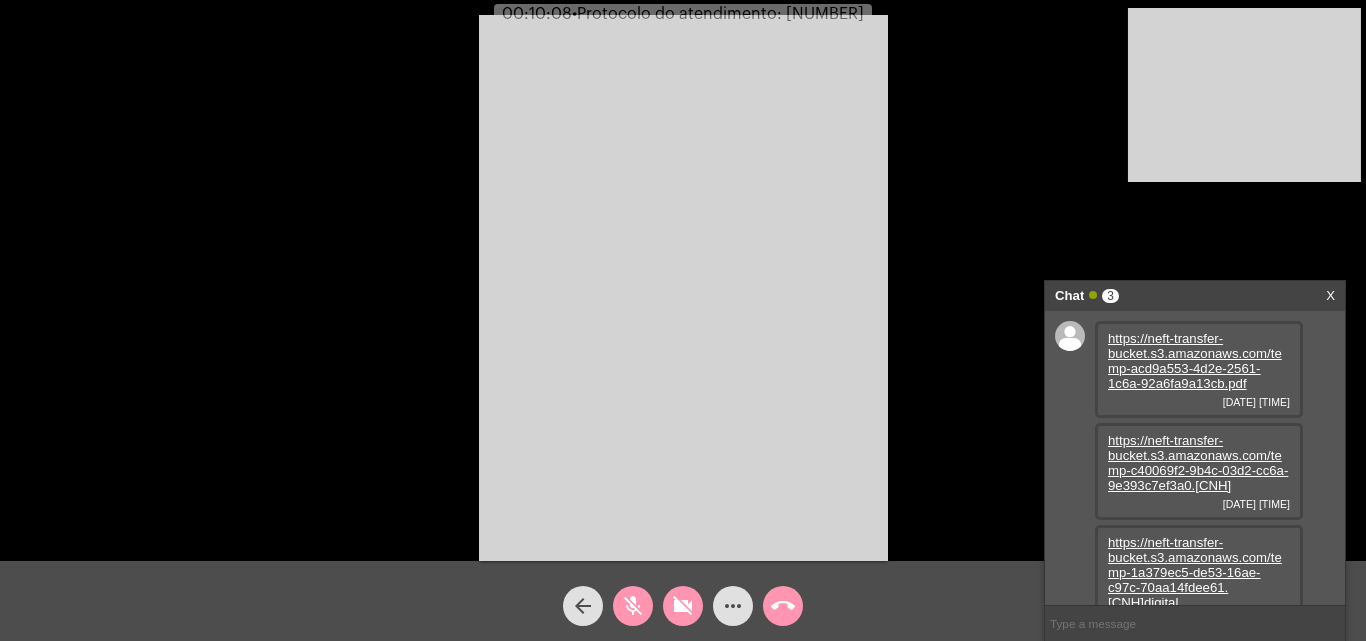 scroll, scrollTop: 32, scrollLeft: 0, axis: vertical 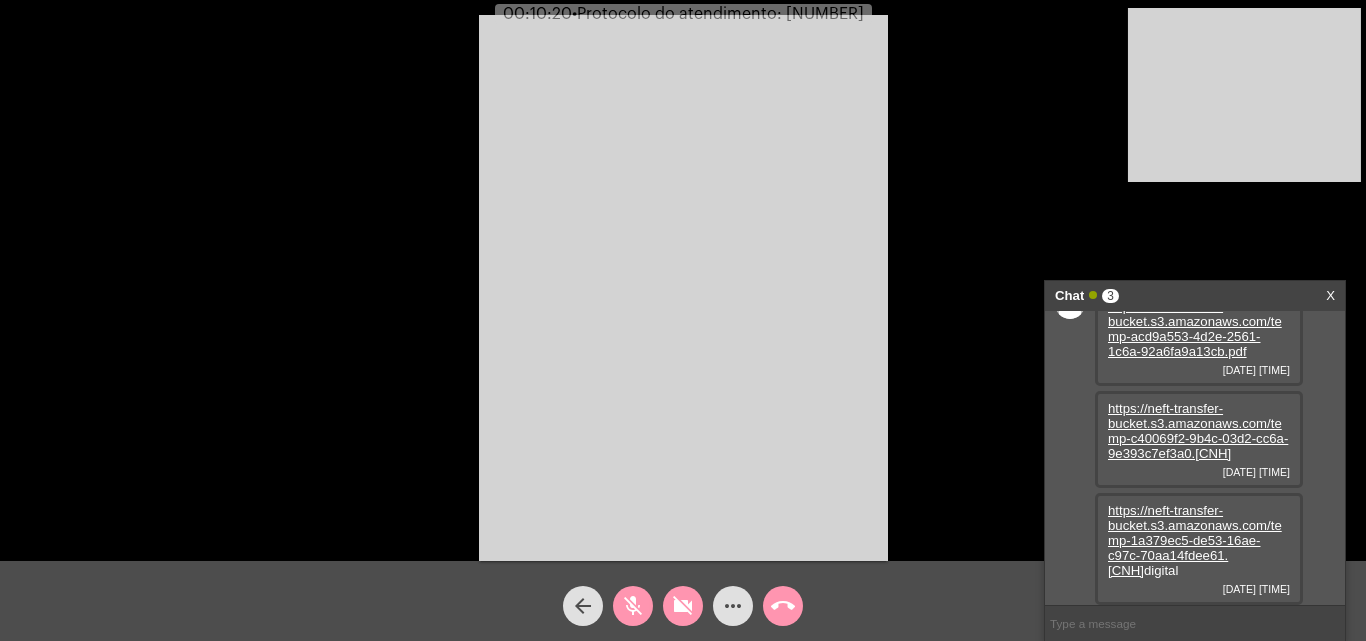 click on "videocam_off" 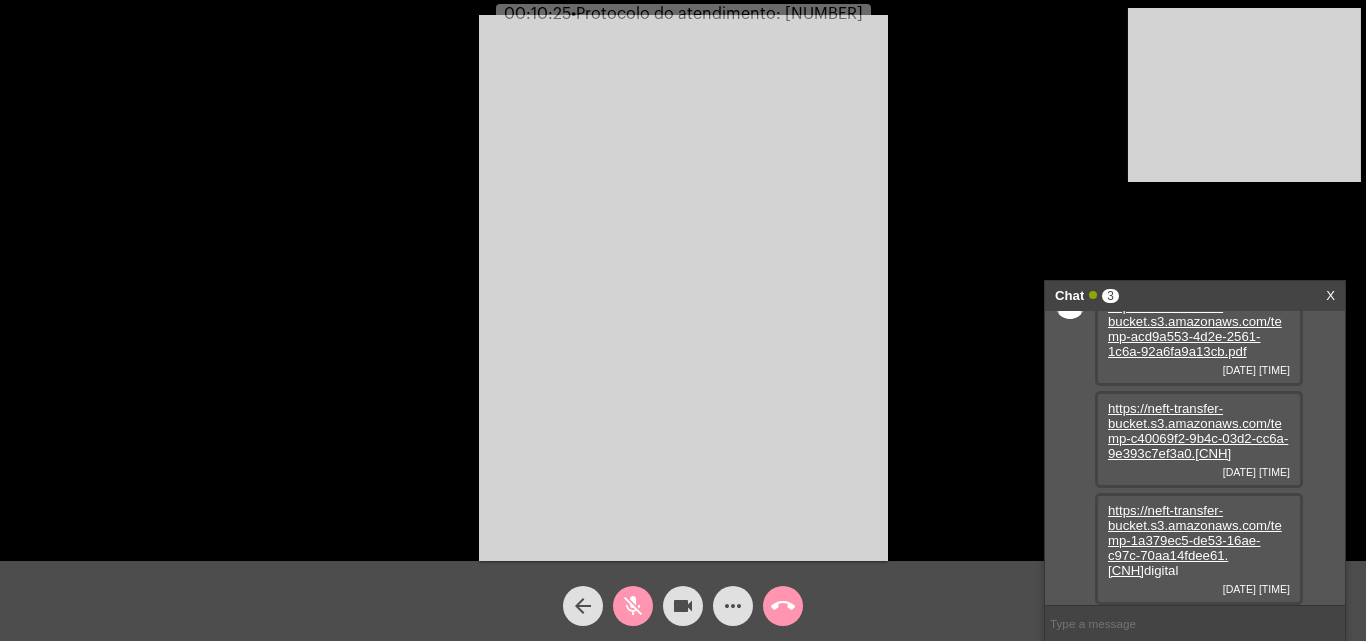 click on "mic_off" 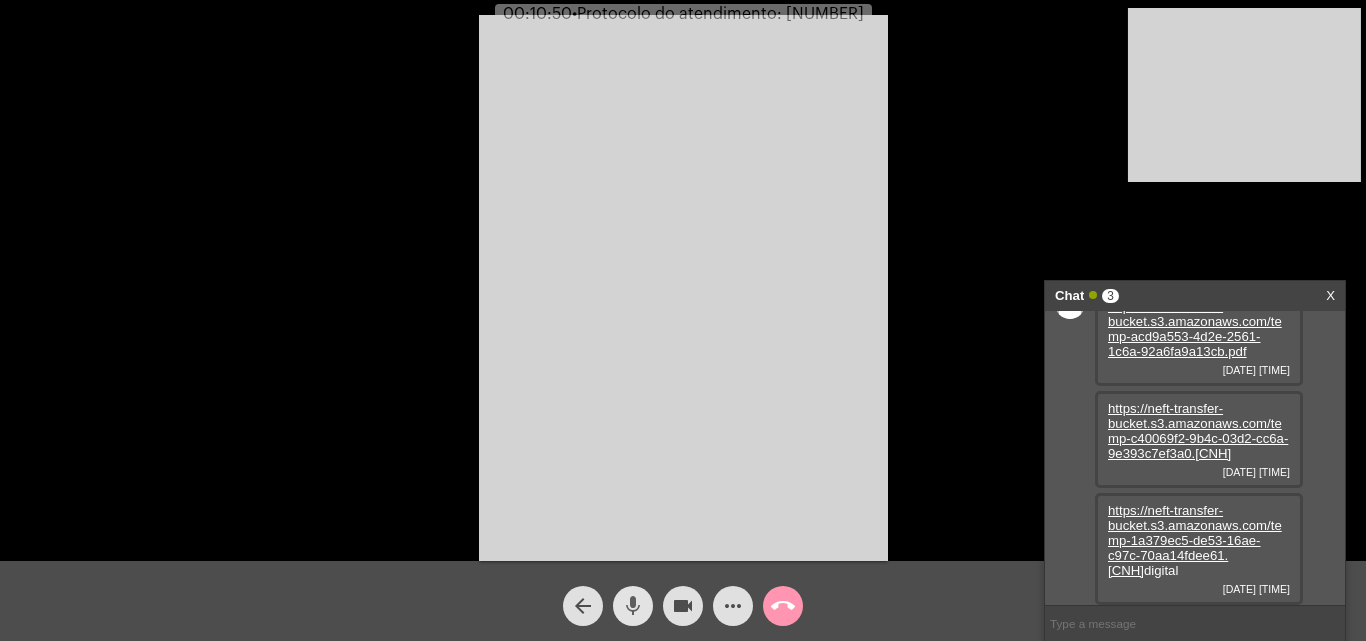 click on "mic" 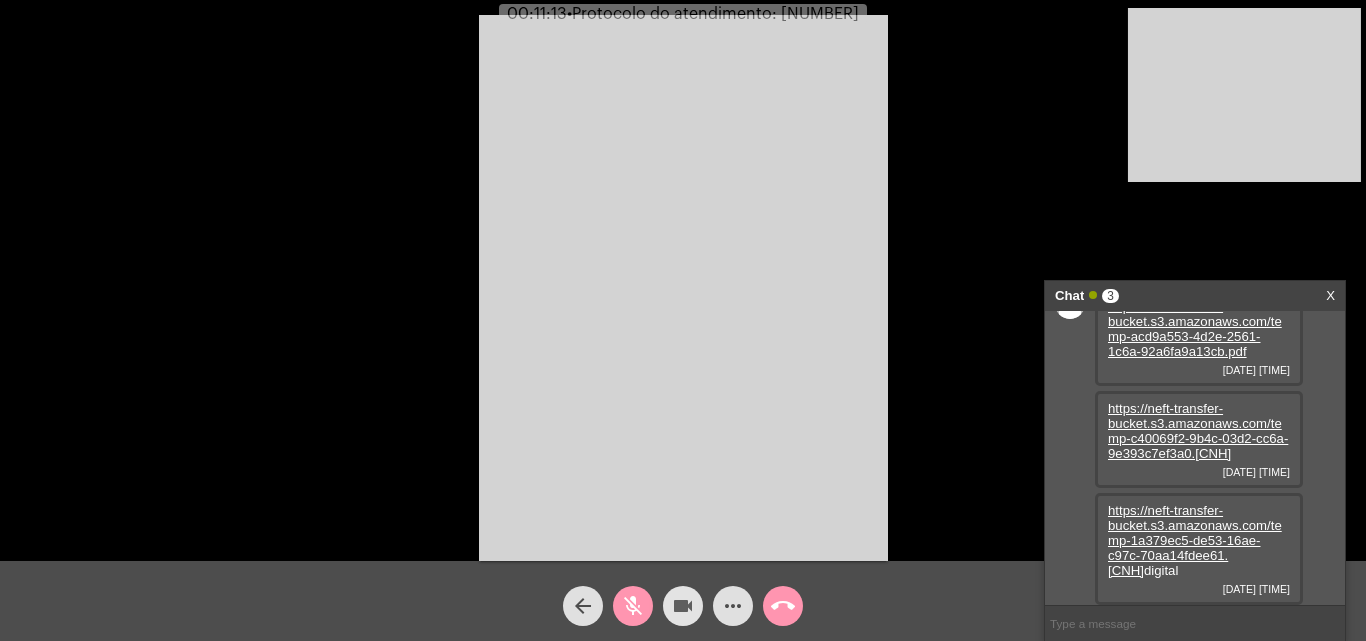 click on "videocam" 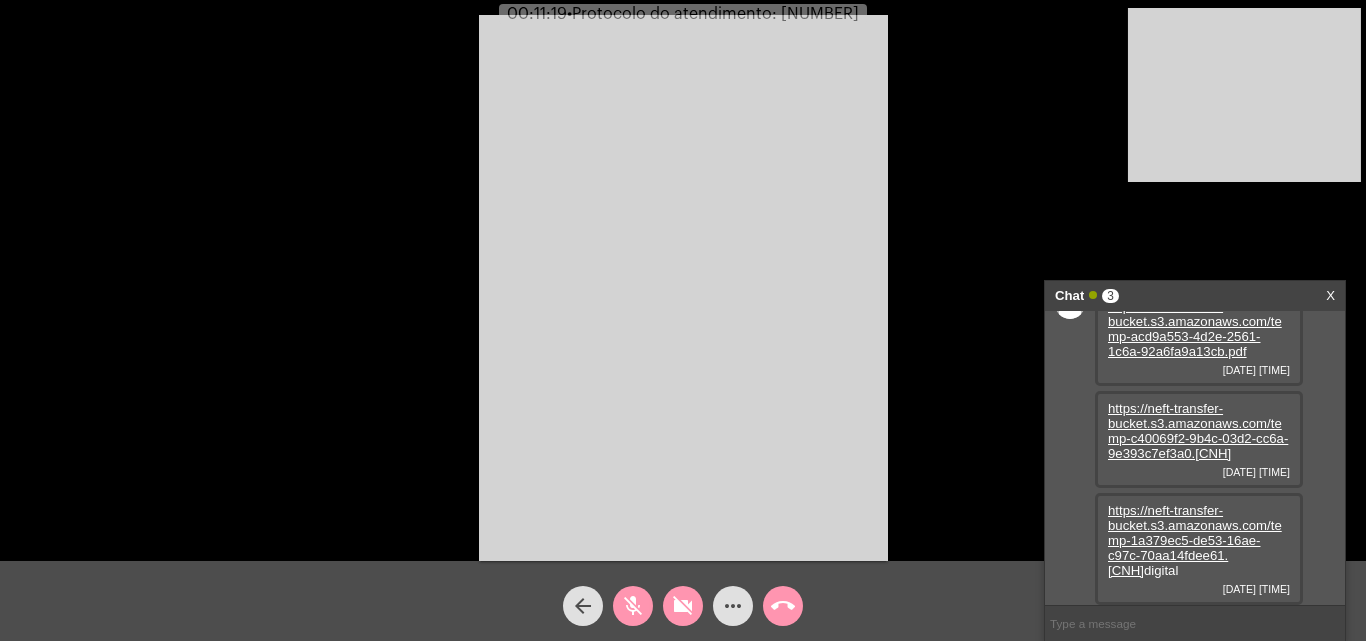click on "videocam_off" 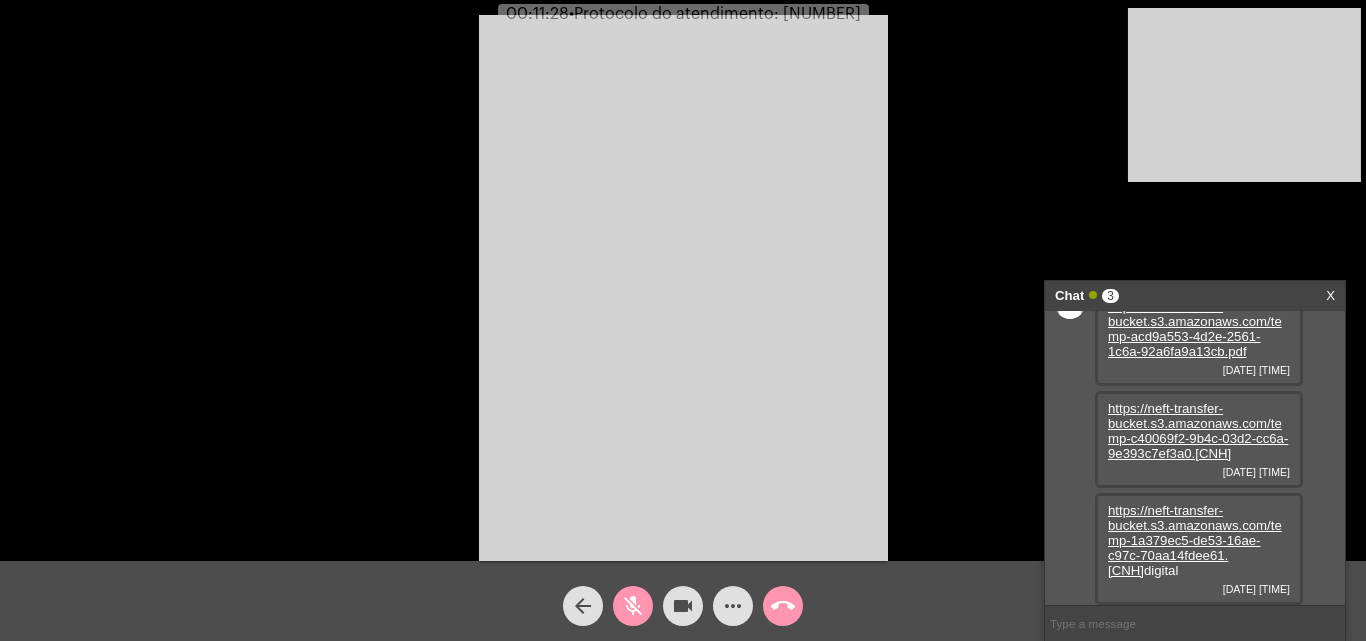 drag, startPoint x: 689, startPoint y: 274, endPoint x: 670, endPoint y: 471, distance: 197.91412 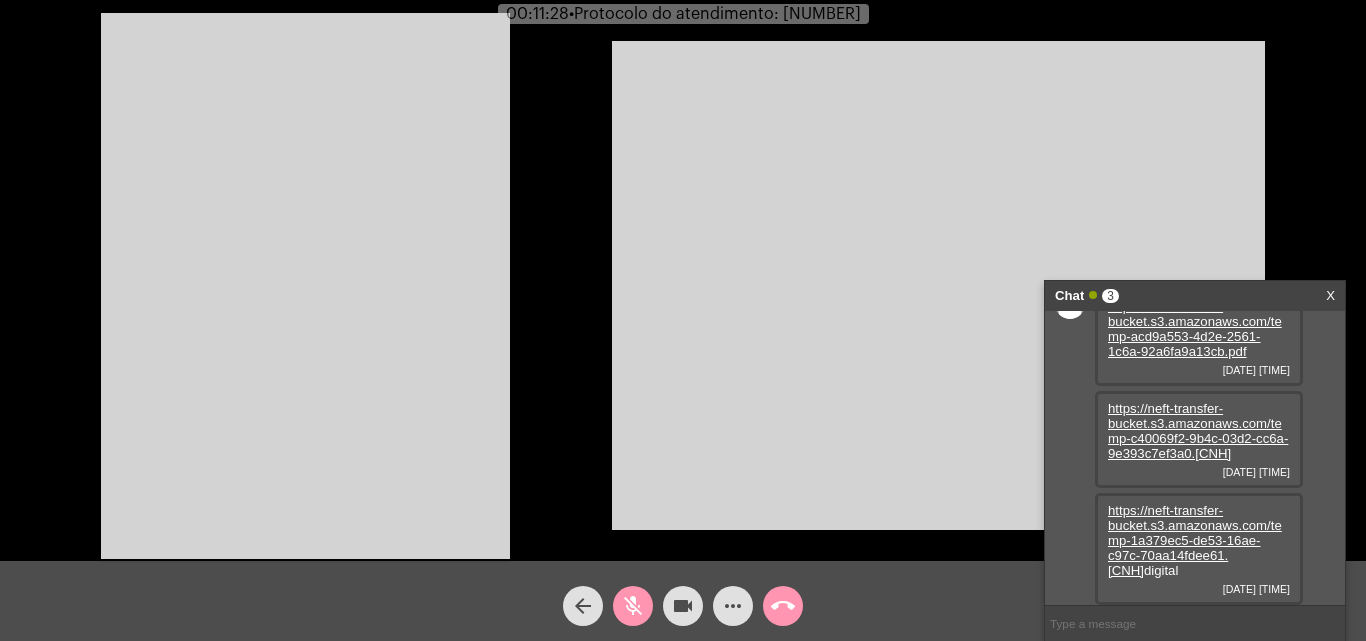 click on "mic_off" 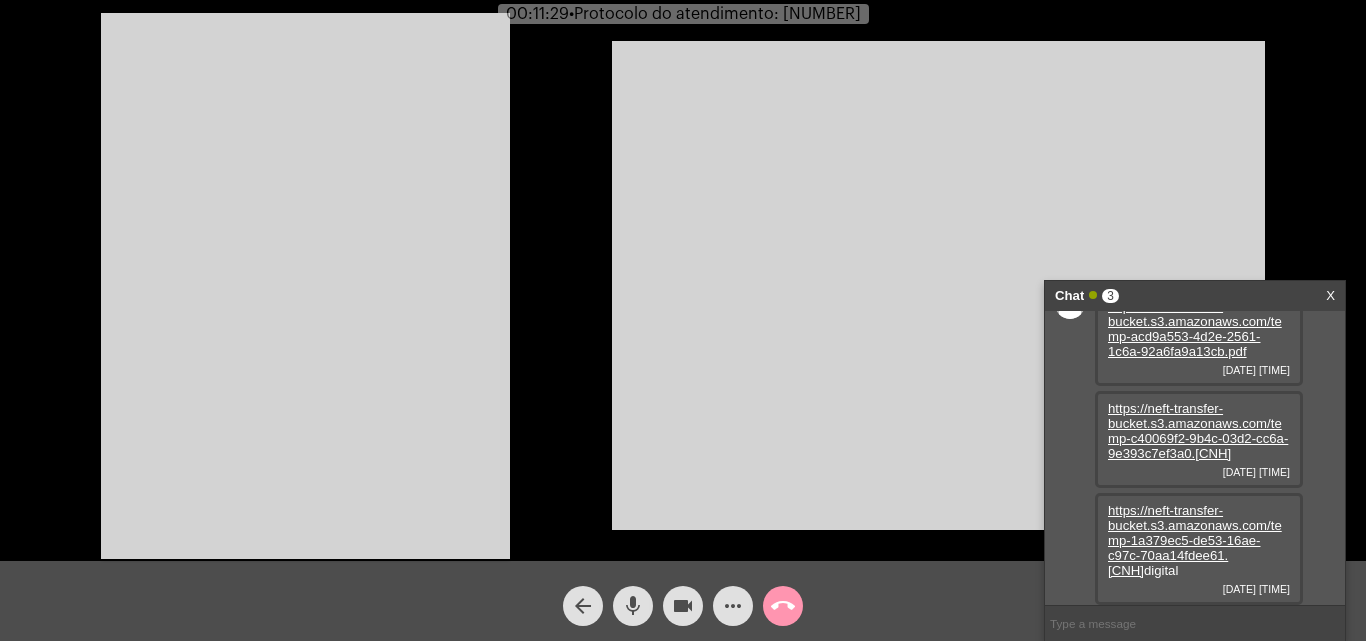 click at bounding box center (305, 286) 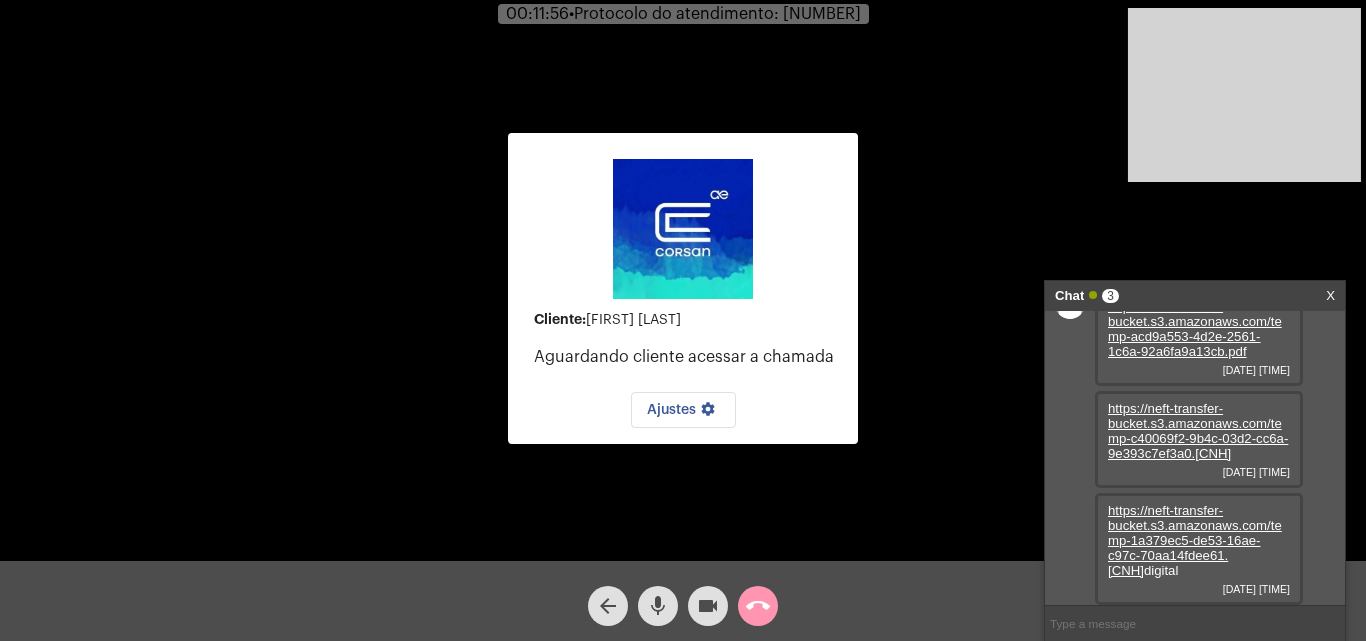 click at bounding box center [1244, 95] 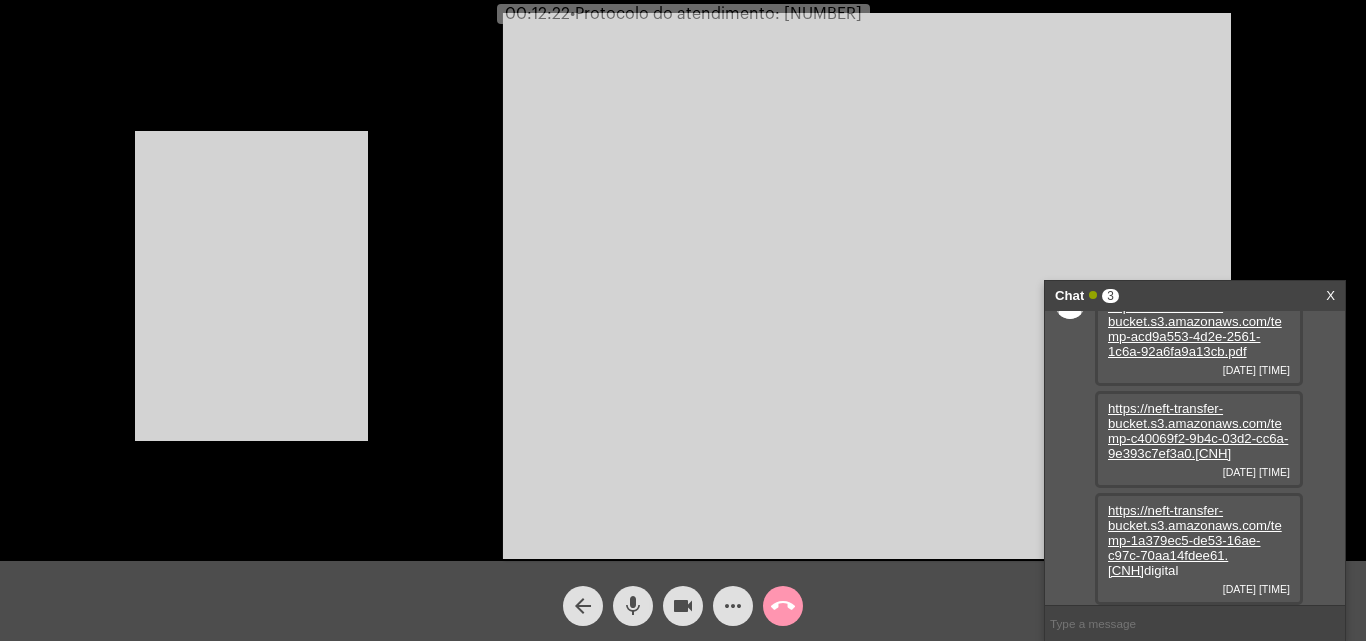 click at bounding box center (251, 286) 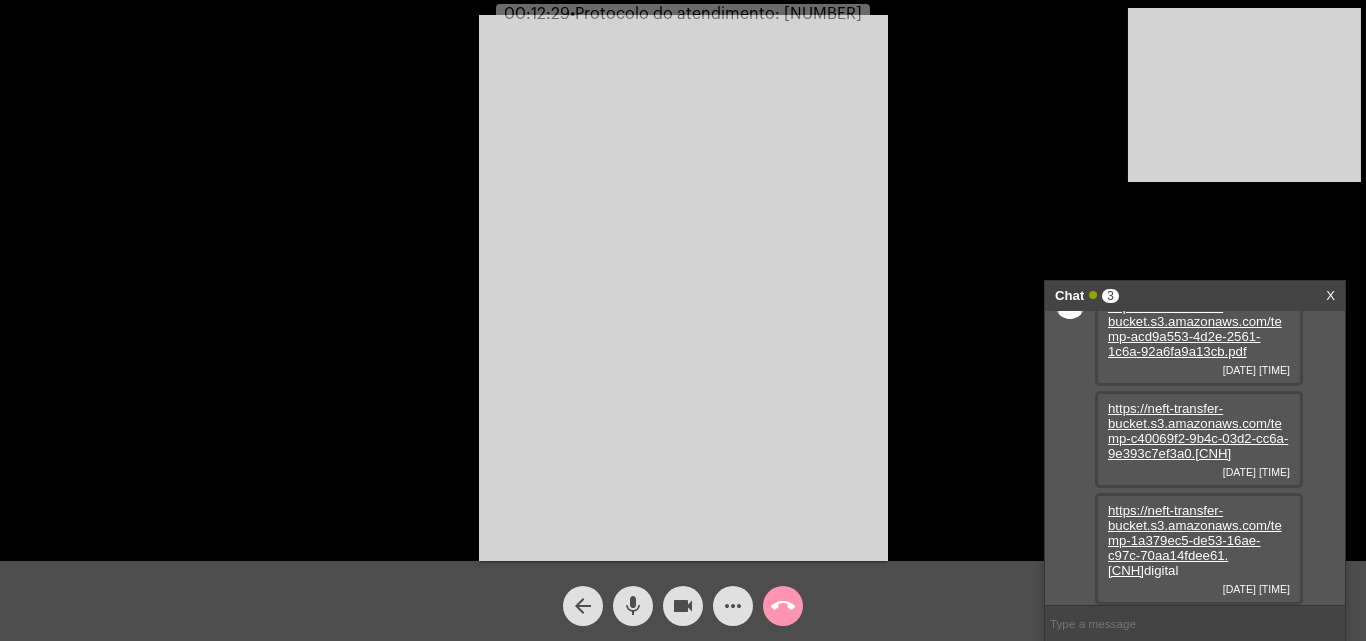 click on "mic" 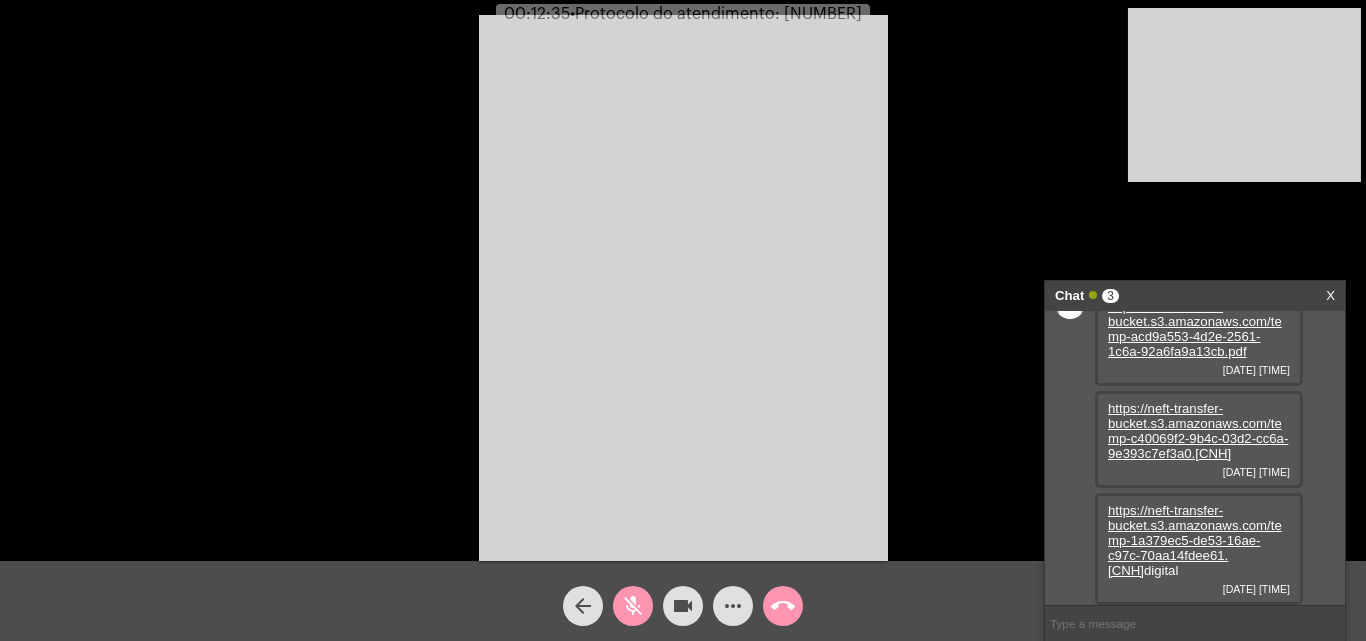 click on "videocam" 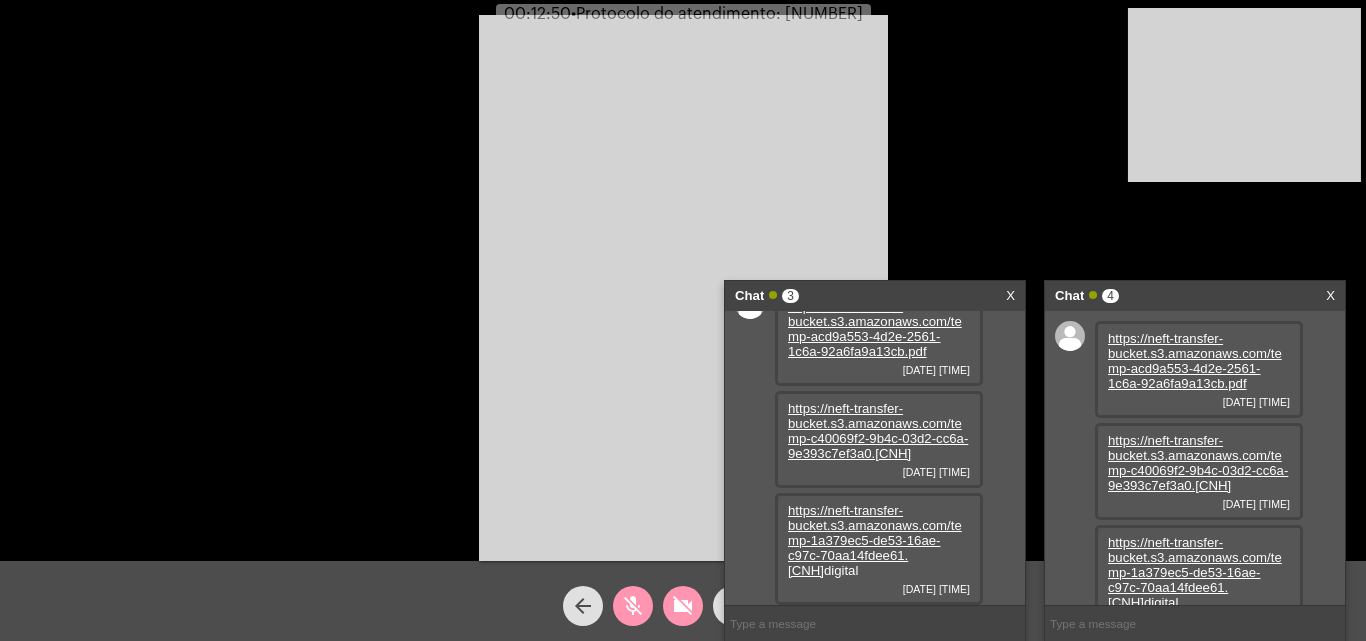 scroll, scrollTop: 134, scrollLeft: 0, axis: vertical 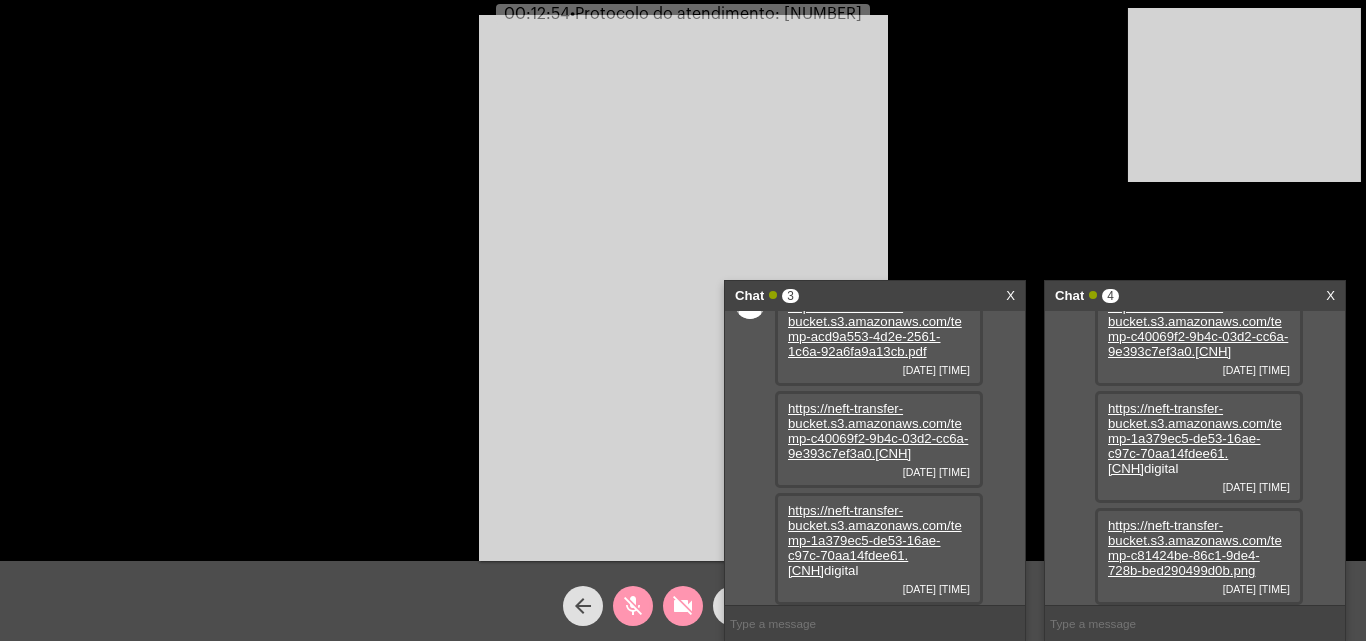 click on "videocam_off" 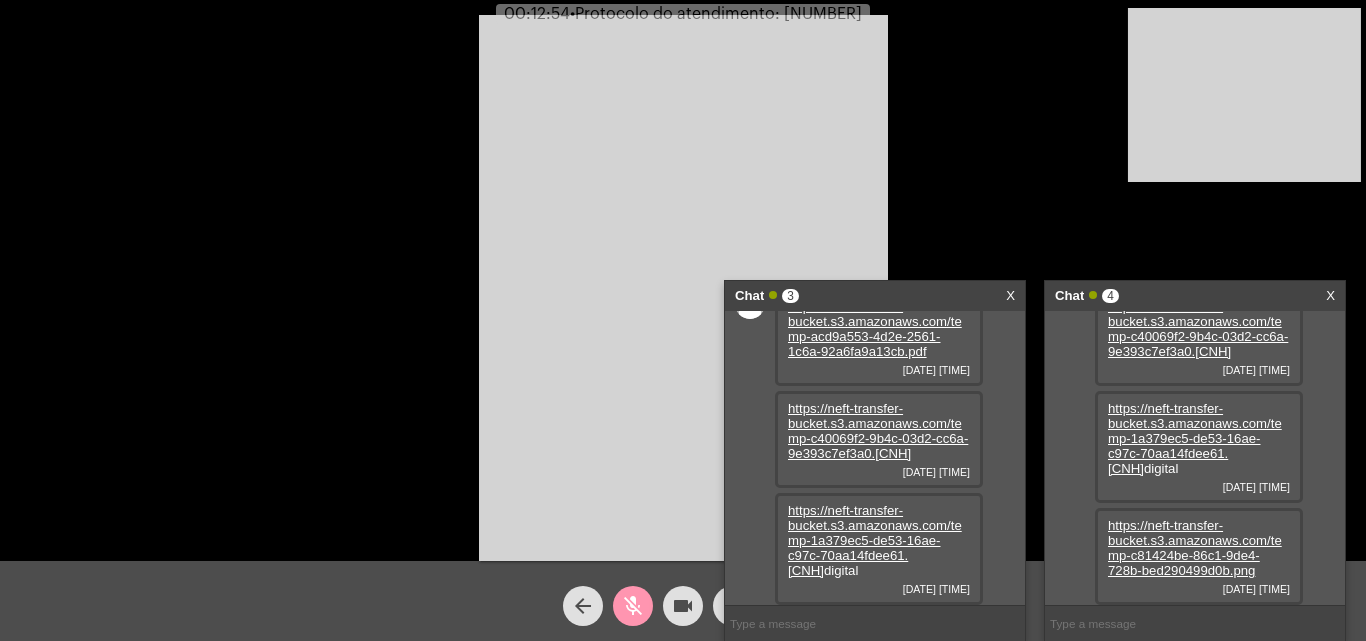 click on "mic_off" 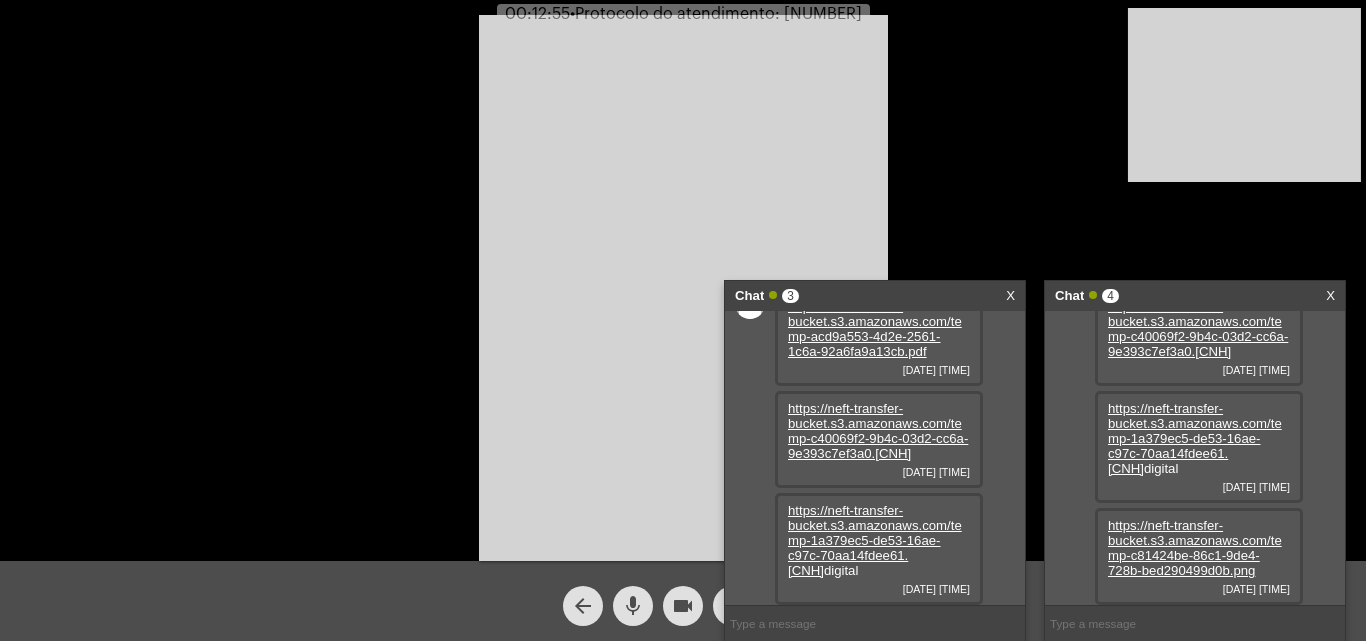 click on "https://neft-transfer-bucket.s3.amazonaws.com/temp-1a379ec5-de53-16ae-c97c-70aa14fdee61.[CNH]" at bounding box center (875, 540) 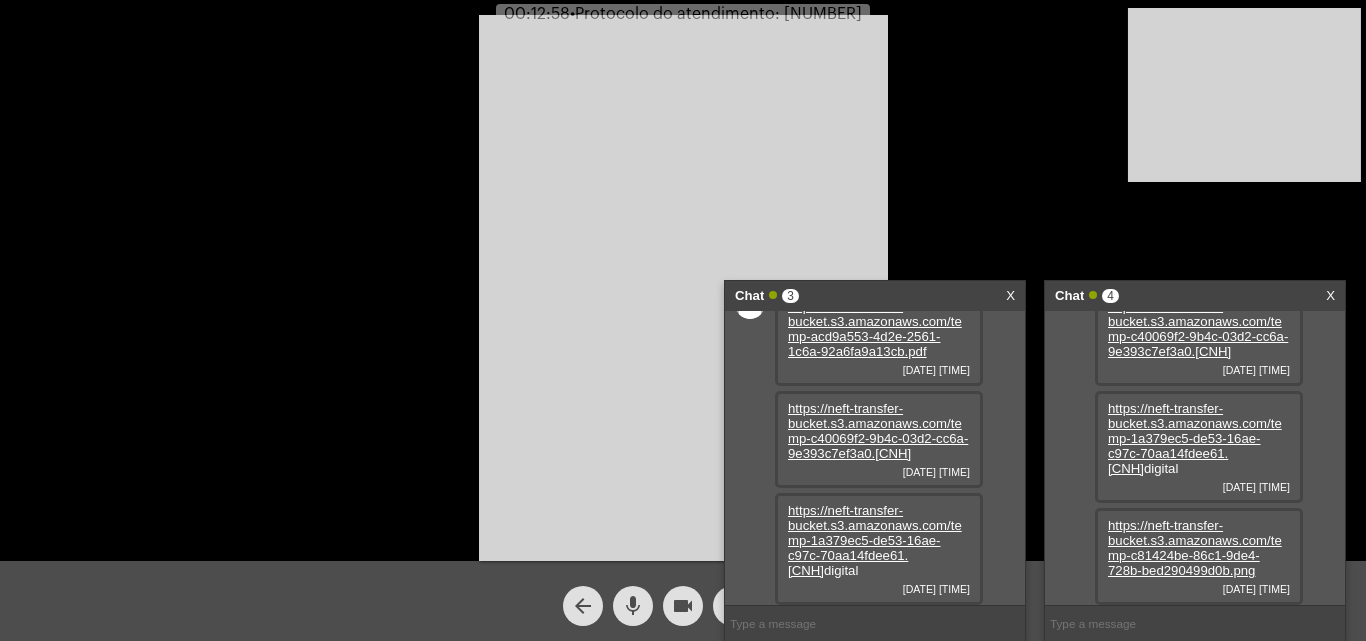 click on "https://neft-transfer-bucket.s3.amazonaws.com/temp-c81424be-86c1-9de4-728b-bed290499d0b.png" at bounding box center [1195, 548] 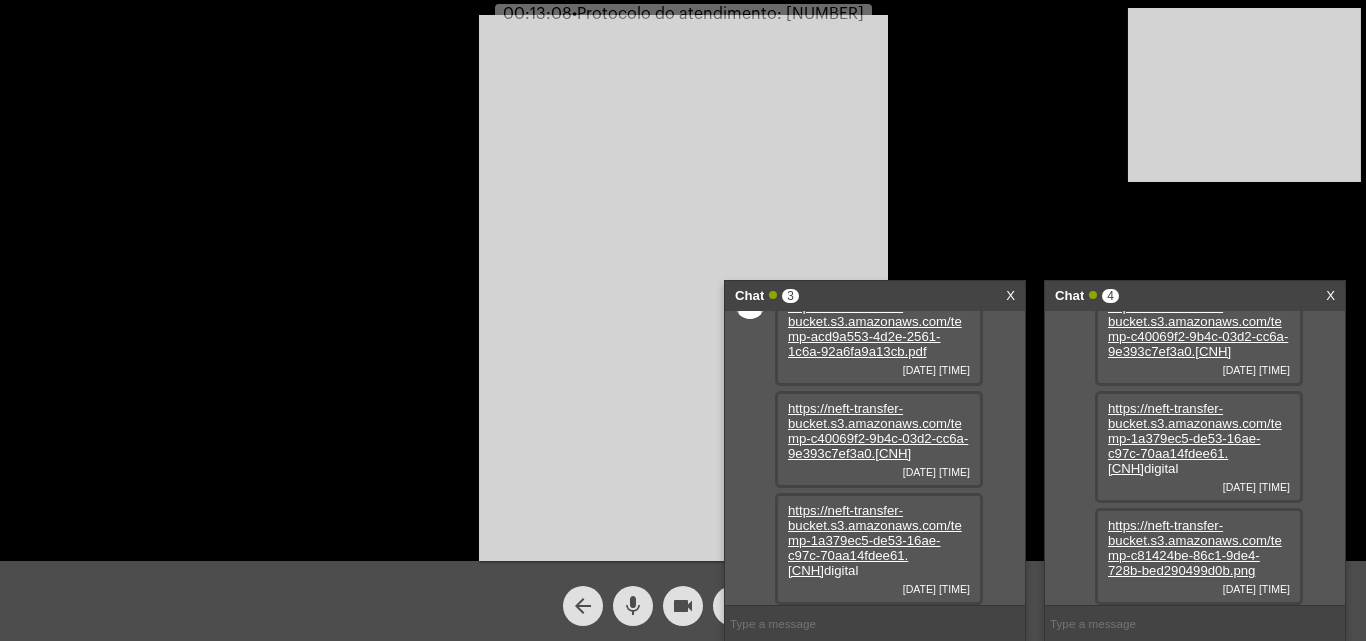 click on "mic" 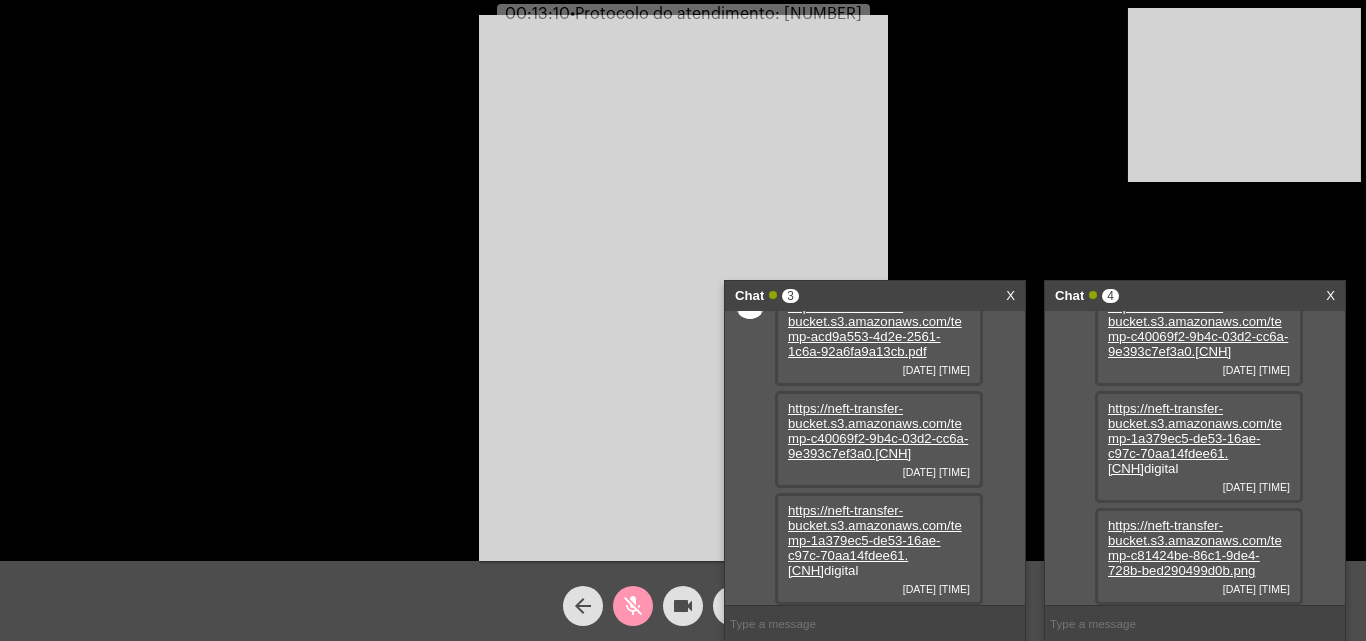 click on "X" at bounding box center (1010, 296) 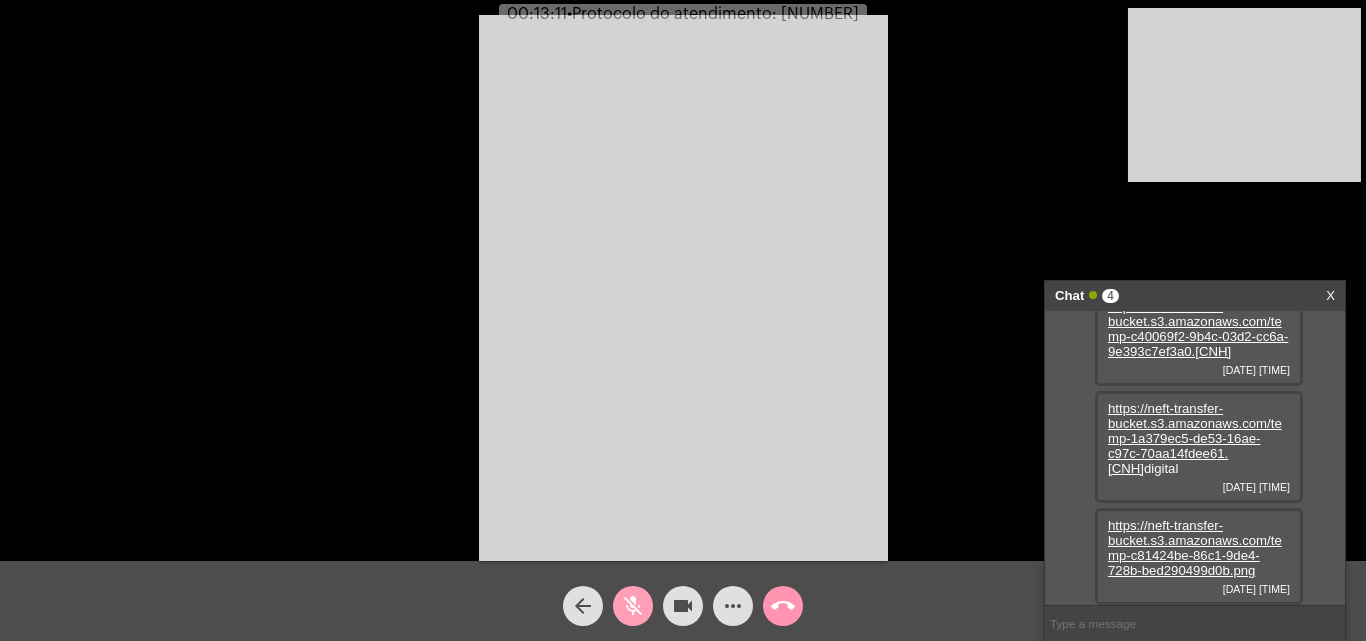 click on "mic_off" 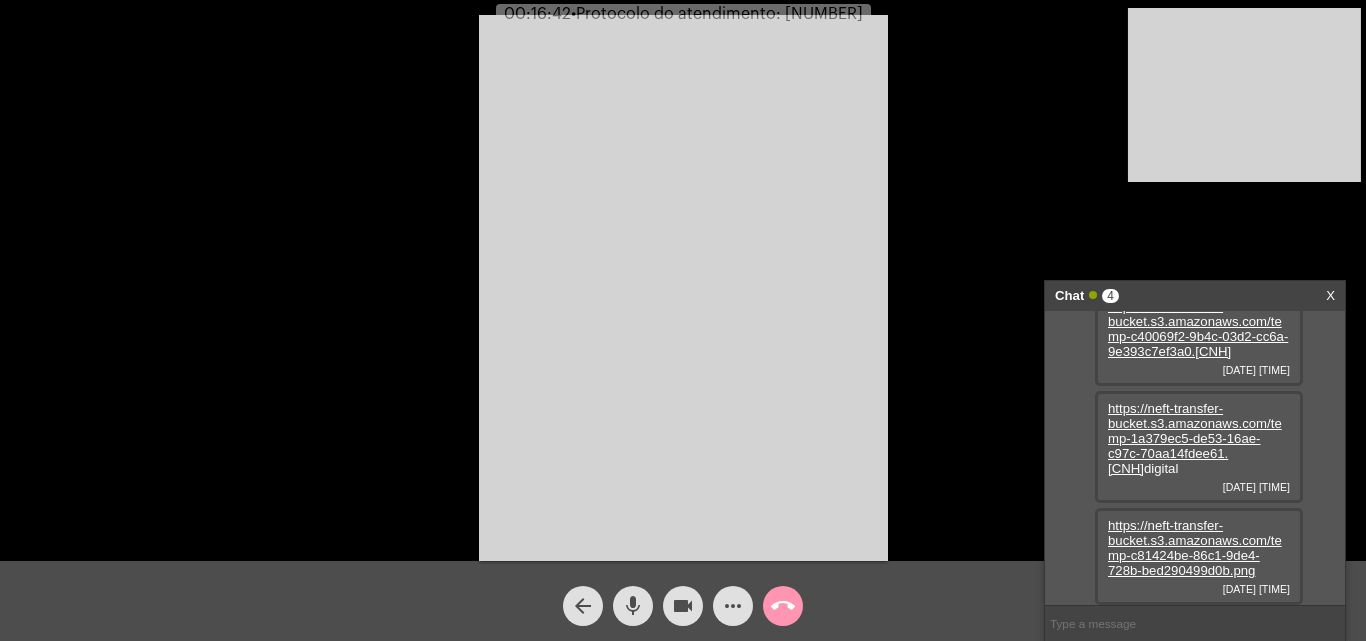 click on "mic" 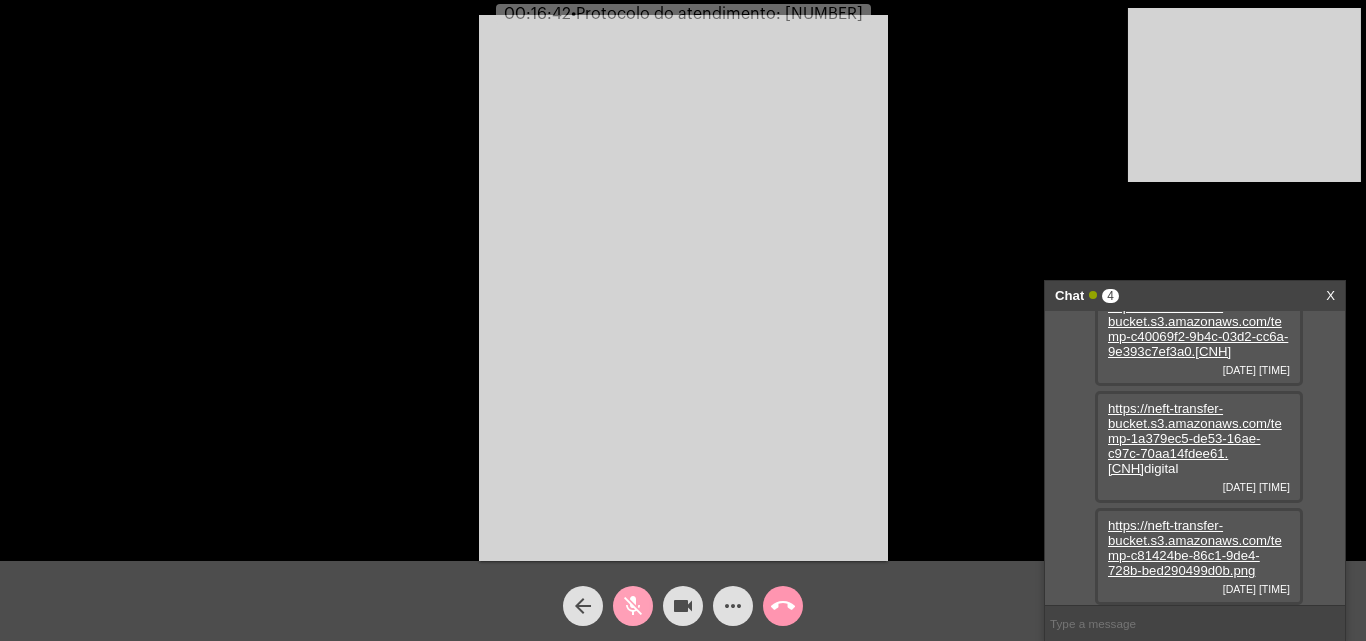 click on "videocam" 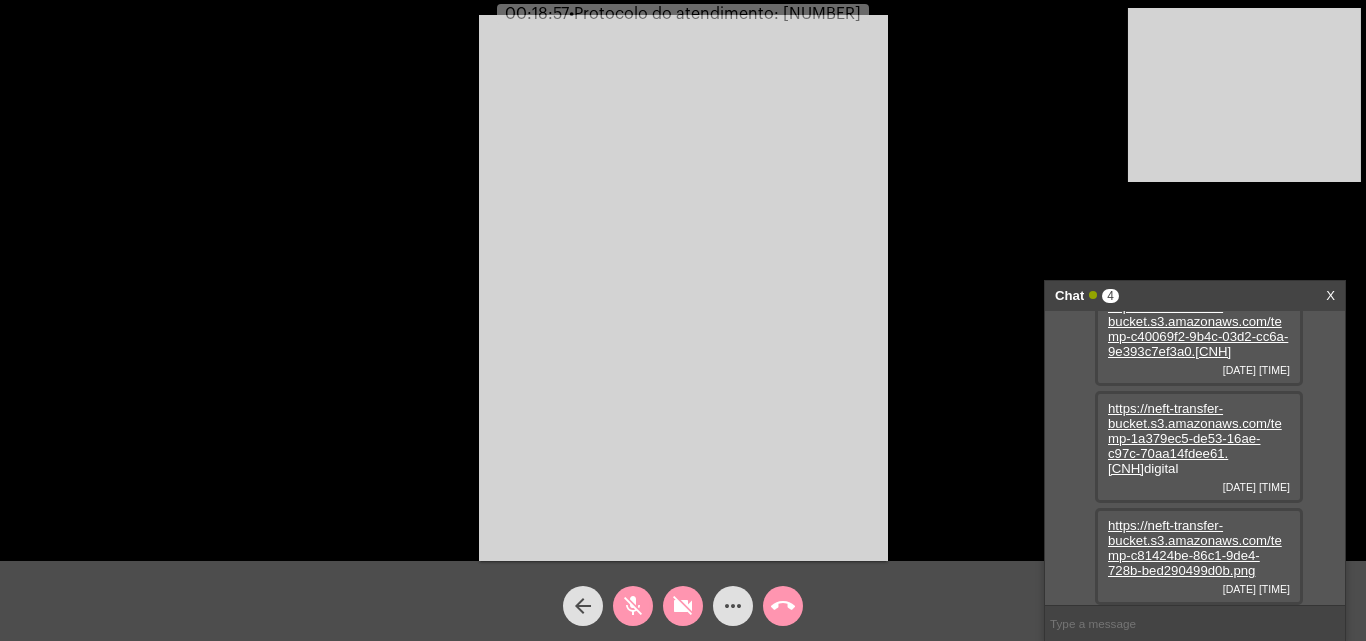 drag, startPoint x: 694, startPoint y: 605, endPoint x: 359, endPoint y: 214, distance: 514.88446 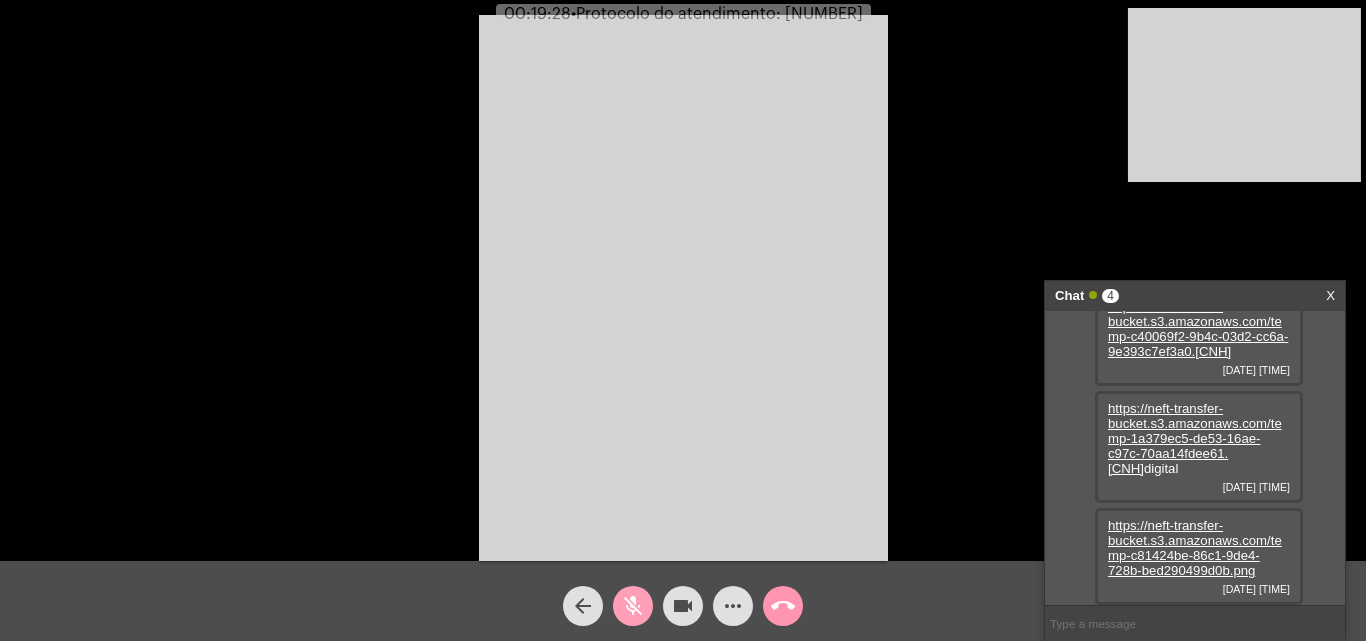 click on "mic_off" 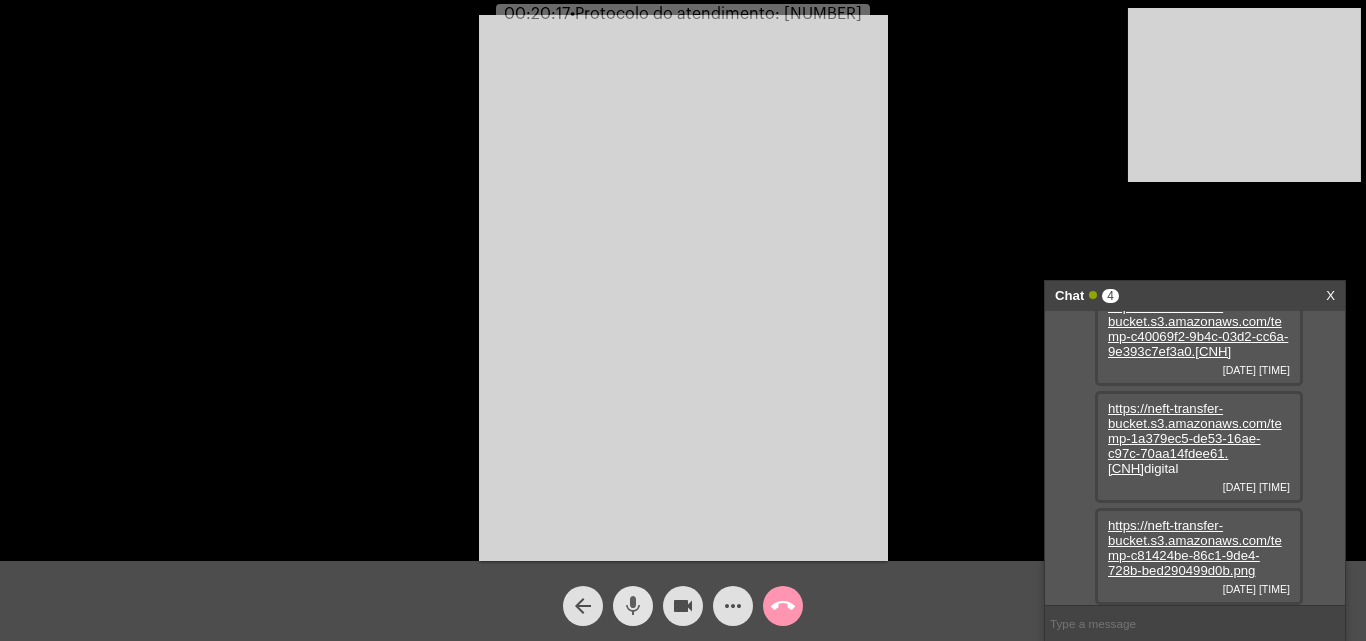 click on "mic" 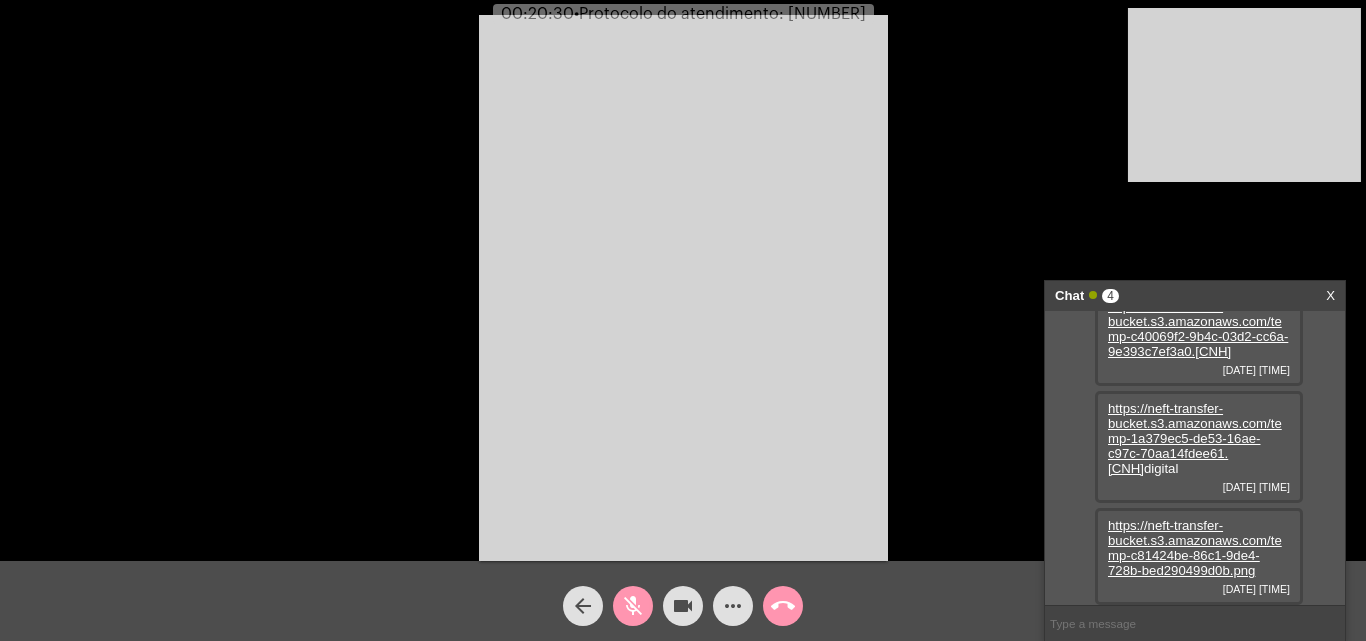 click on "mic_off" 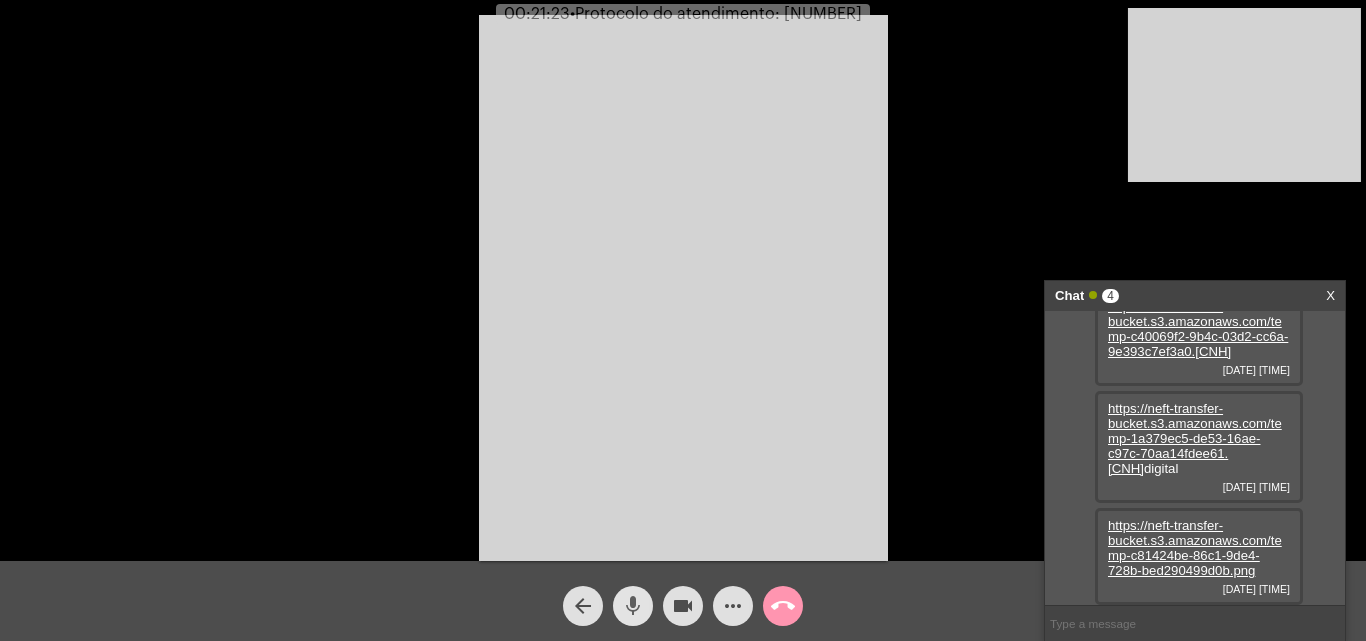 click on "mic" 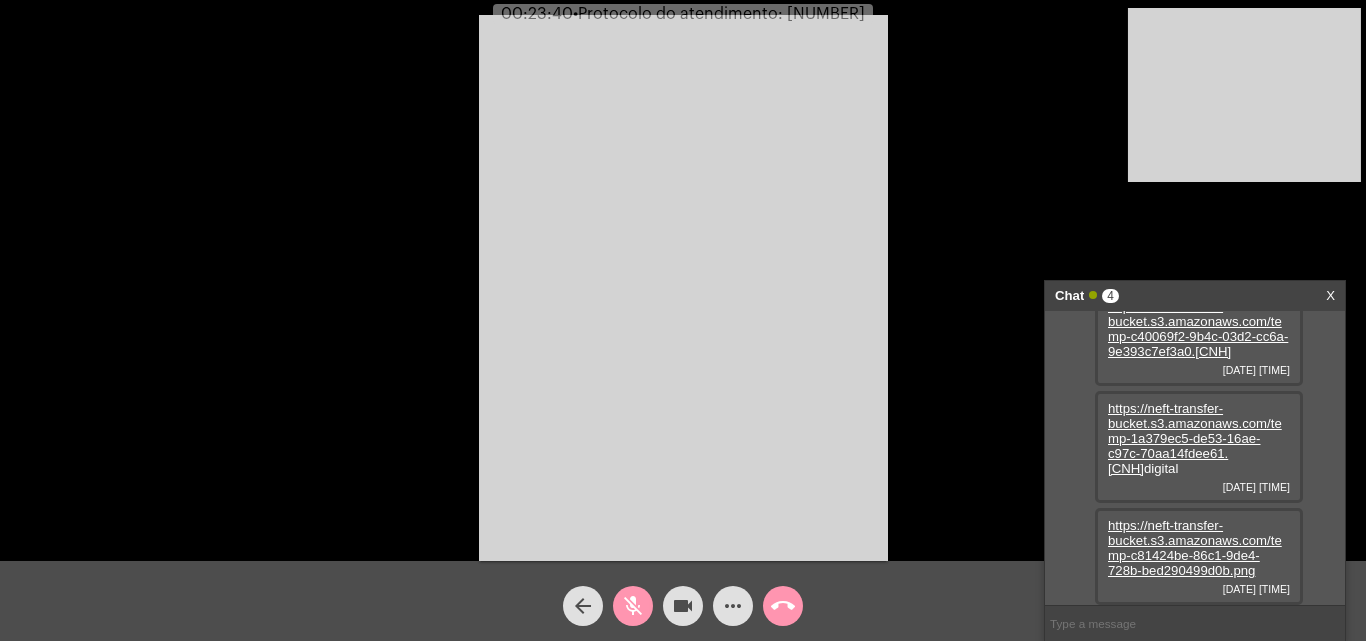 click on "mic_off" 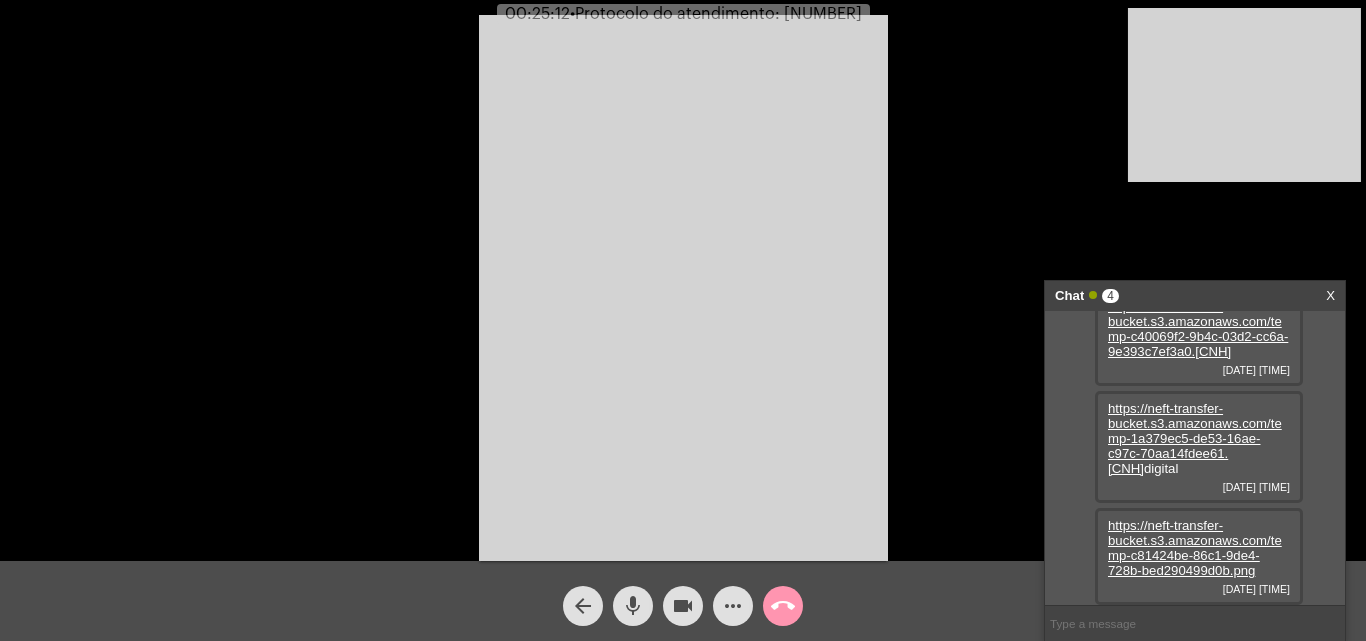 click on "more_horiz" 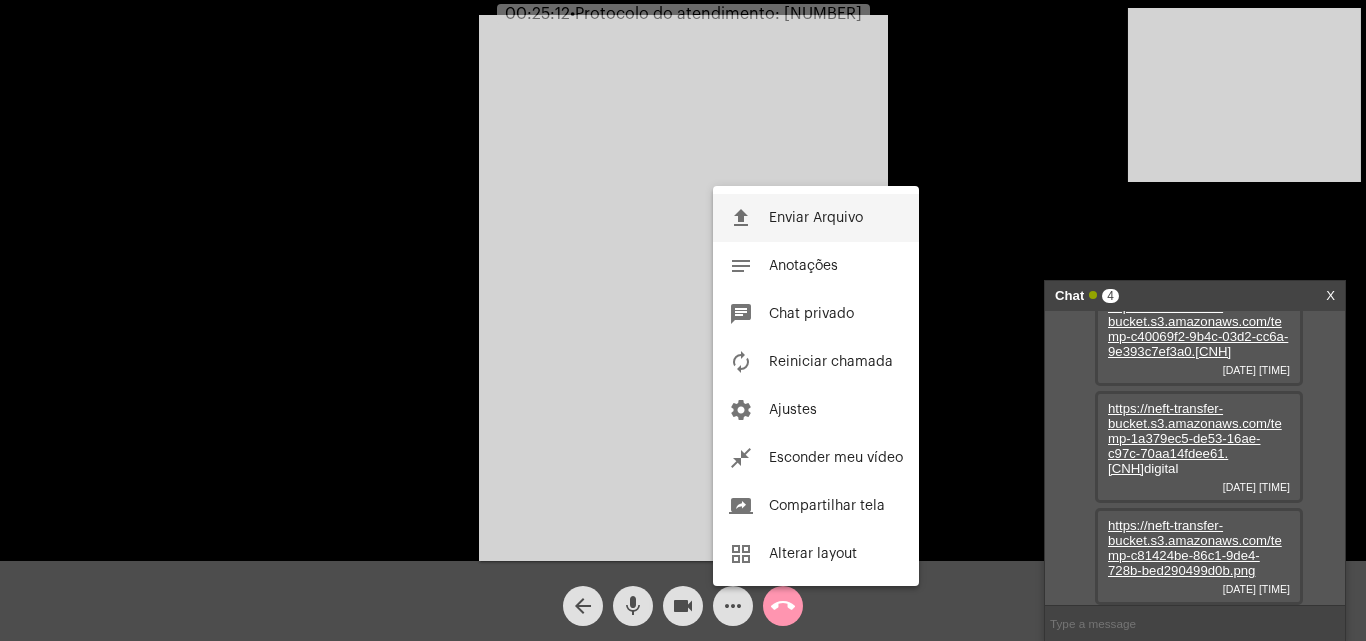 click on "file_upload Enviar Arquivo" at bounding box center [816, 218] 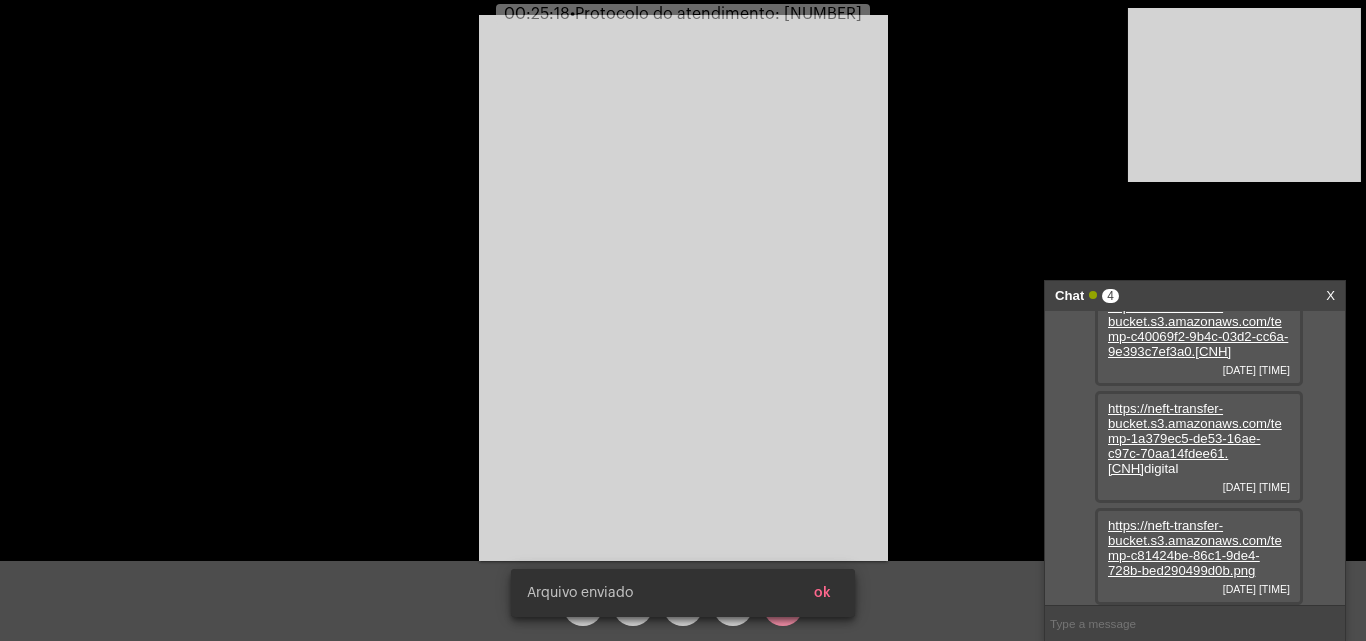 scroll, scrollTop: 236, scrollLeft: 0, axis: vertical 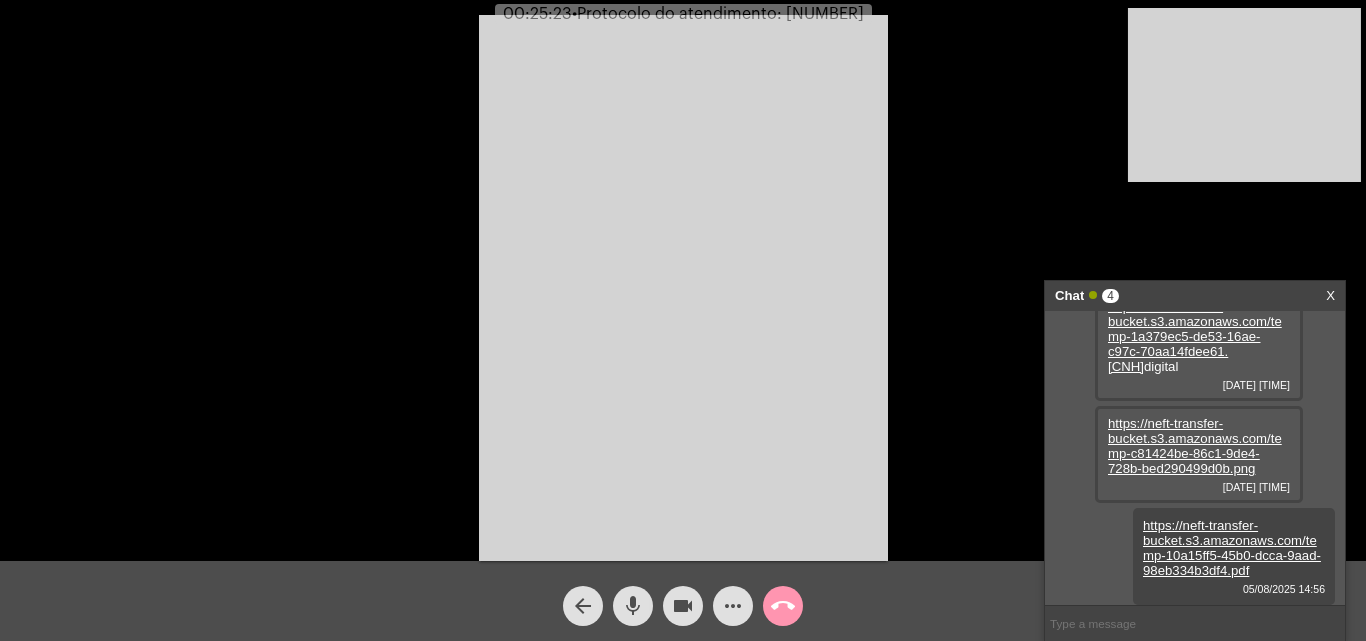 click on "•  Protocolo do atendimento: [NUMBER]" 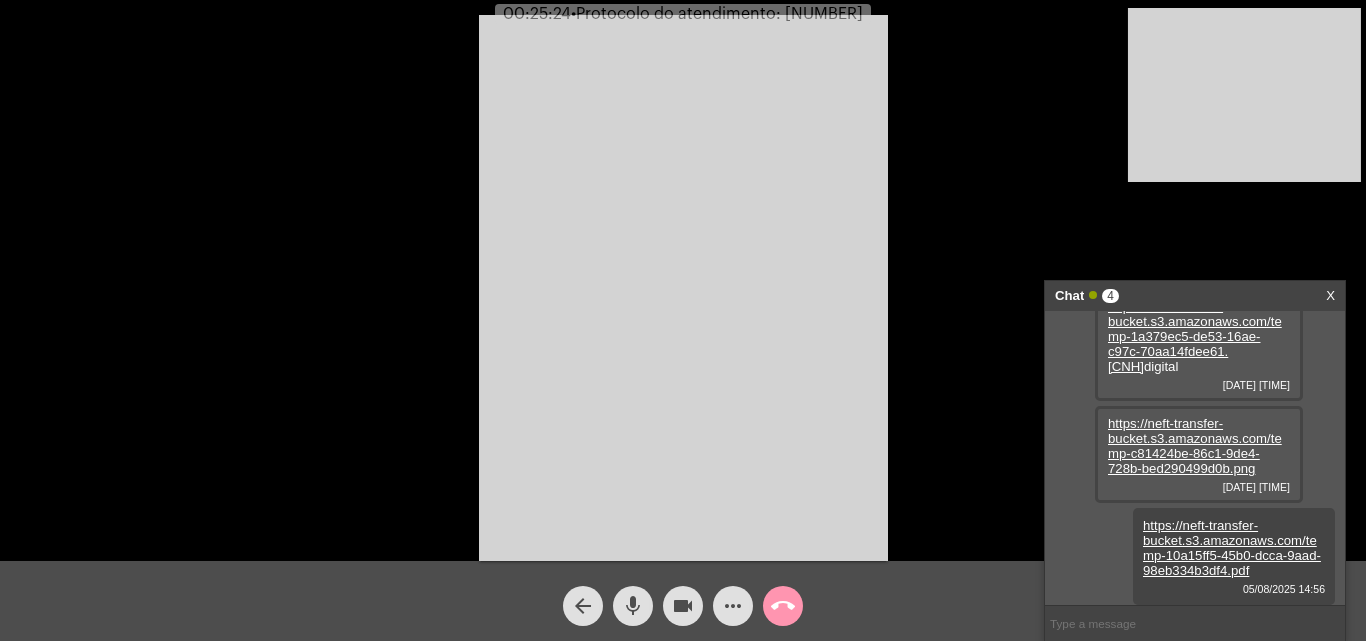copy on "[NUMBER]" 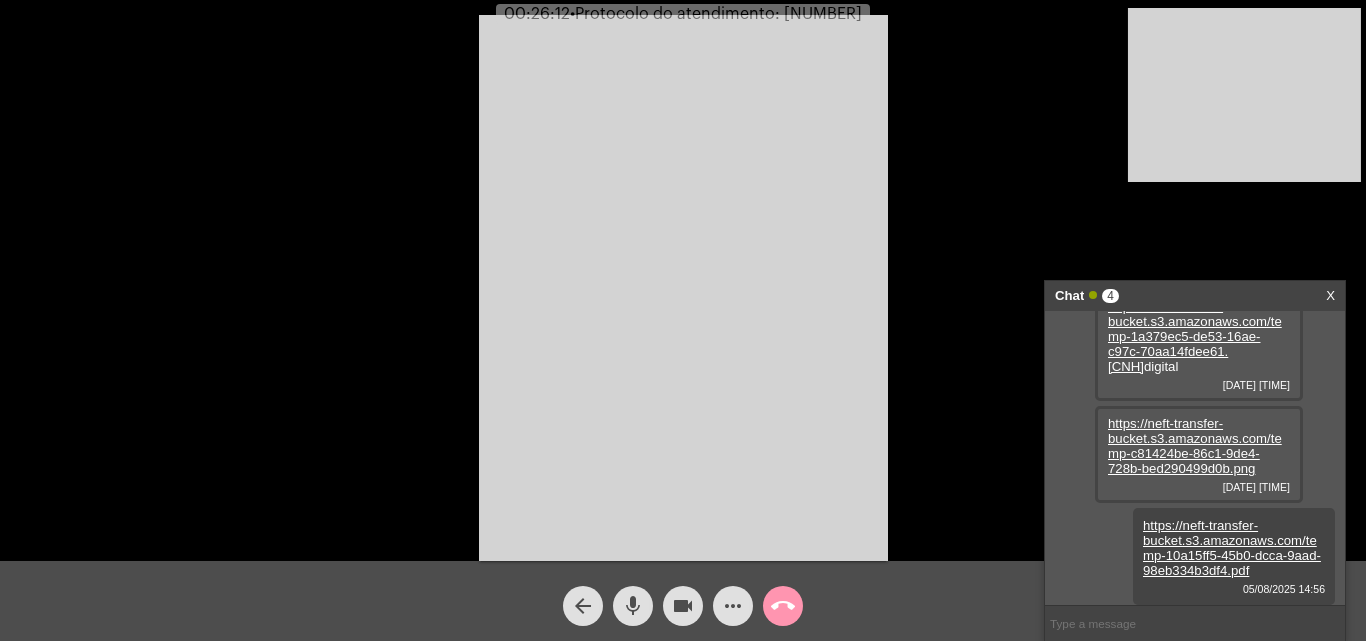 click on "Acessando Câmera e Microfone..." 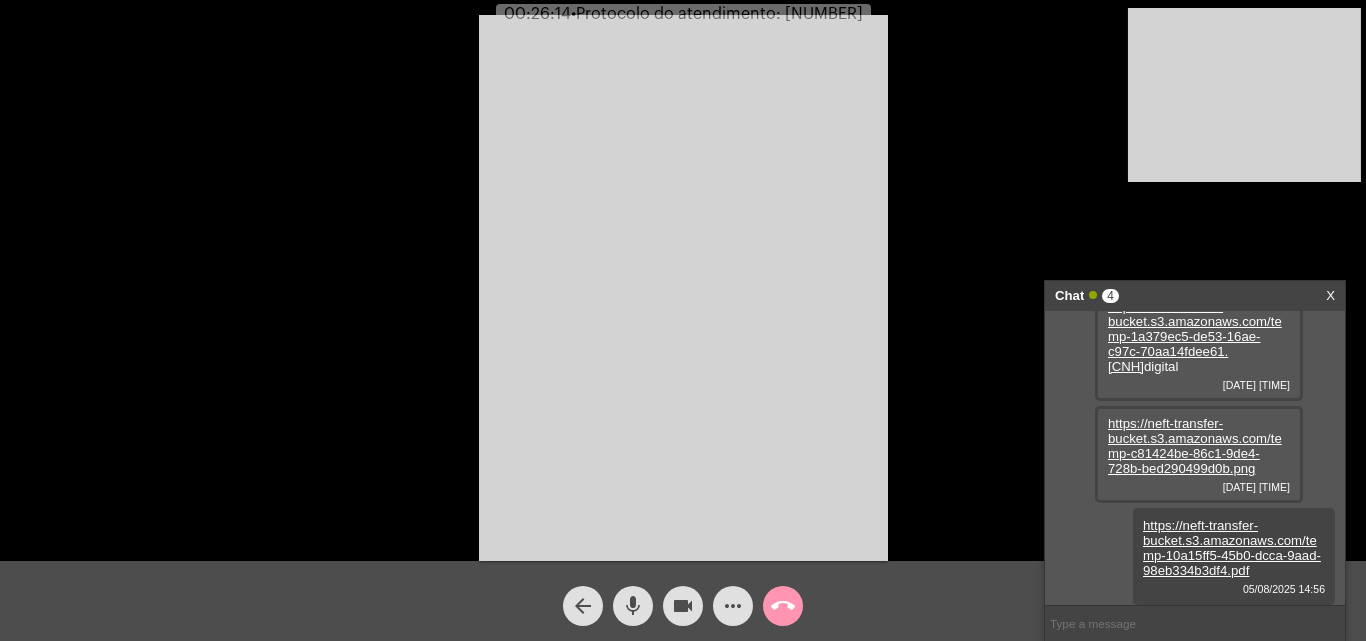 click on "•  Protocolo do atendimento: [NUMBER]" 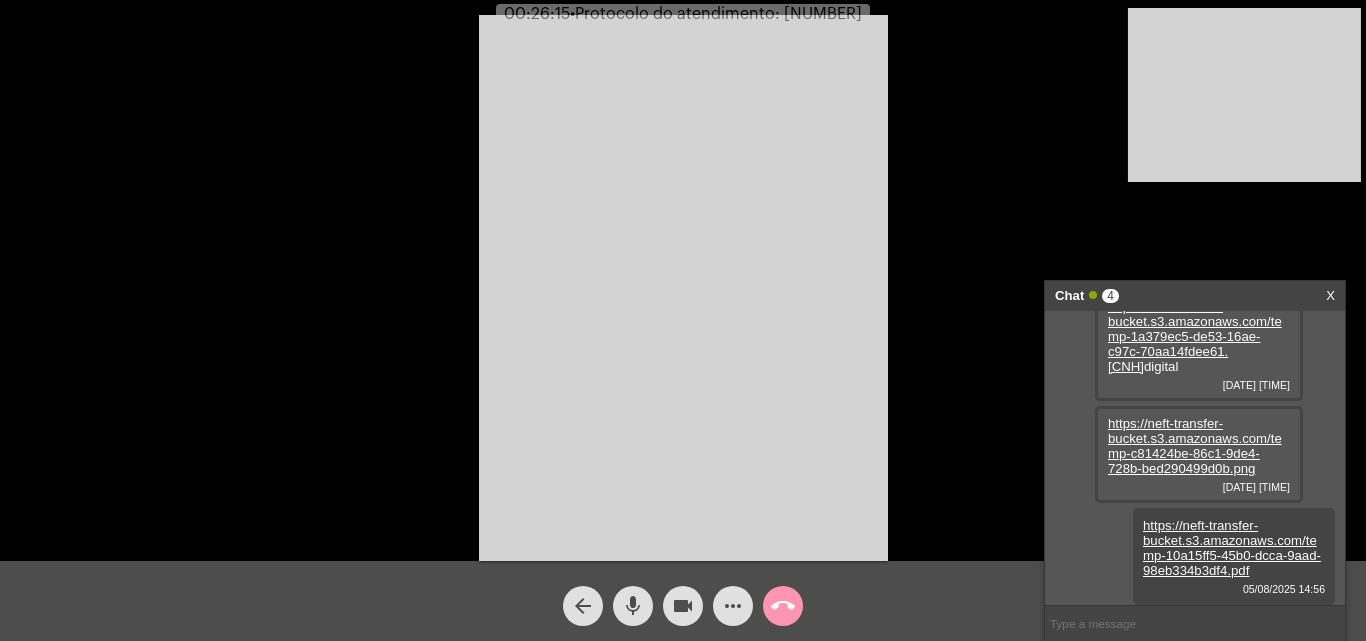 copy on "[NUMBER]" 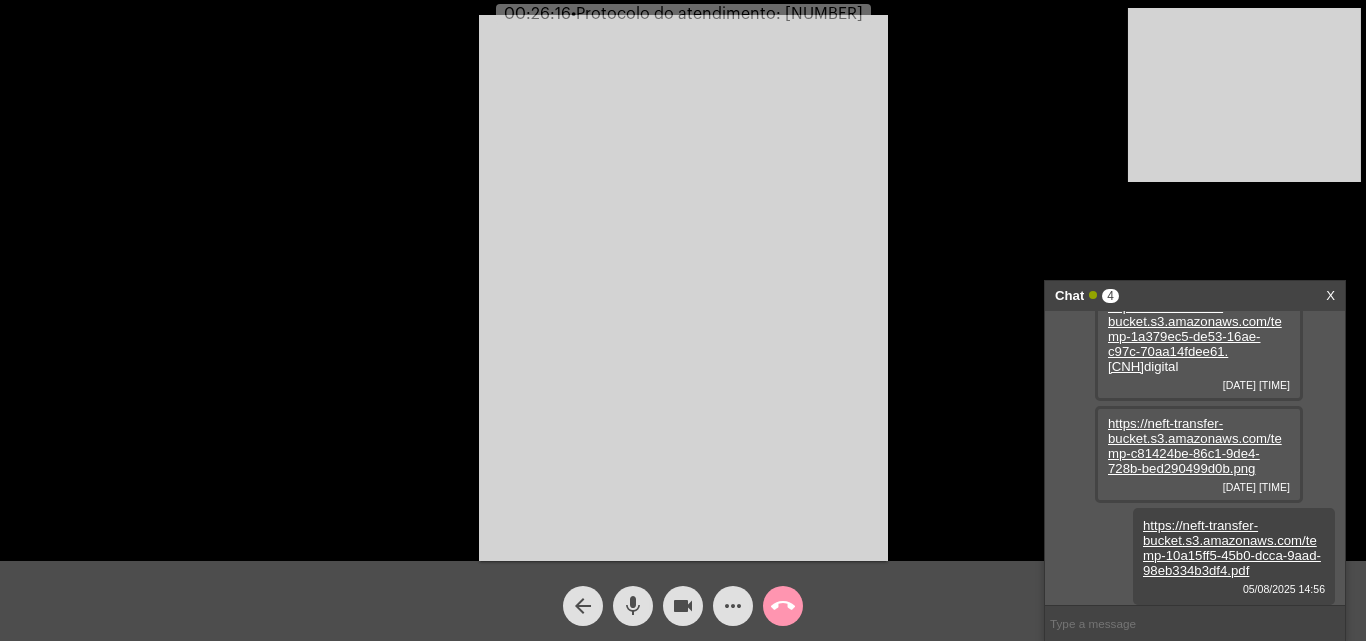 click at bounding box center (1195, 623) 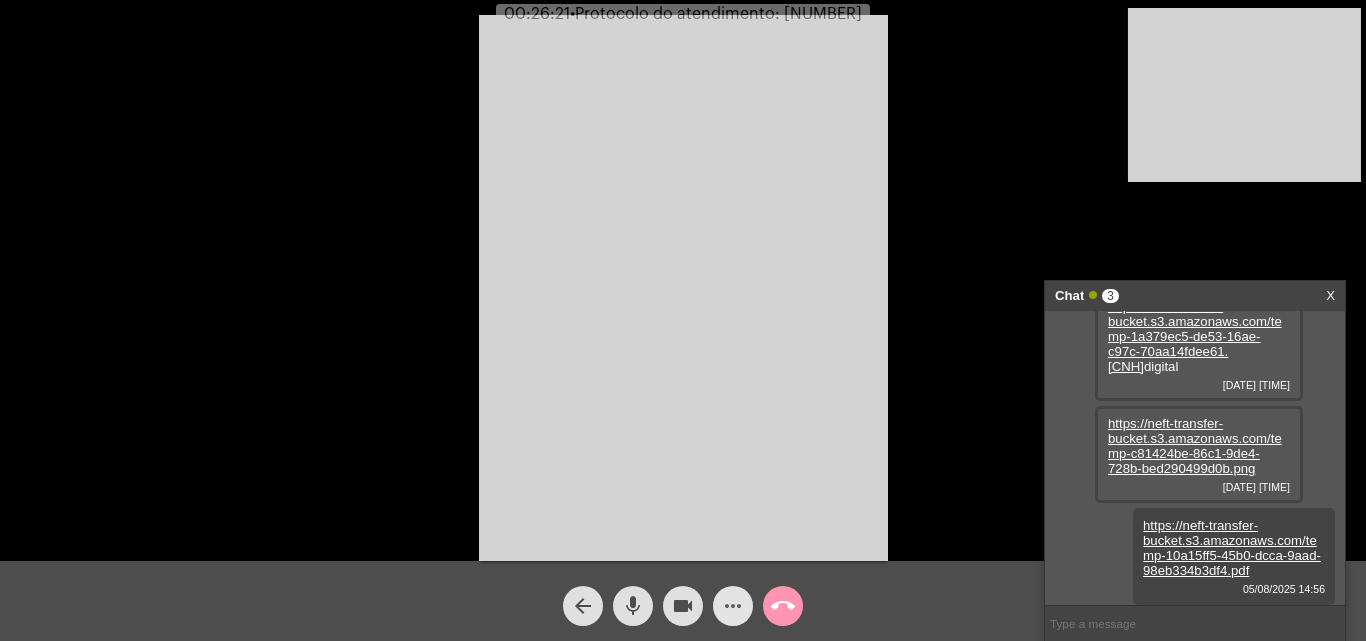 click on "more_horiz" 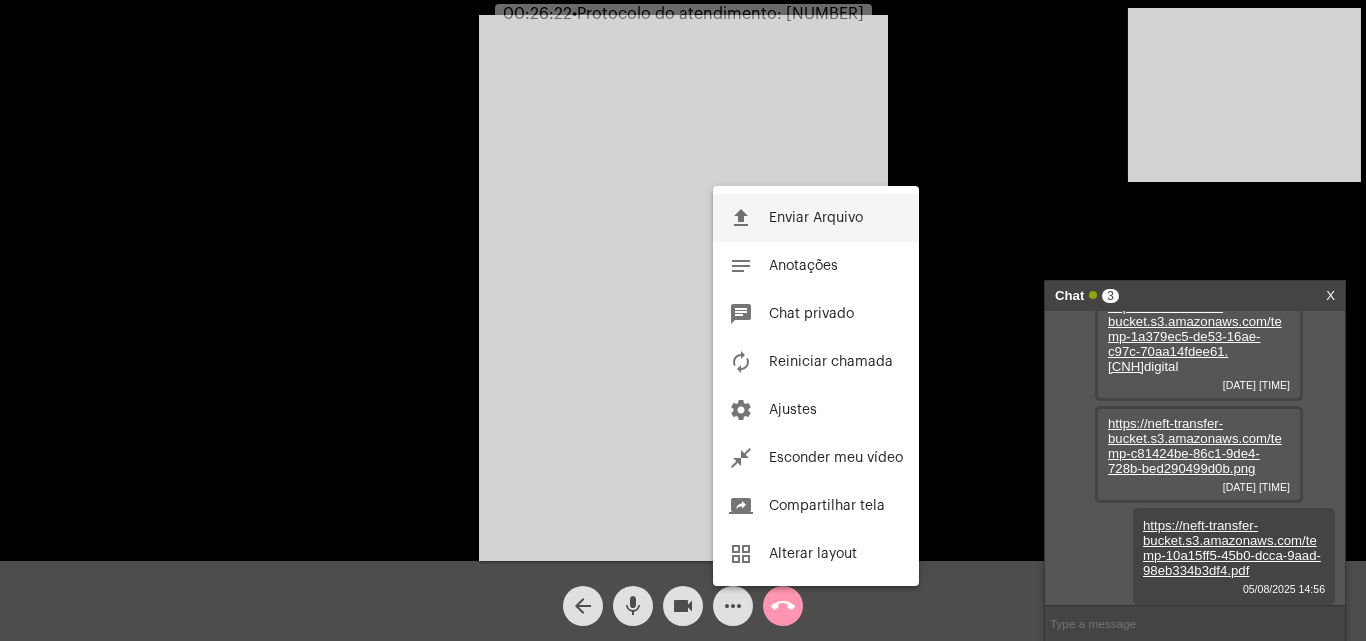 click on "Enviar Arquivo" at bounding box center (816, 218) 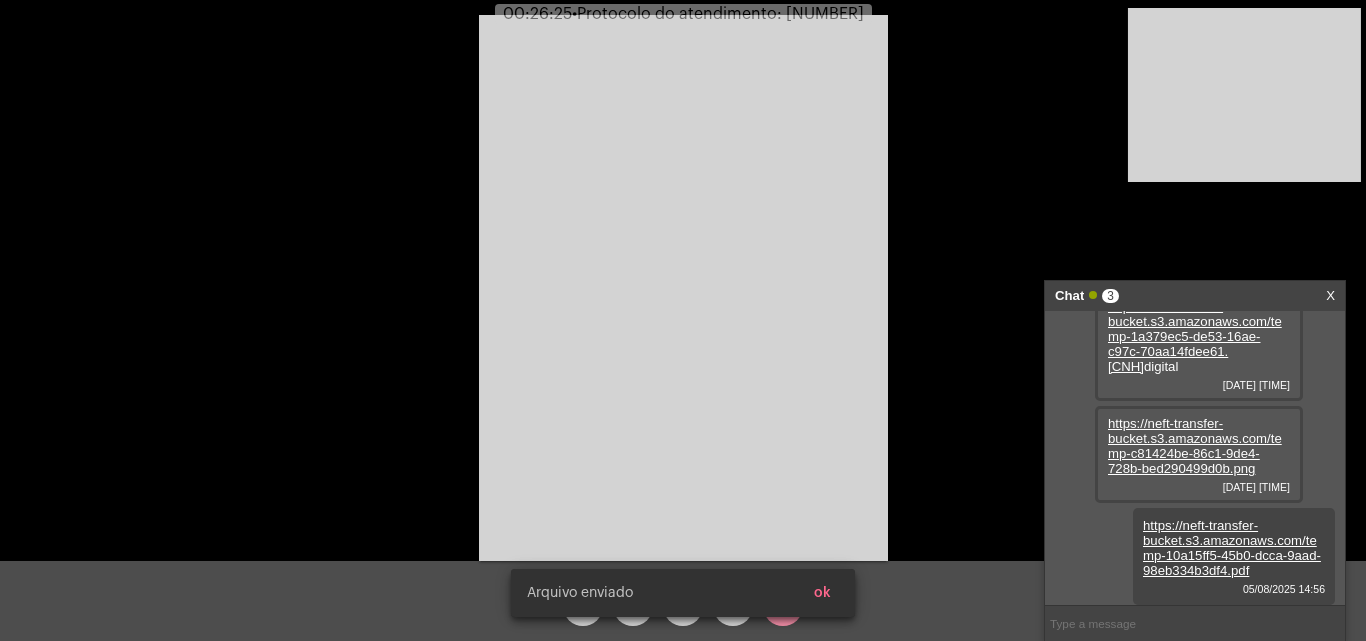 scroll, scrollTop: 338, scrollLeft: 0, axis: vertical 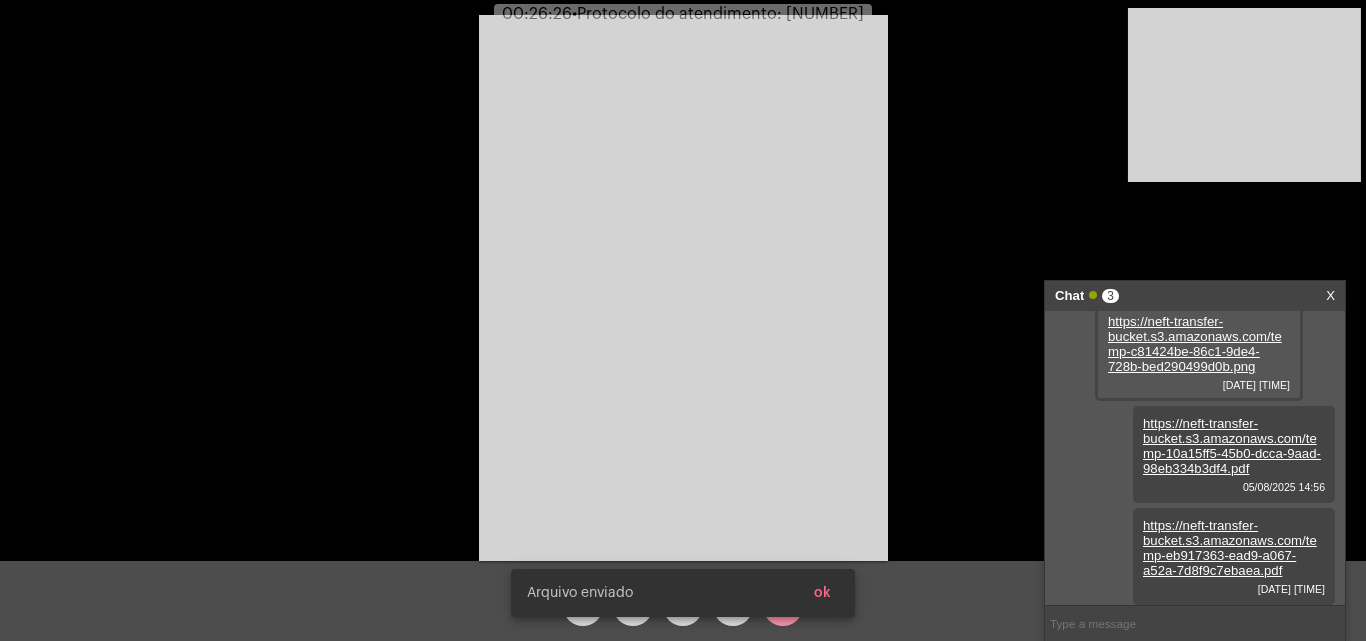 click at bounding box center [1195, 623] 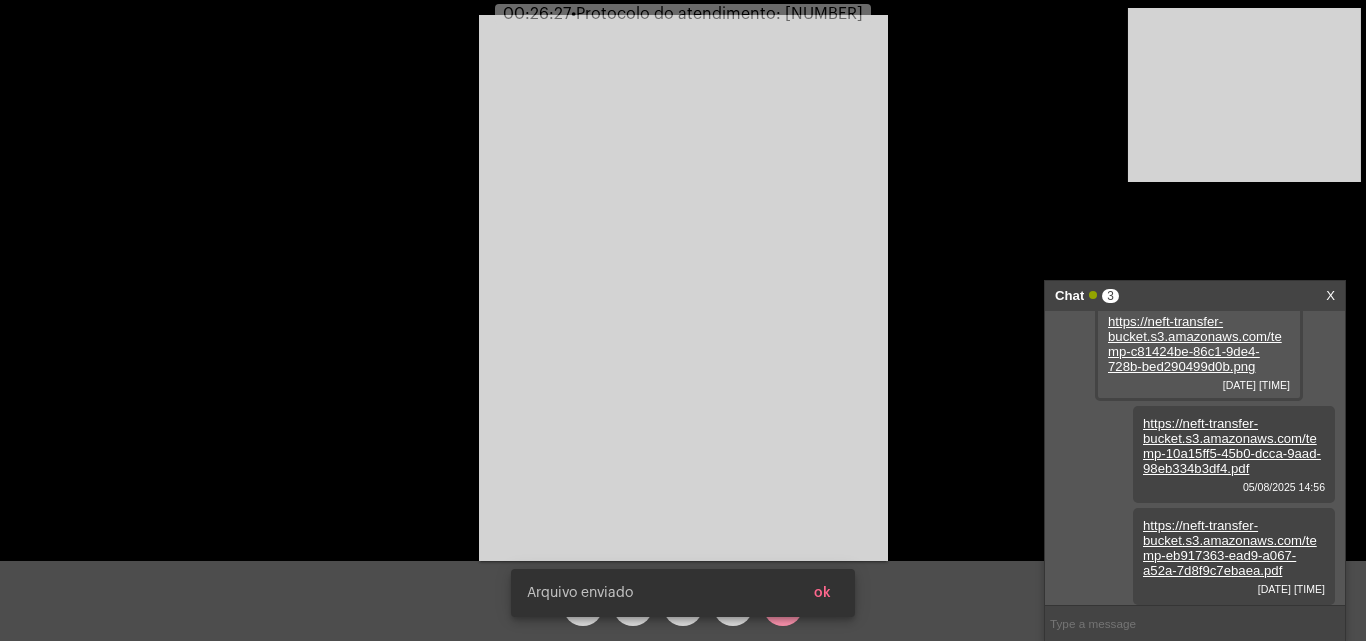 click on "•  Protocolo do atendimento: [NUMBER]" 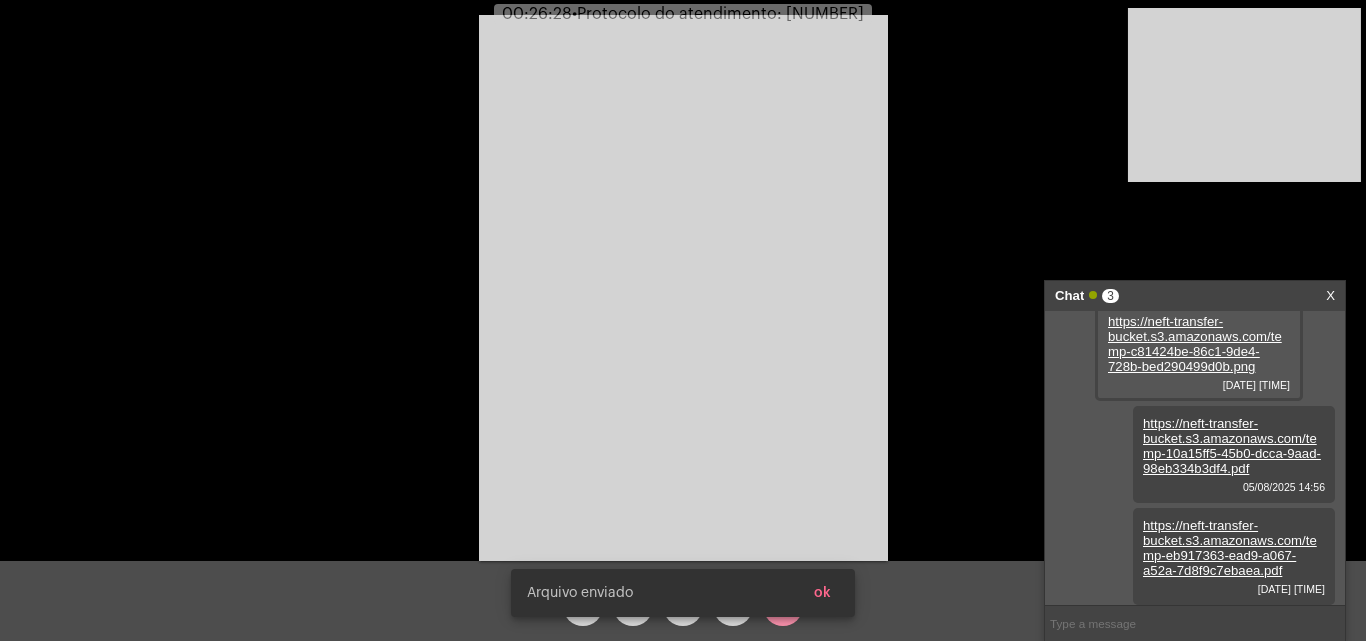 copy on "[NUMBER]" 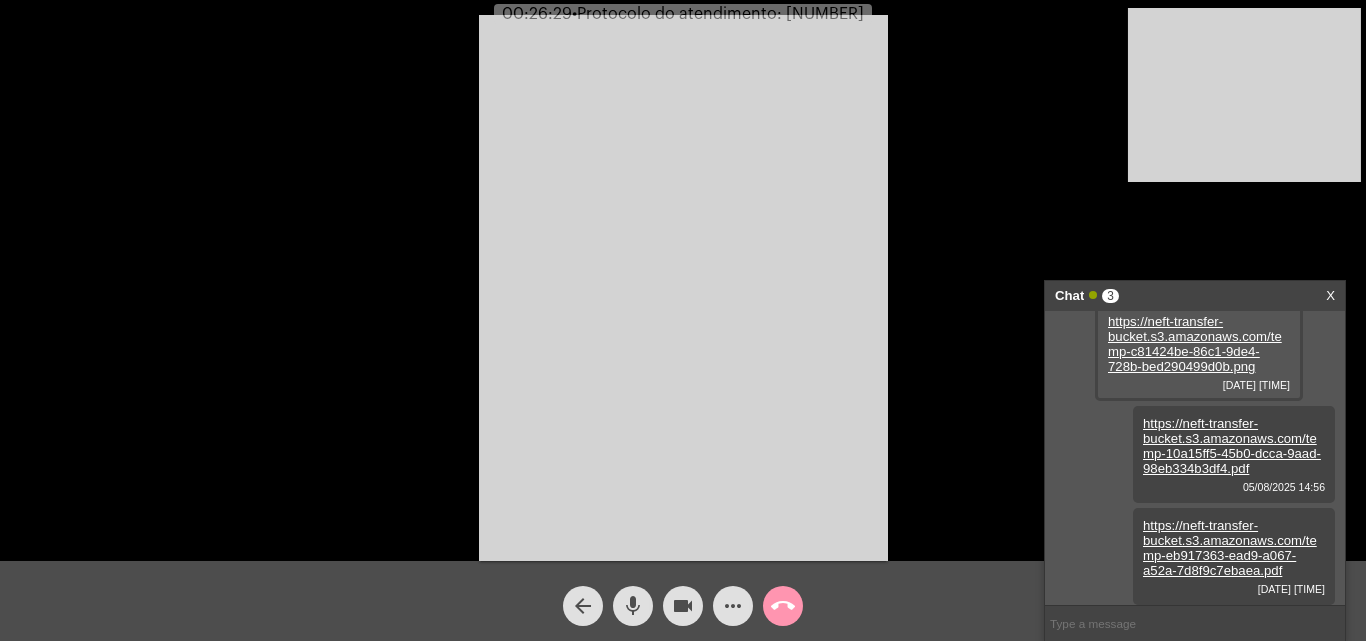 click at bounding box center (1195, 623) 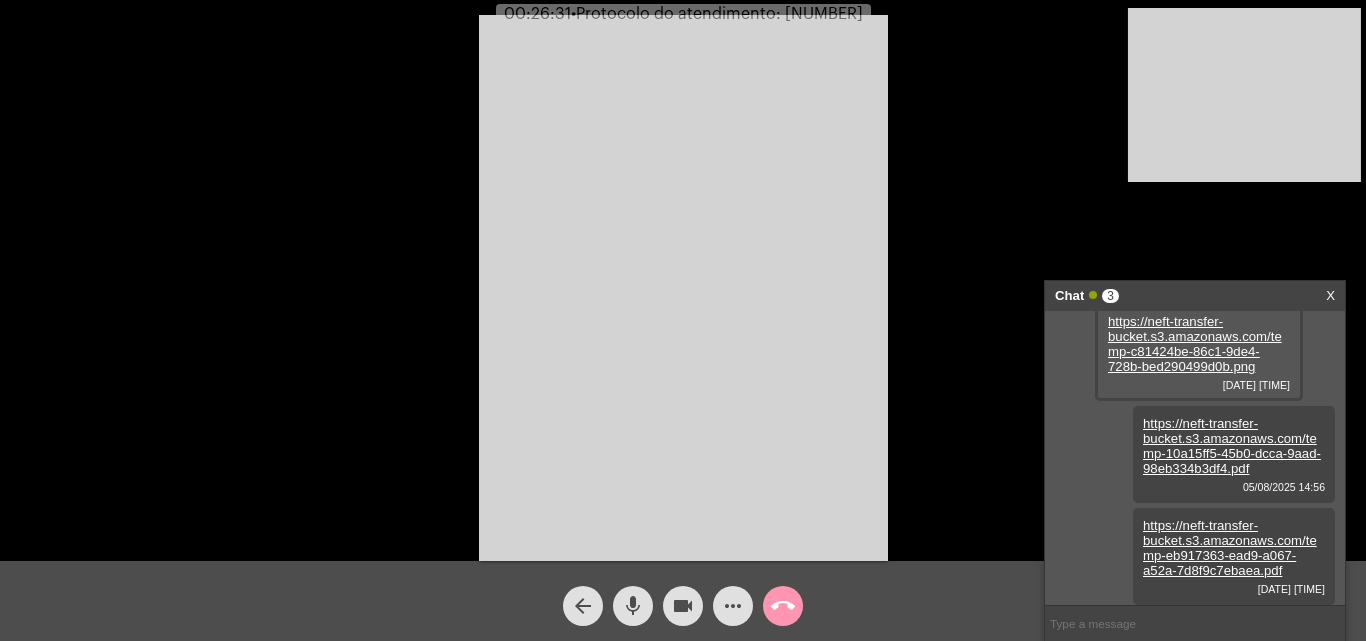 paste on "[NUMBER]" 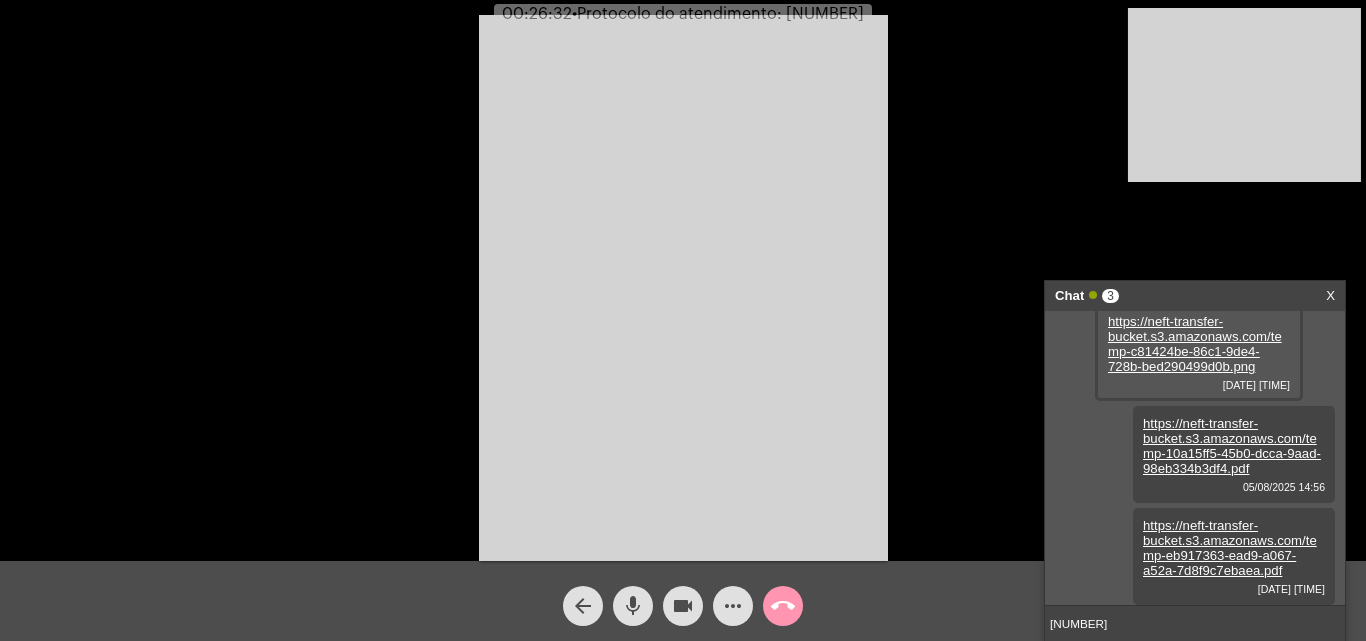 type 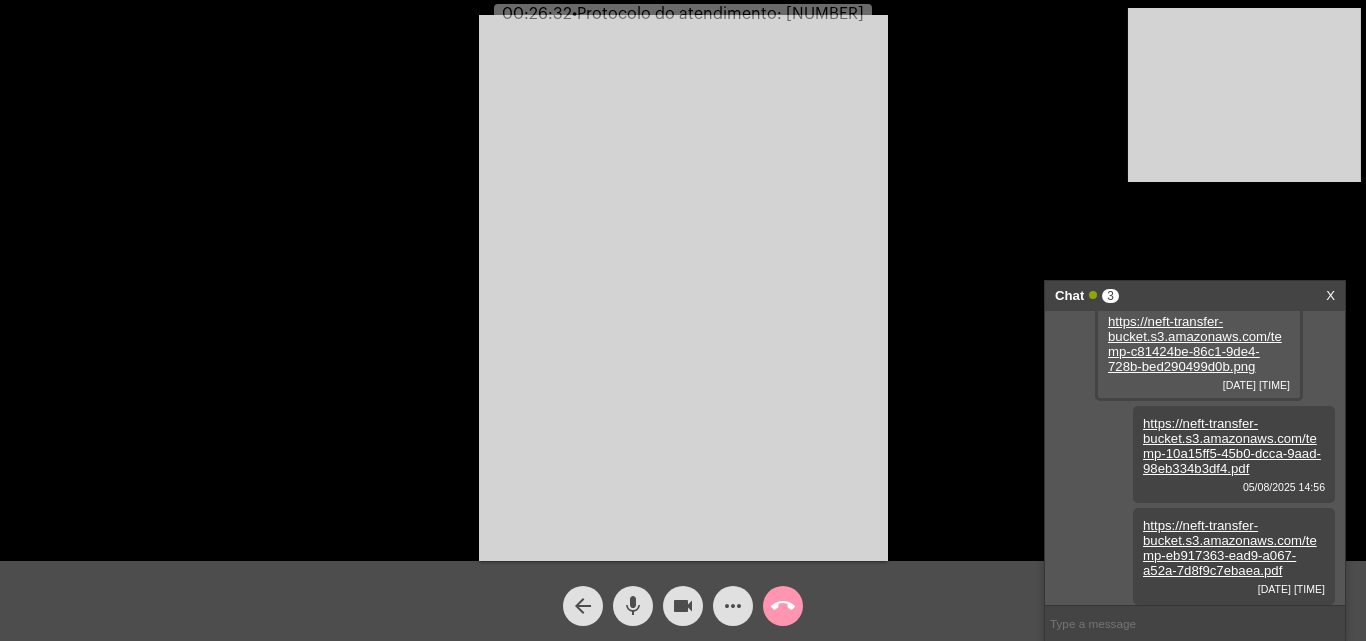 scroll, scrollTop: 395, scrollLeft: 0, axis: vertical 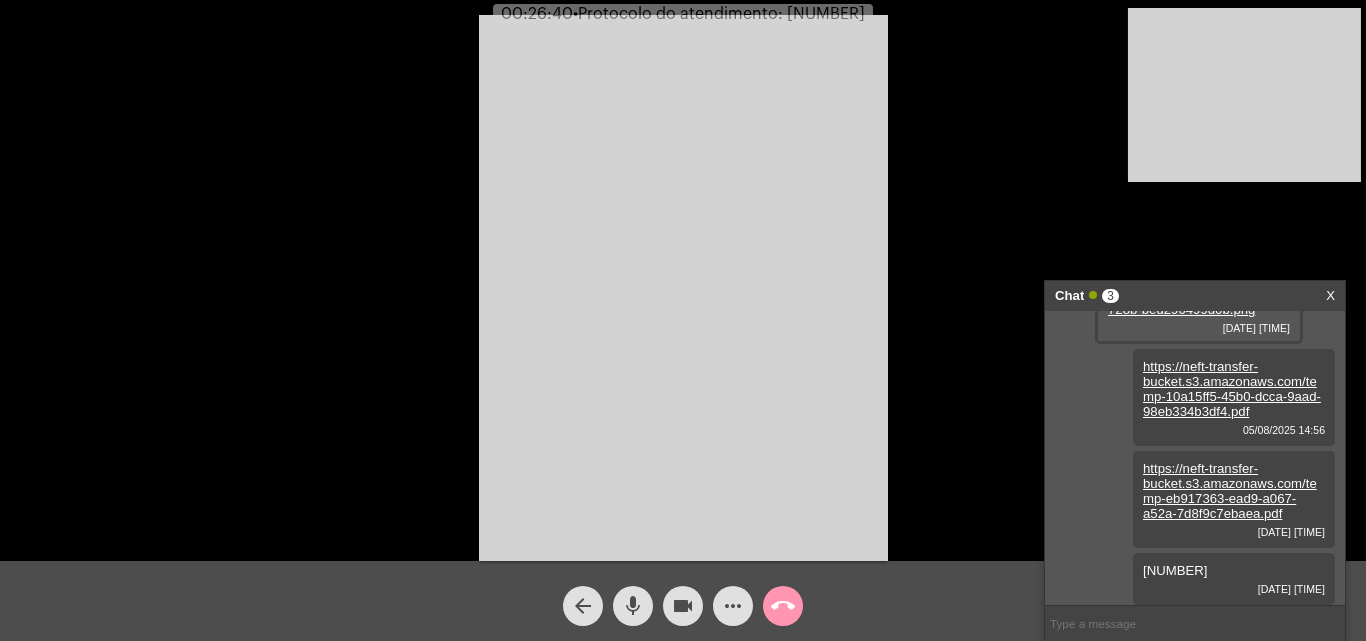 click on "call_end" 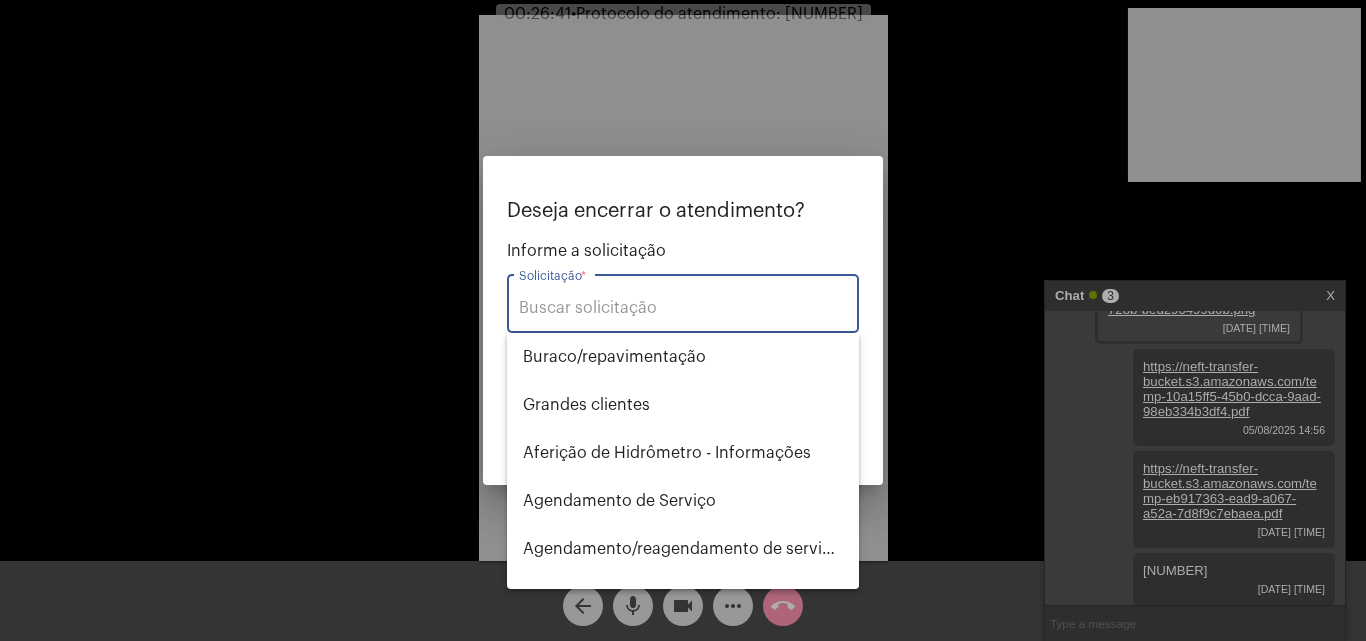 click on "Solicitação  *" at bounding box center (683, 308) 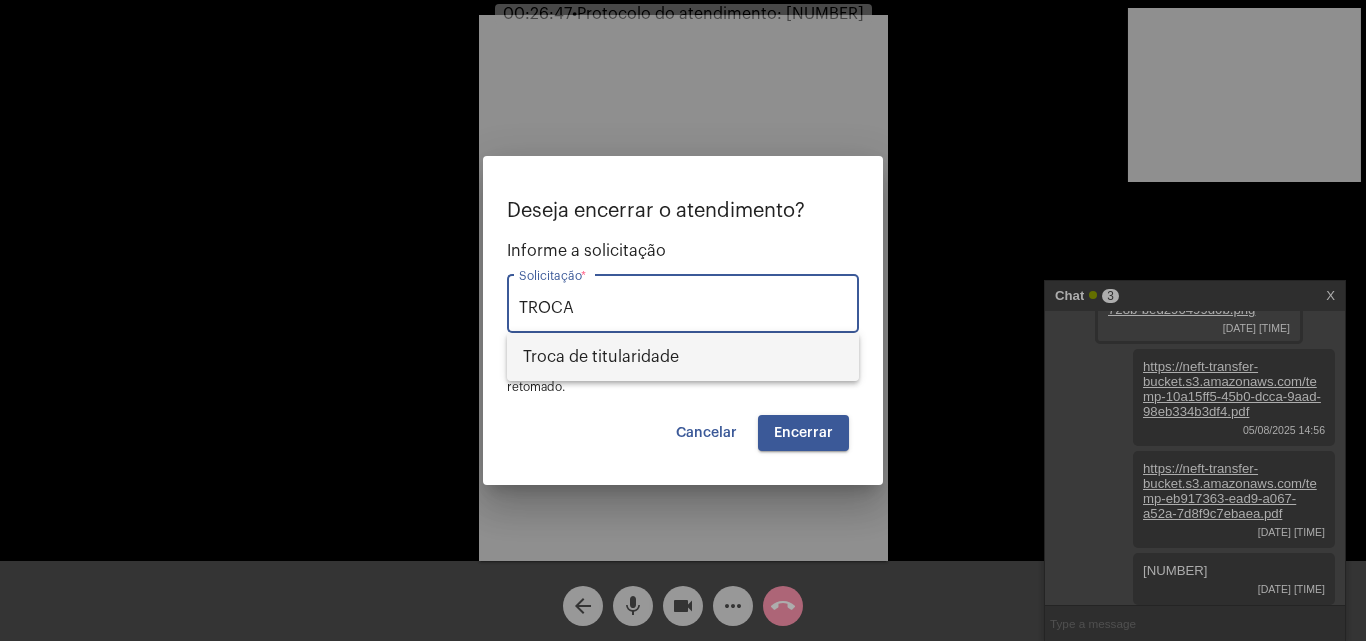 click on "Troca de titularidade" at bounding box center (683, 357) 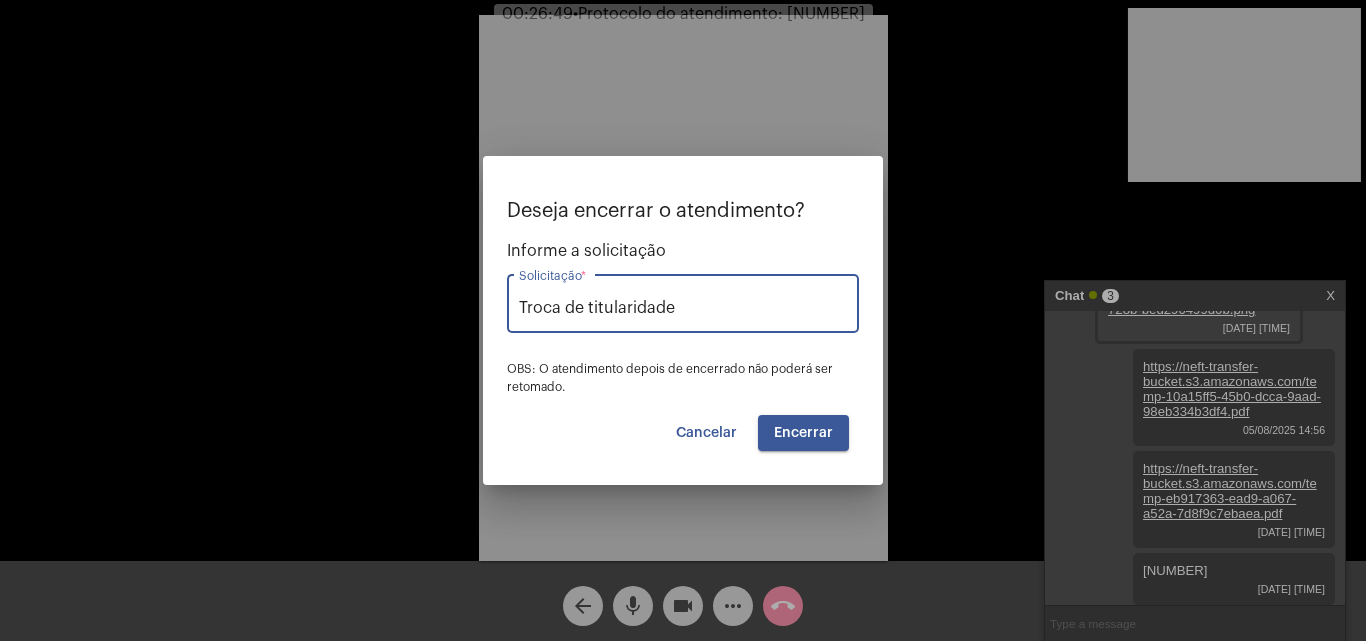 click on "Encerrar" at bounding box center (803, 433) 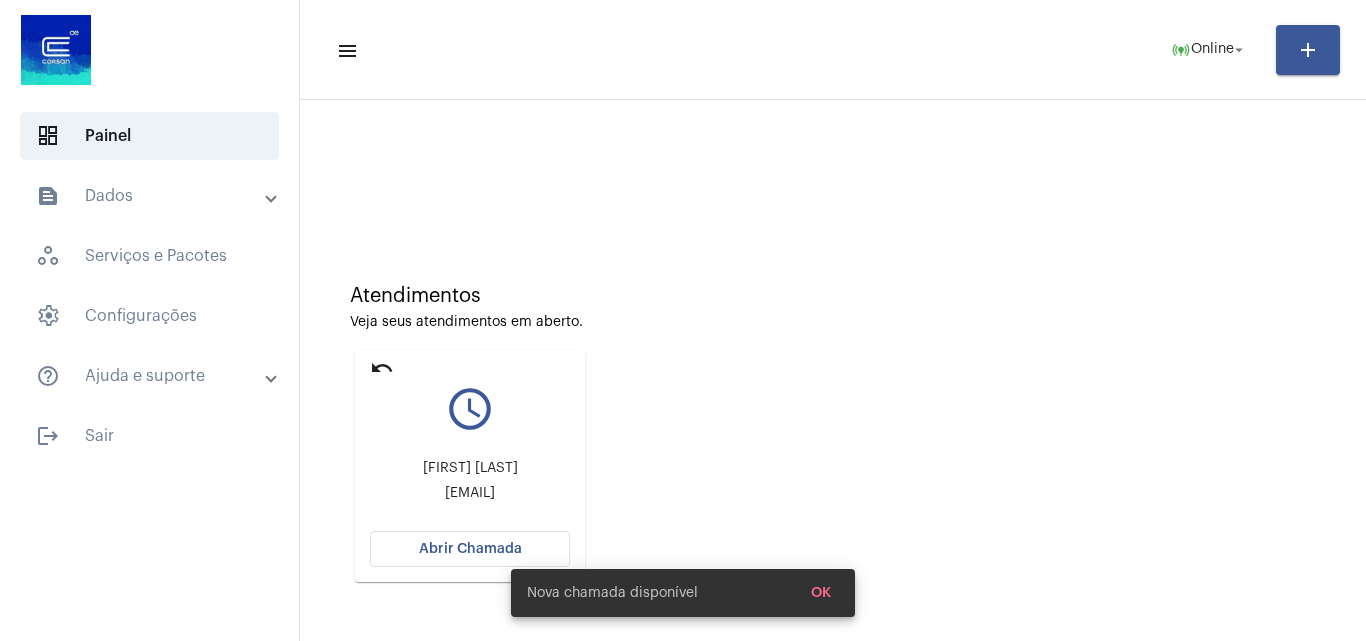 click on "undo" 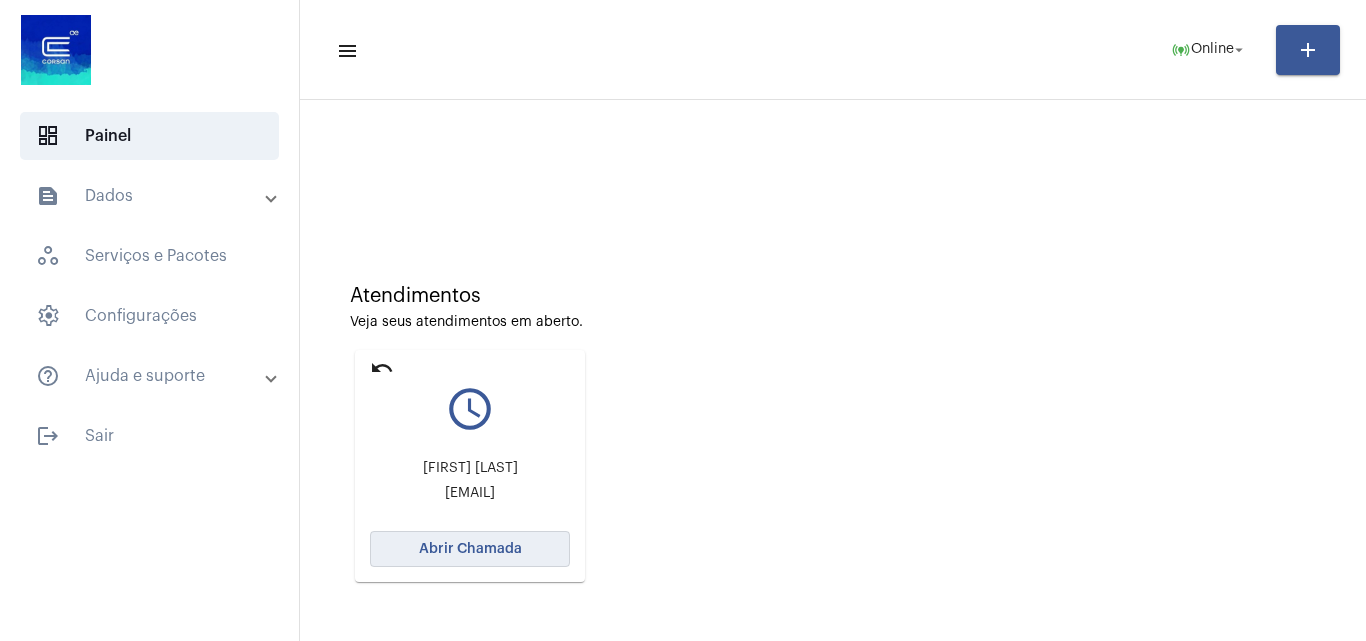 click on "Abrir Chamada" 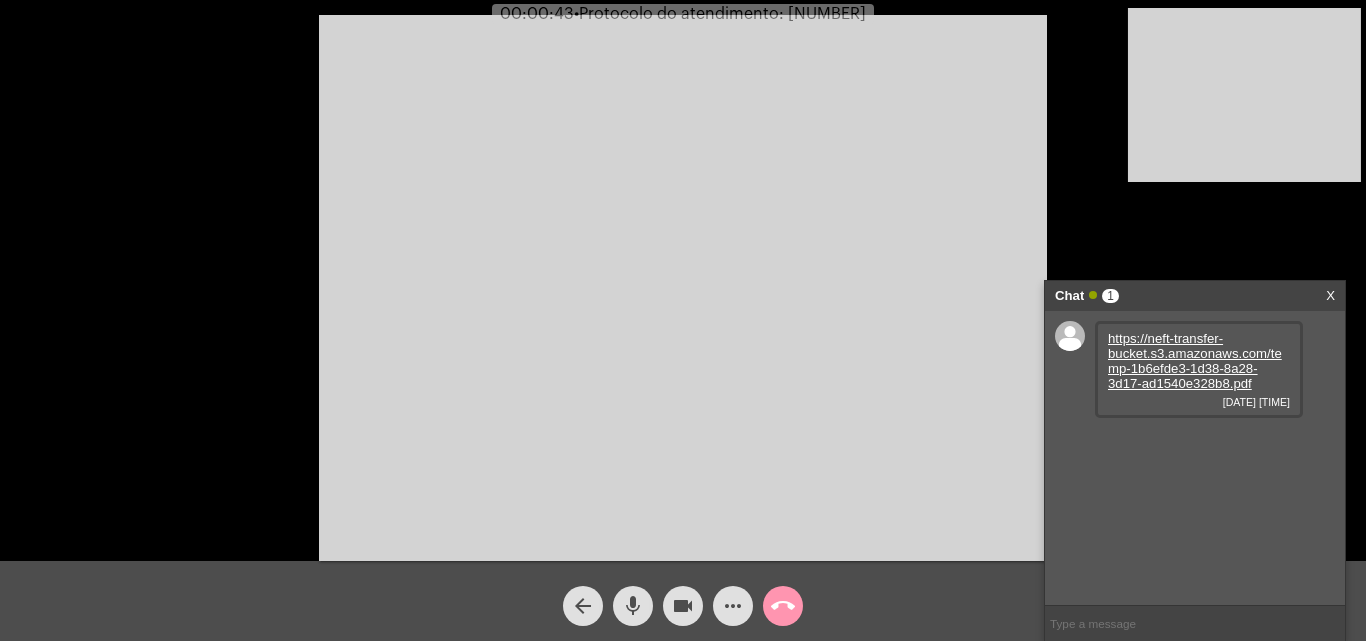 click on "https://neft-transfer-bucket.s3.amazonaws.com/temp-1b6efde3-1d38-8a28-3d17-ad1540e328b8.pdf" at bounding box center [1195, 361] 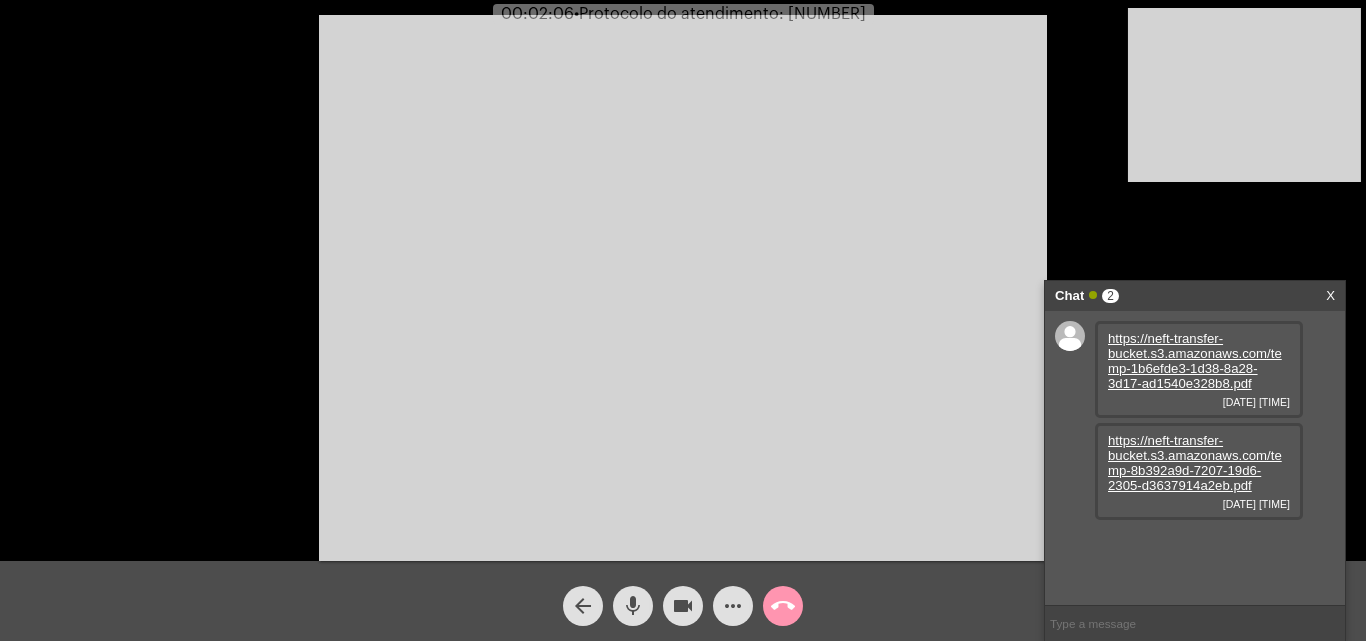 click on "mic" 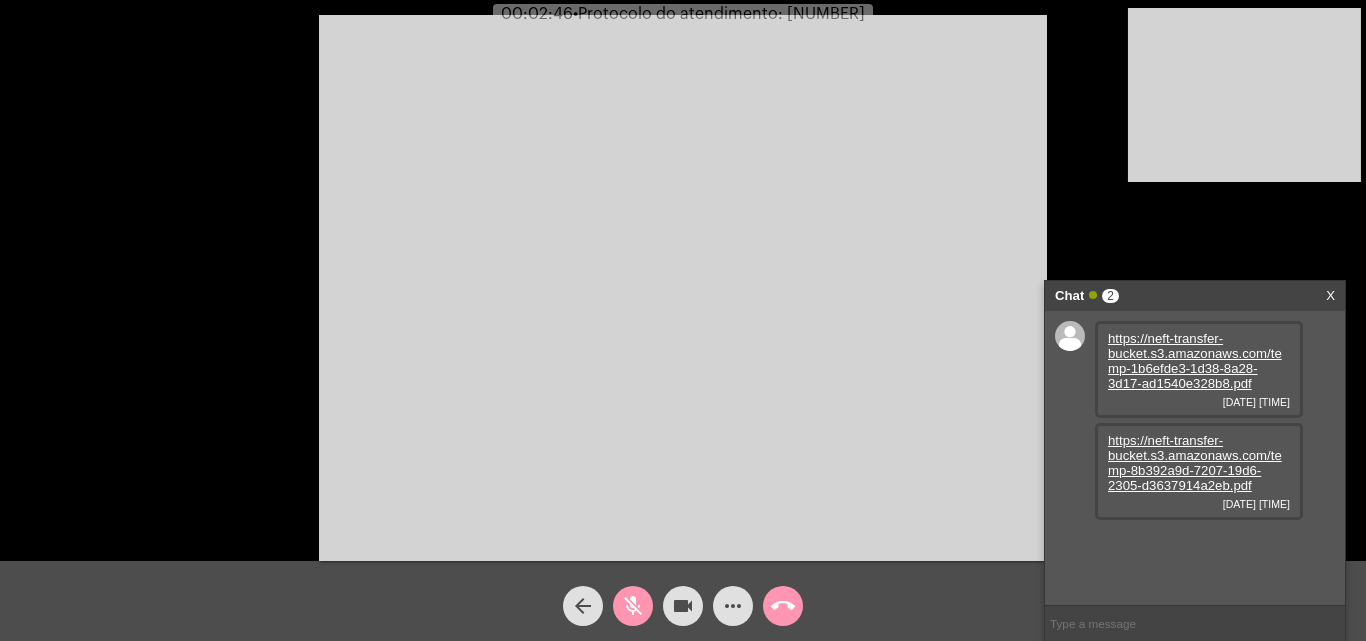 click on "mic_off" 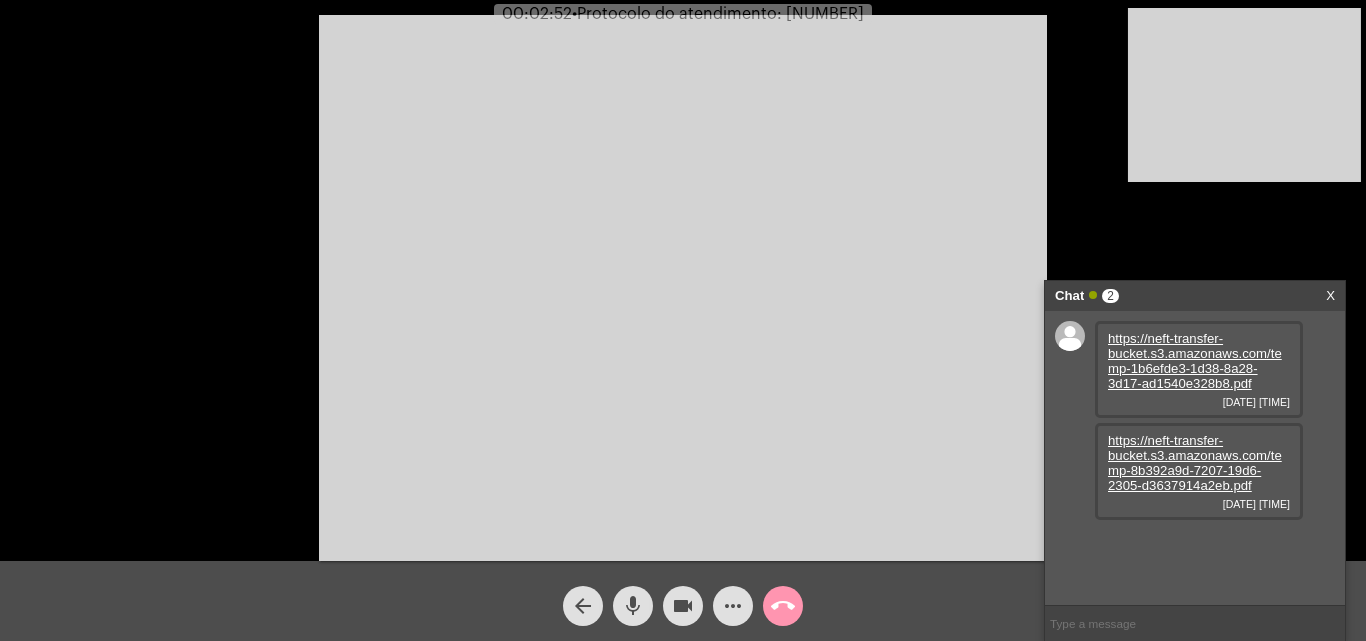 click on "mic" 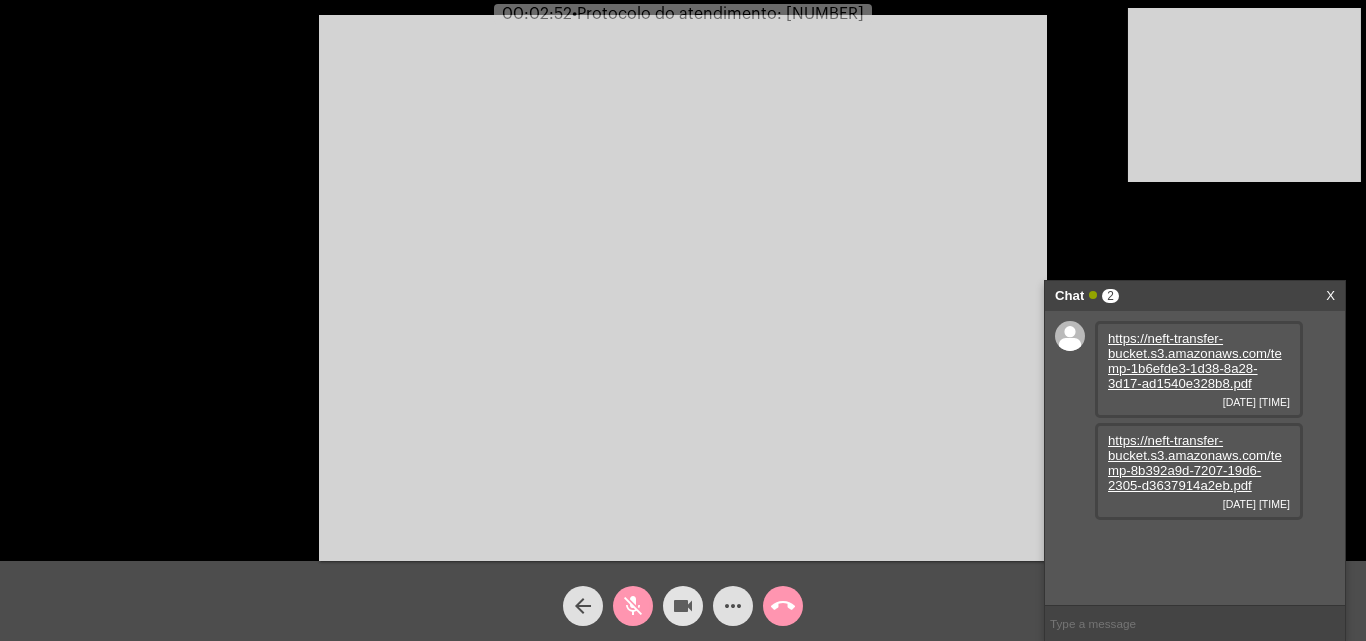 click on "videocam" 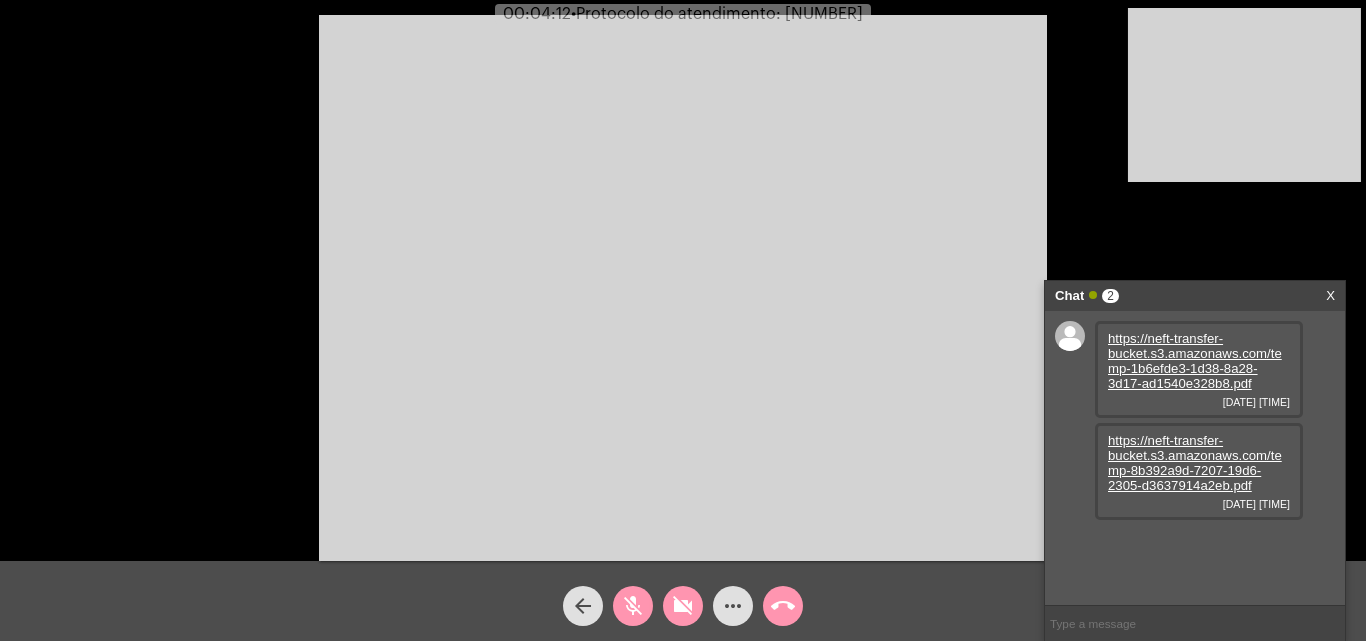 click on "mic_off" 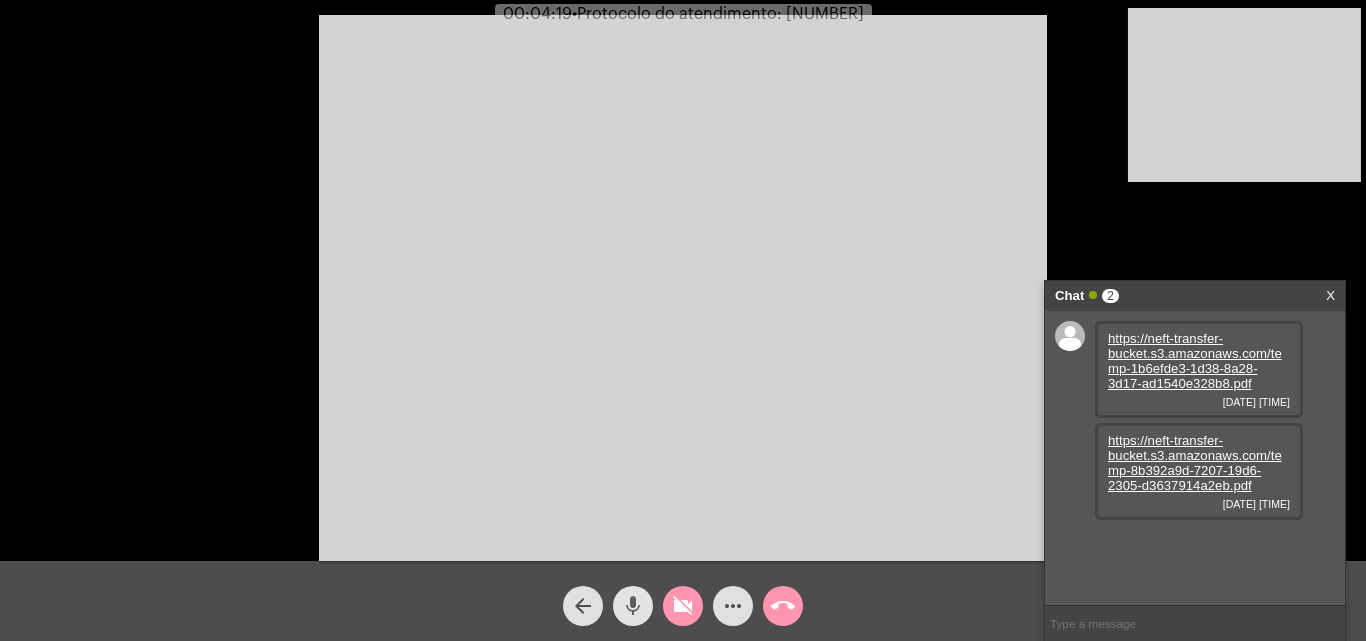 click on "mic" 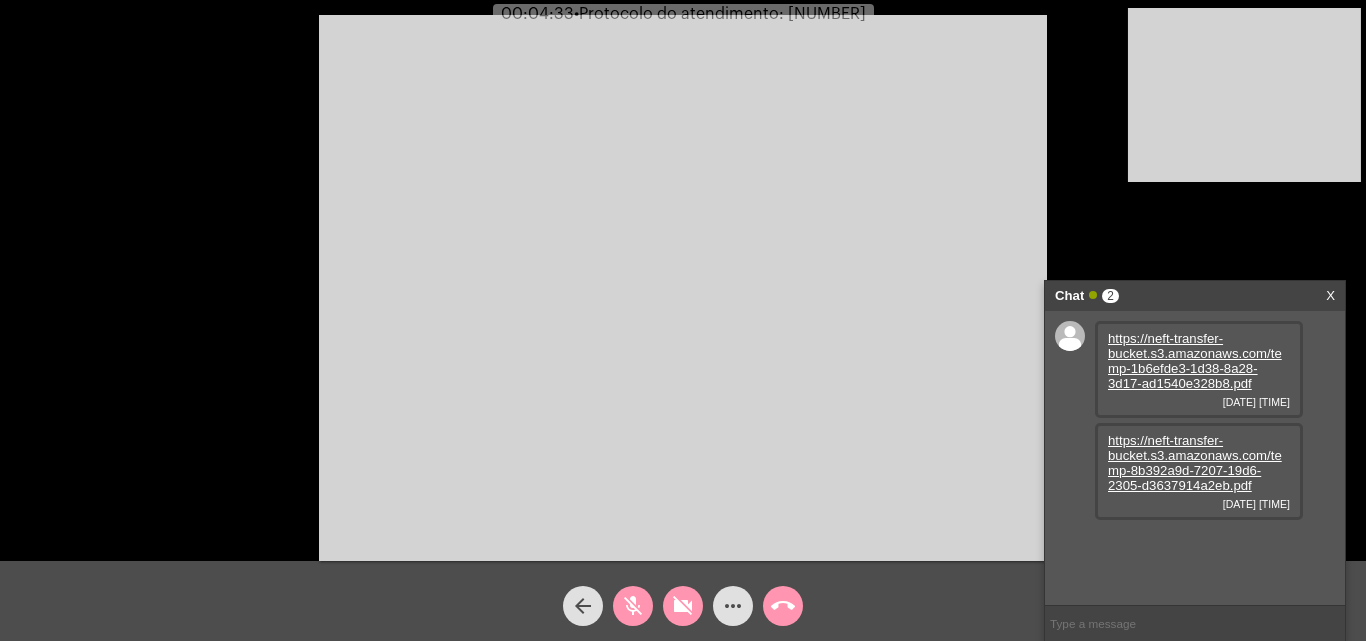 click on "mic_off" 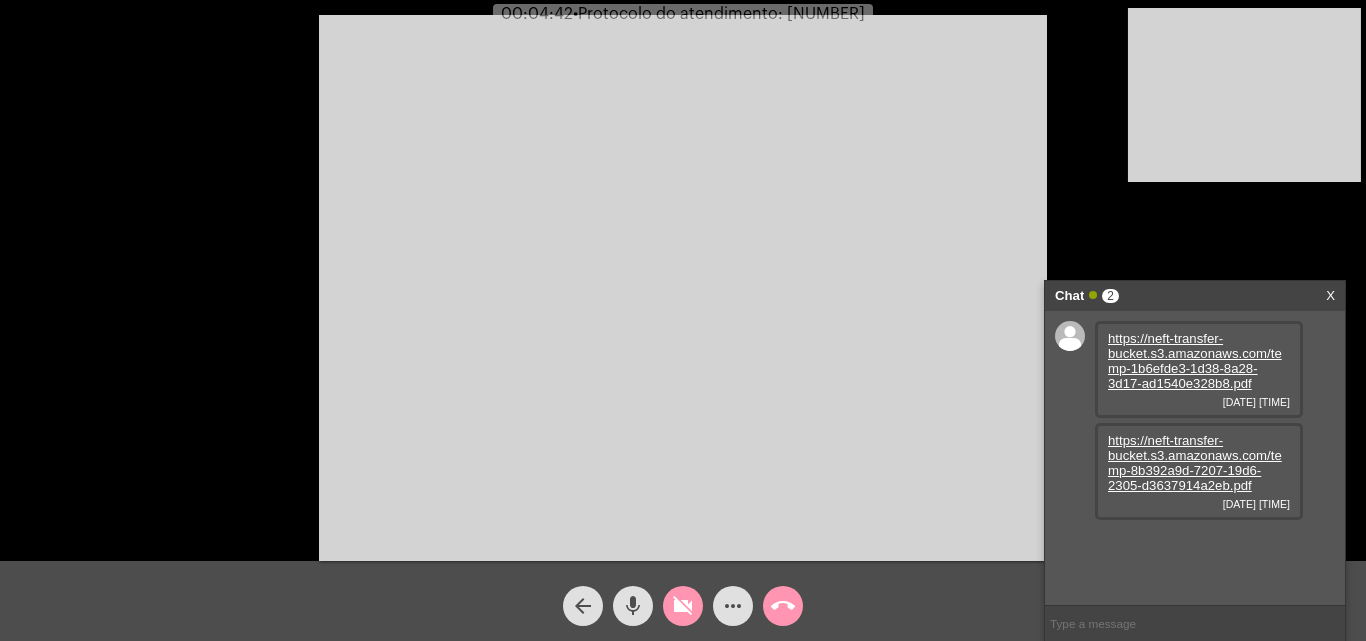 click on "mic" 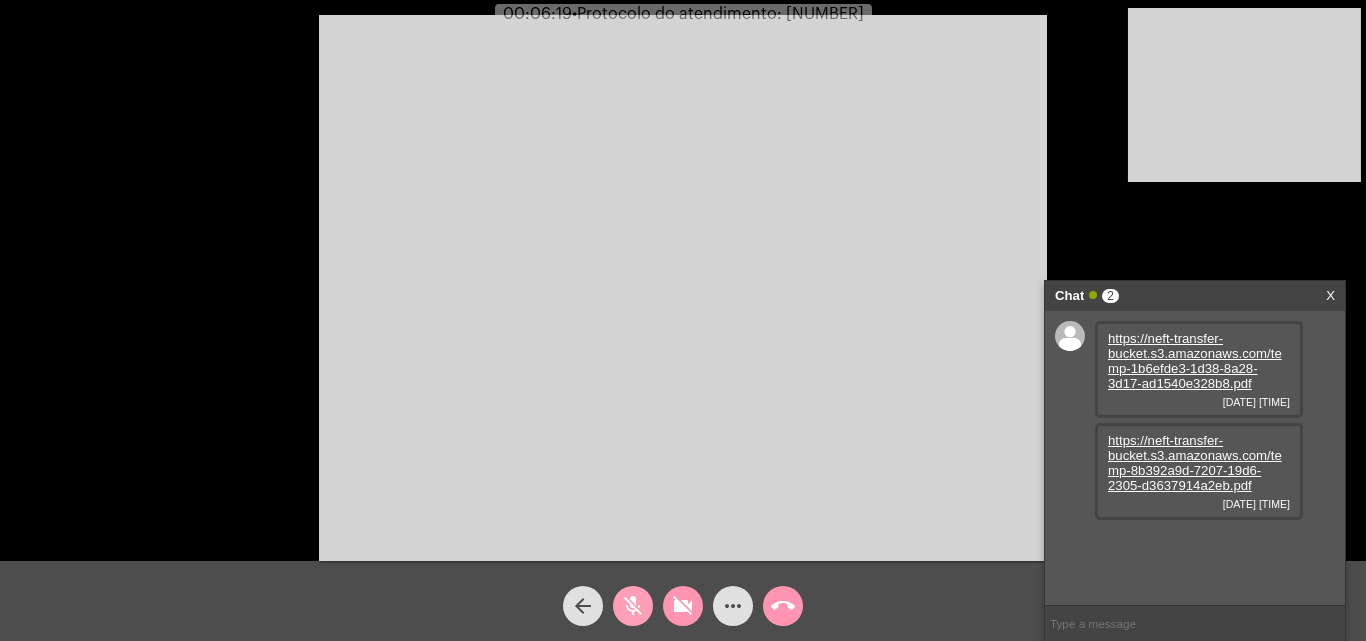 click on "mic_off" 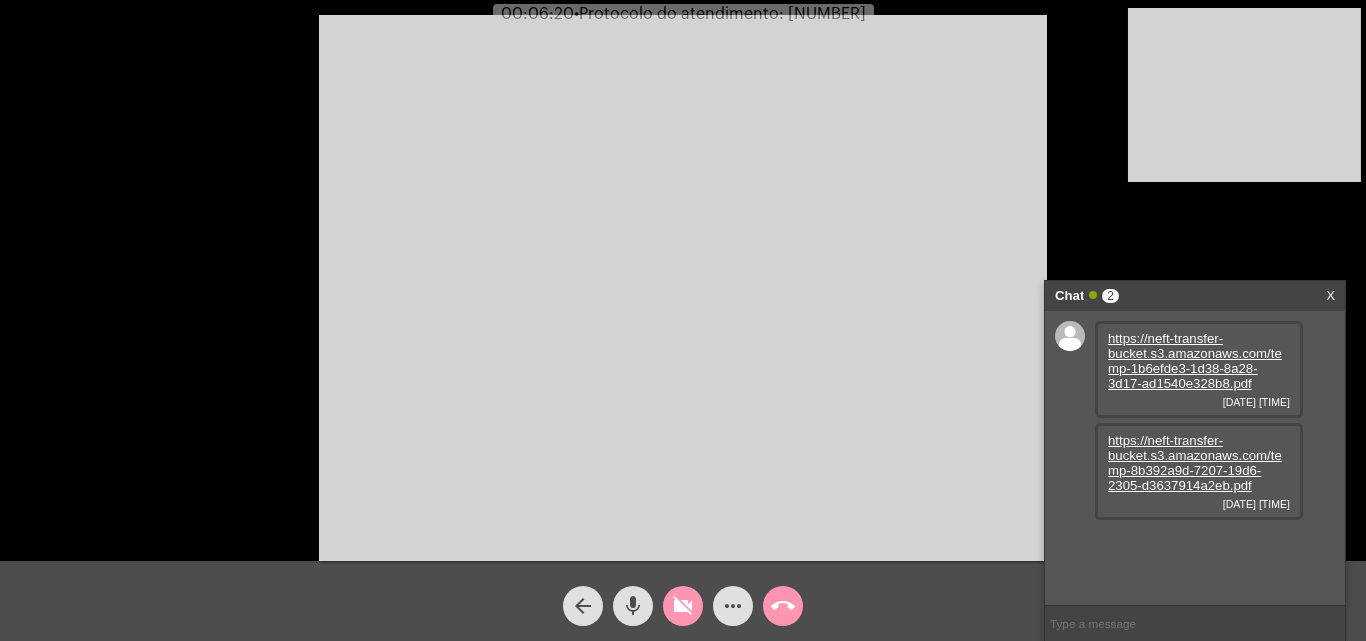 click on "videocam_off" 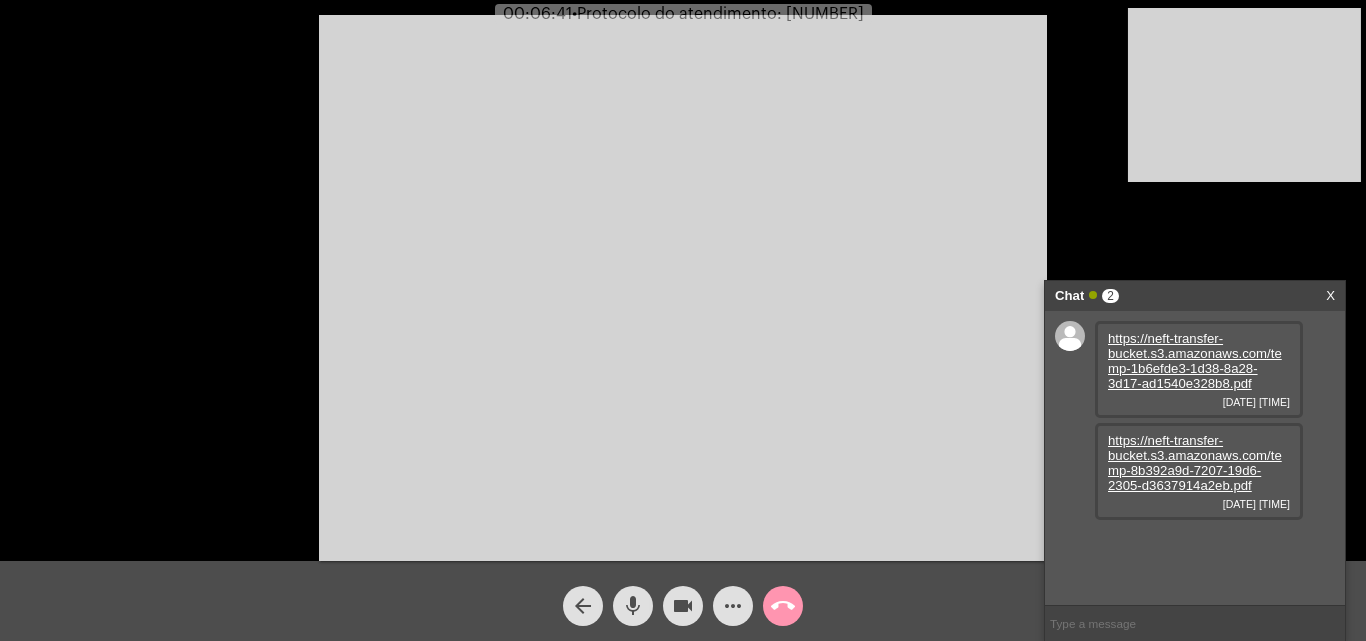 click on "mic" 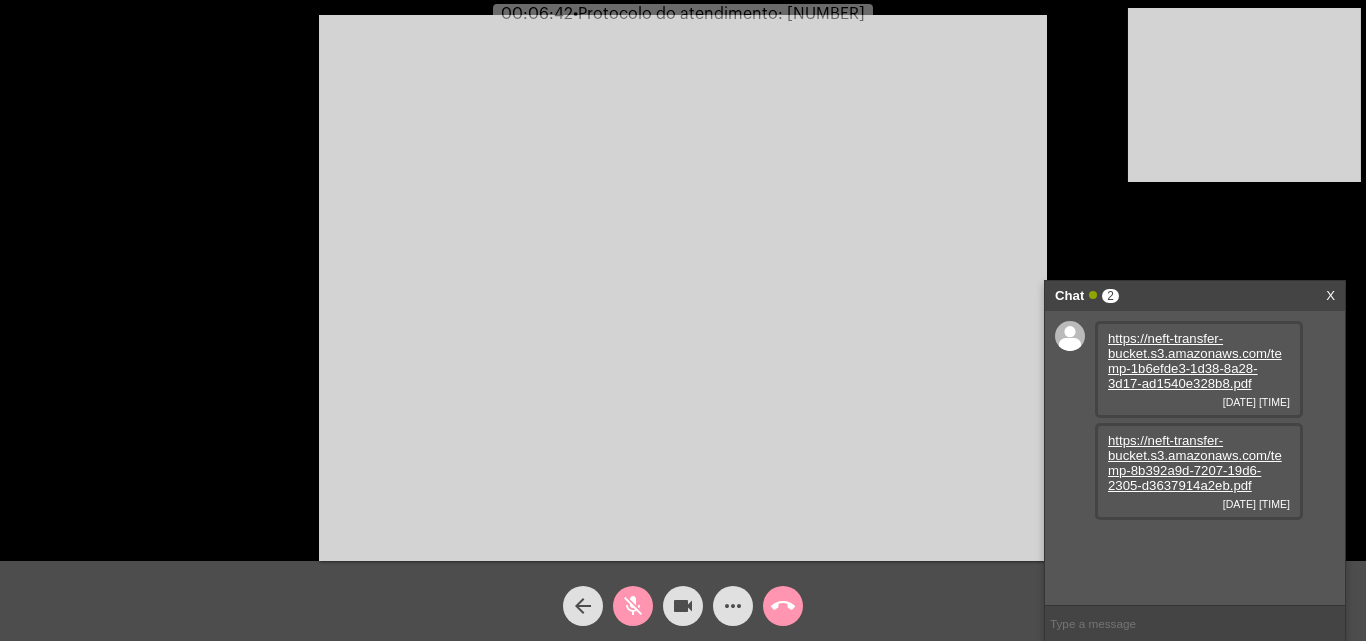 click on "videocam" 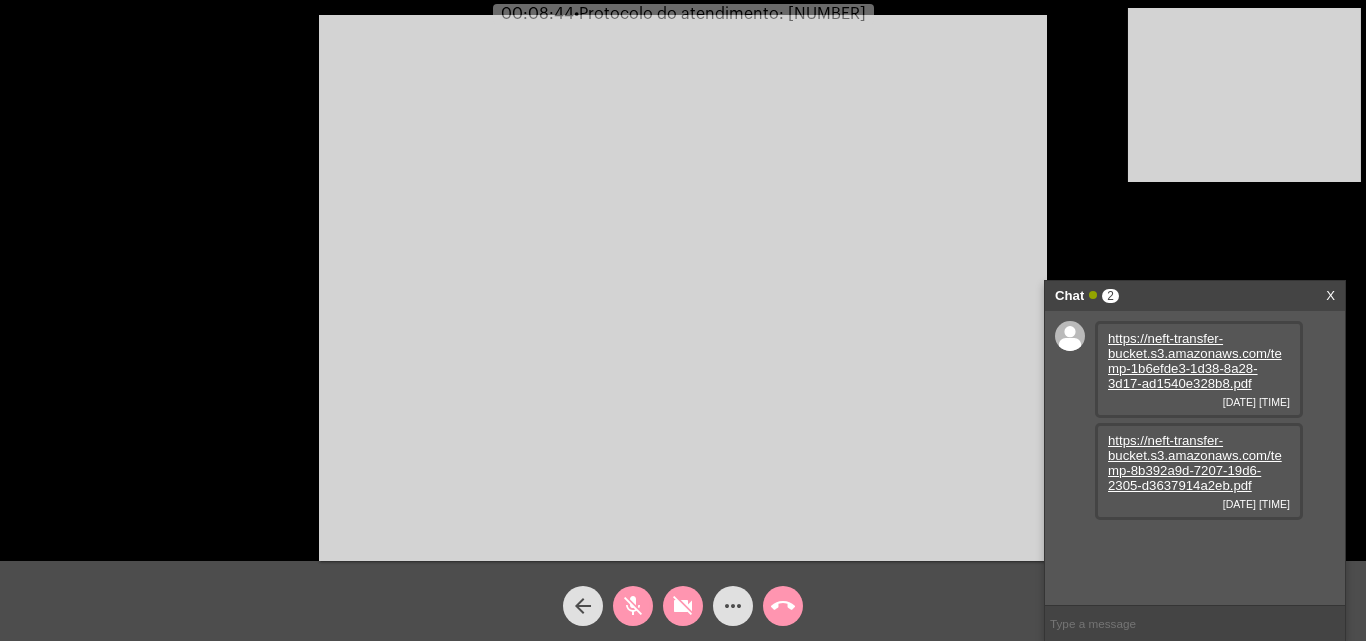 click on "mic_off" 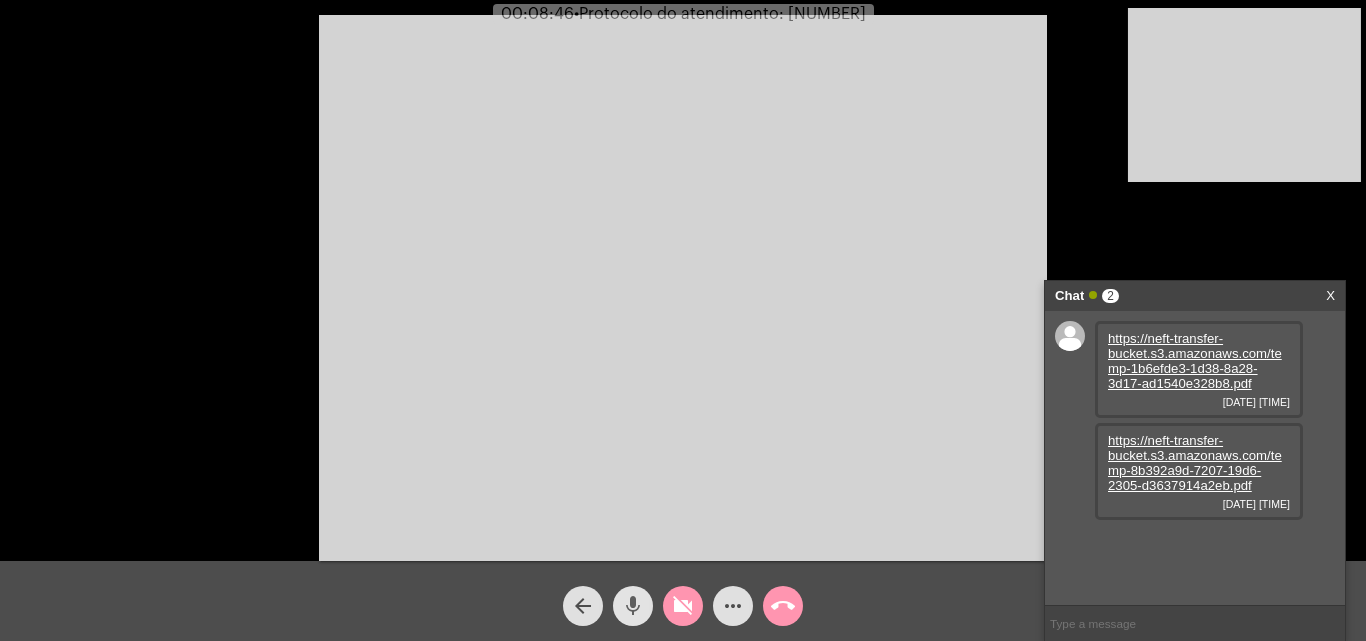 click on "mic" 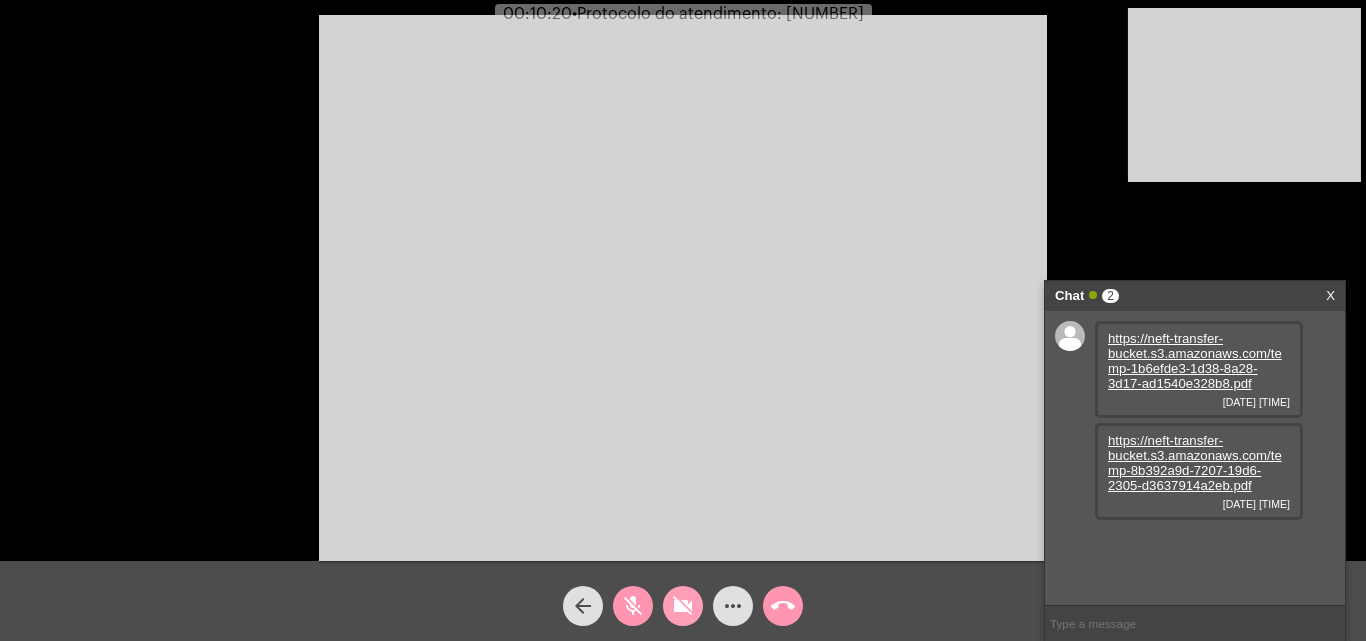 click on "videocam_off" 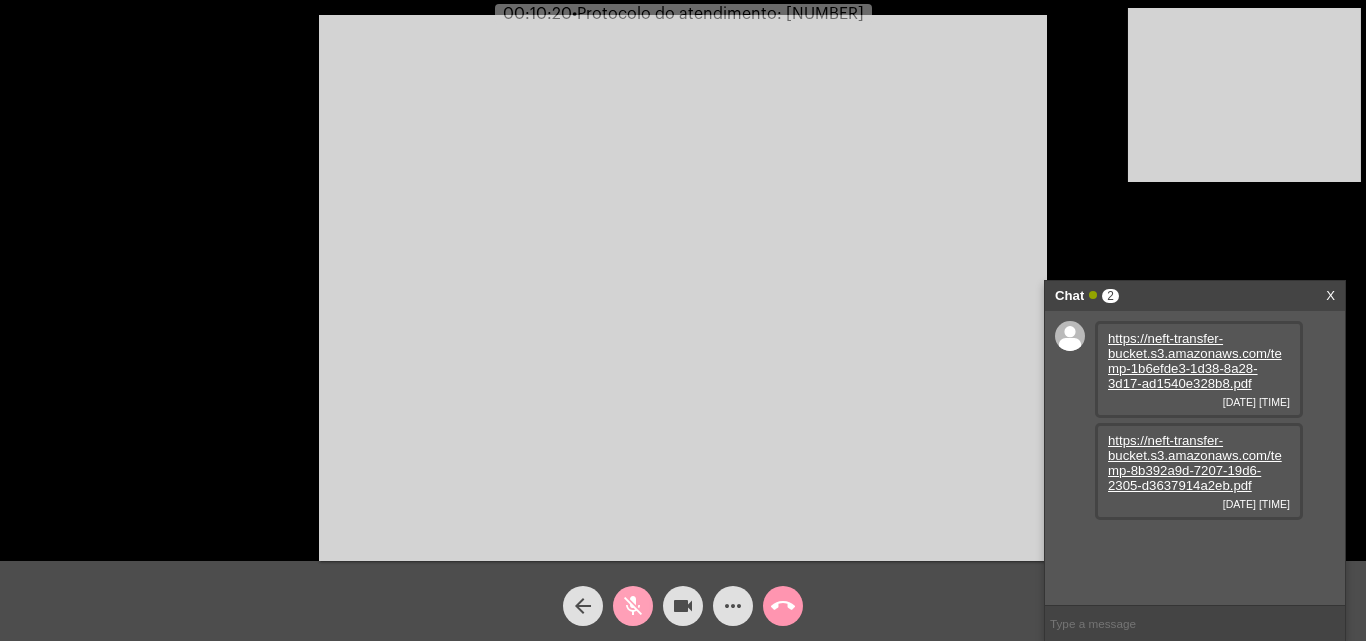 click on "mic_off" 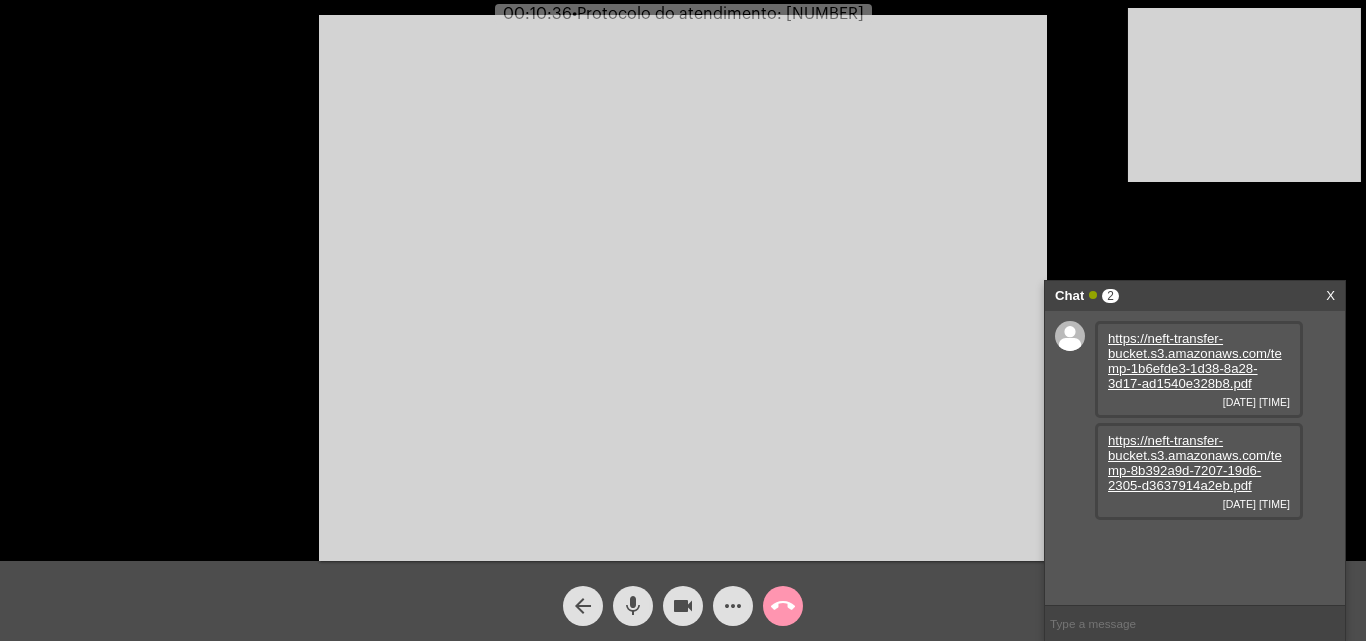 click on "mic" 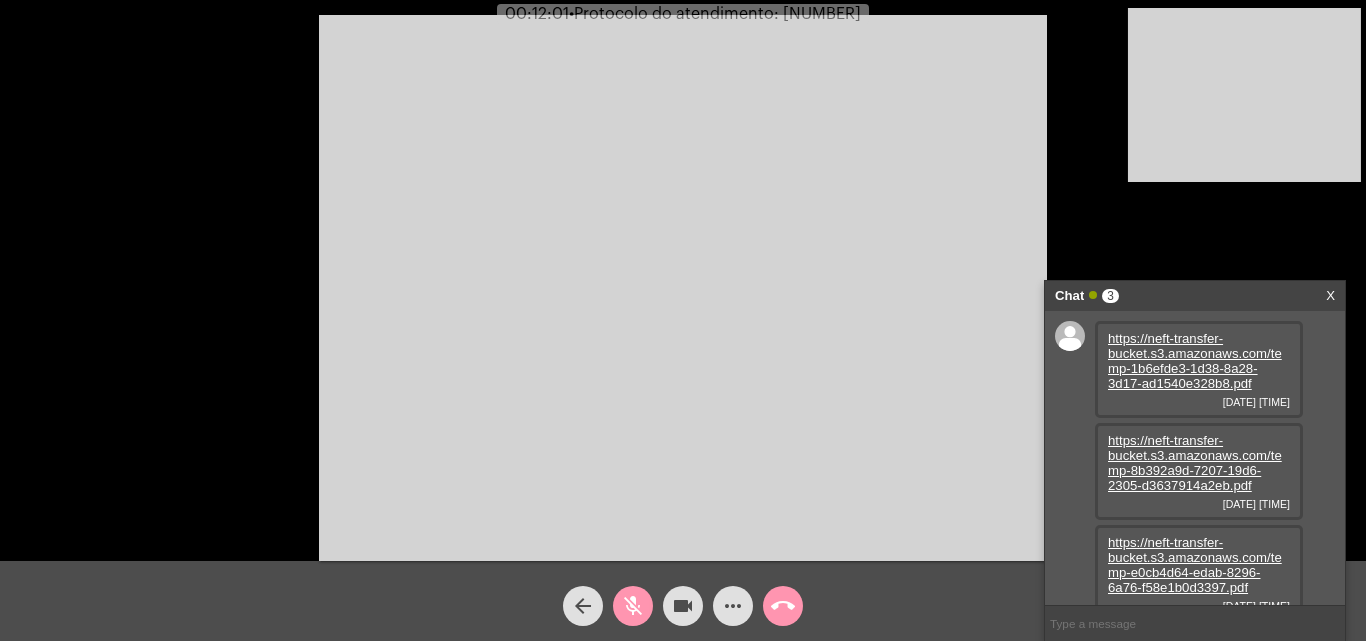 scroll, scrollTop: 17, scrollLeft: 0, axis: vertical 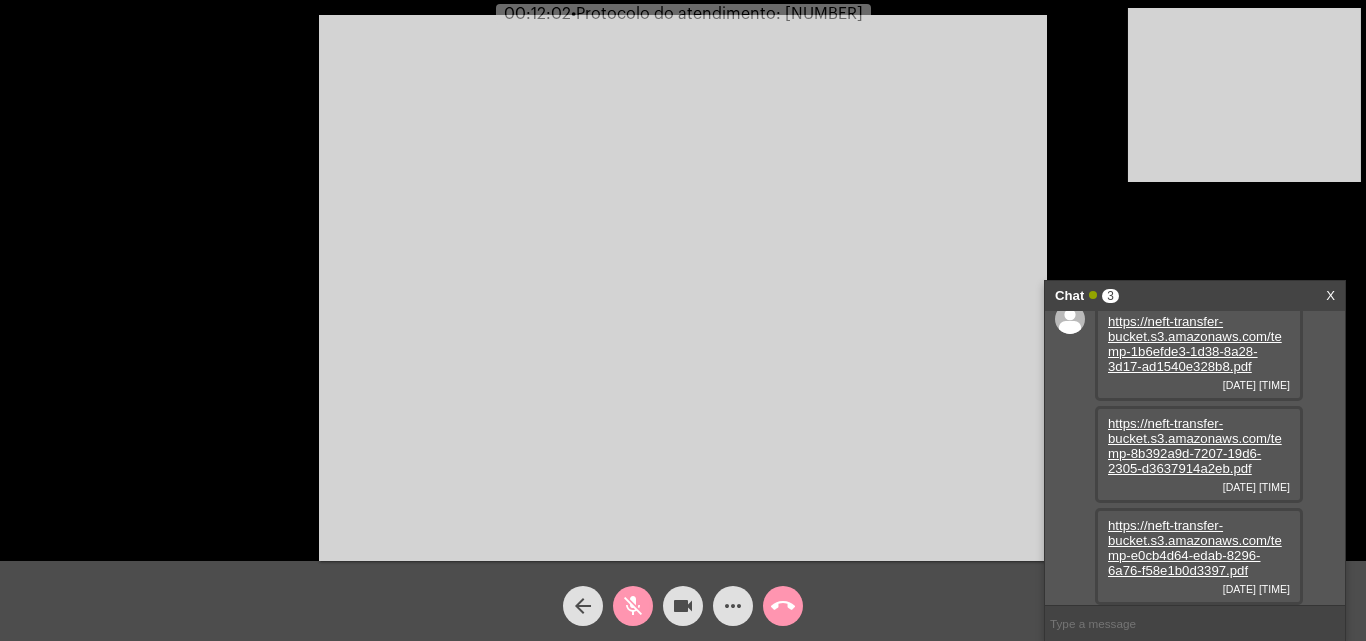 click on "https://neft-transfer-bucket.s3.amazonaws.com/temp-e0cb4d64-edab-8296-6a76-f58e1b0d3397.pdf" at bounding box center (1195, 548) 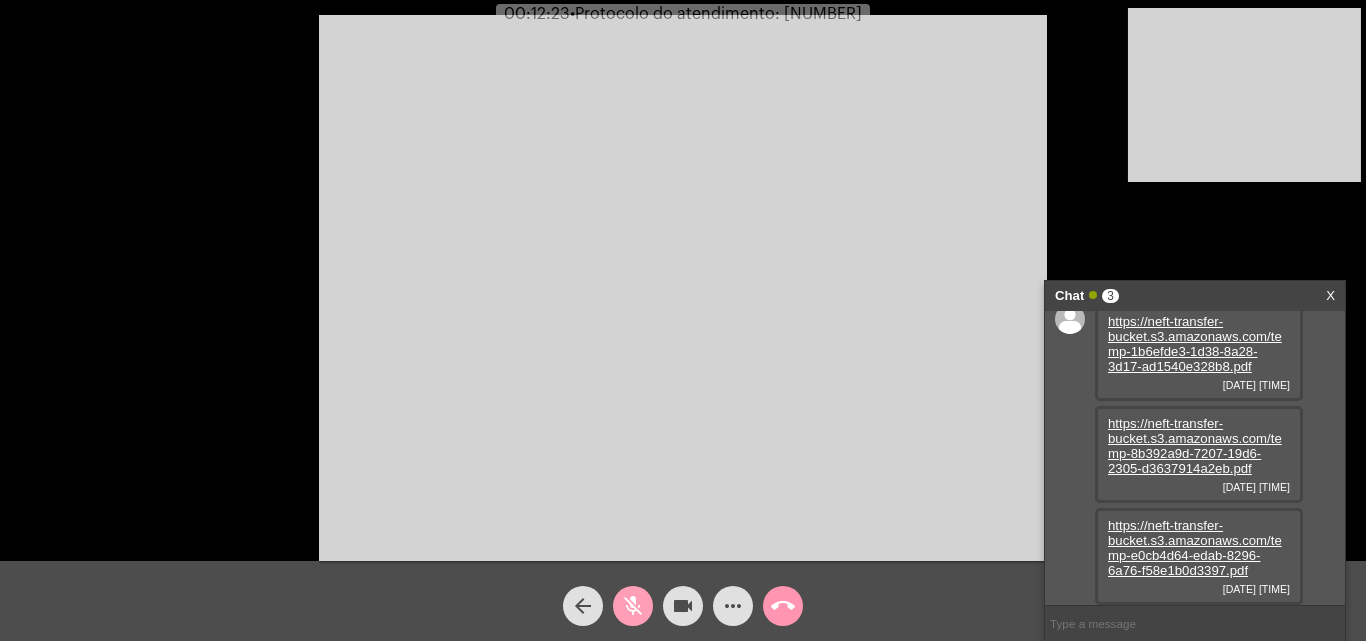 click on "mic_off" 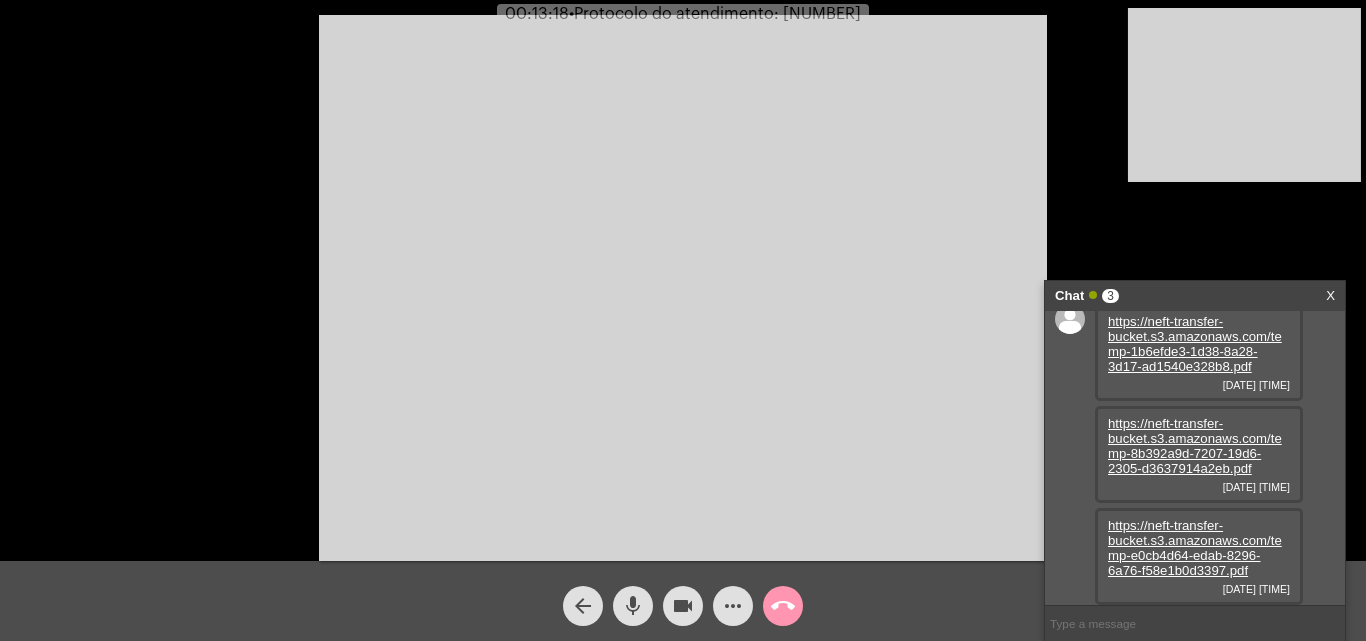 drag, startPoint x: 627, startPoint y: 607, endPoint x: 660, endPoint y: 598, distance: 34.20526 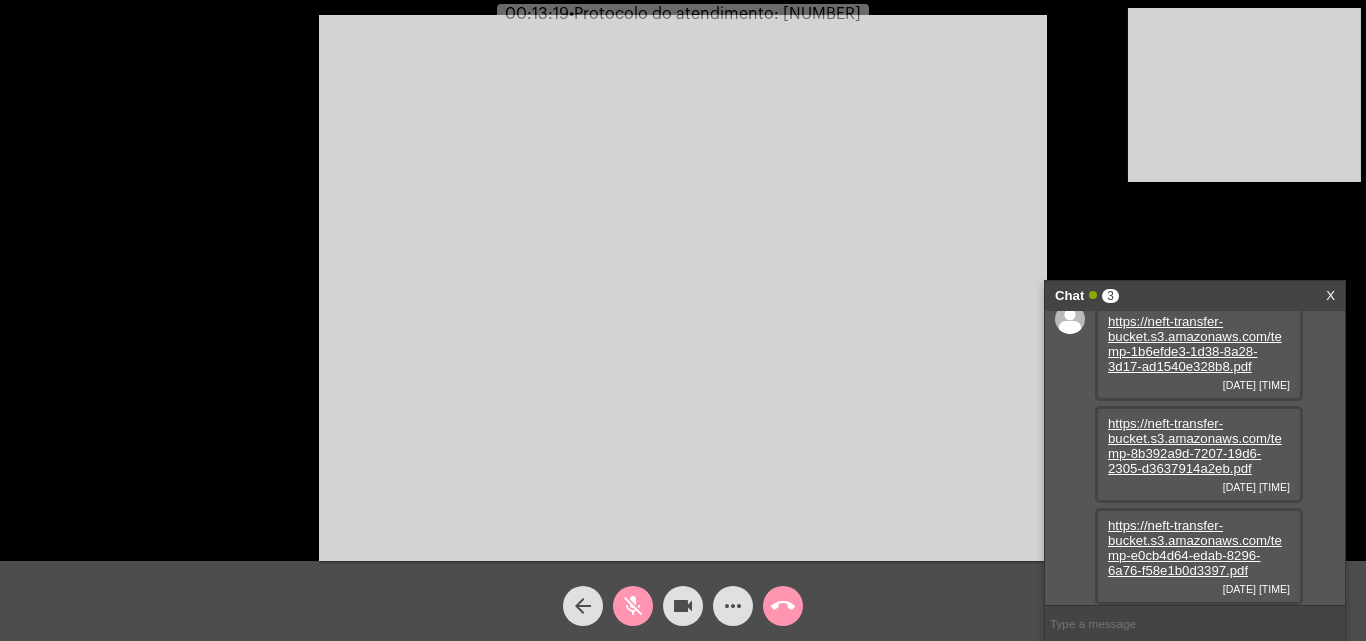 click on "videocam" 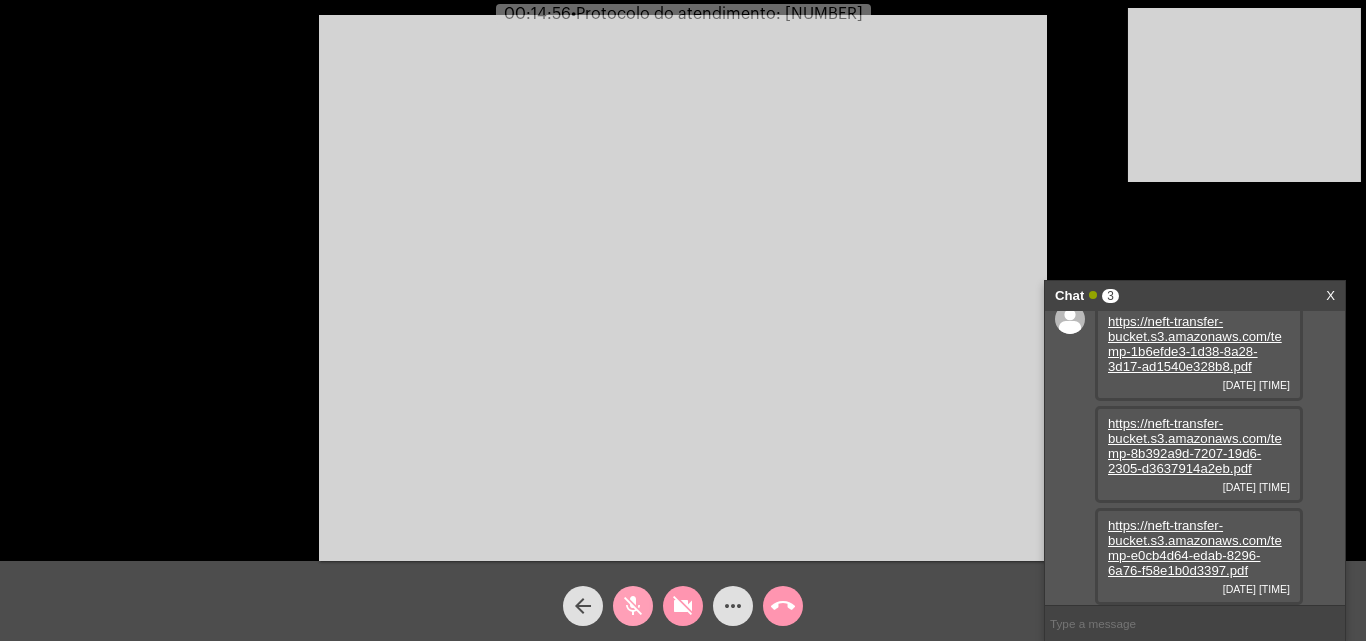 click on "mic_off" 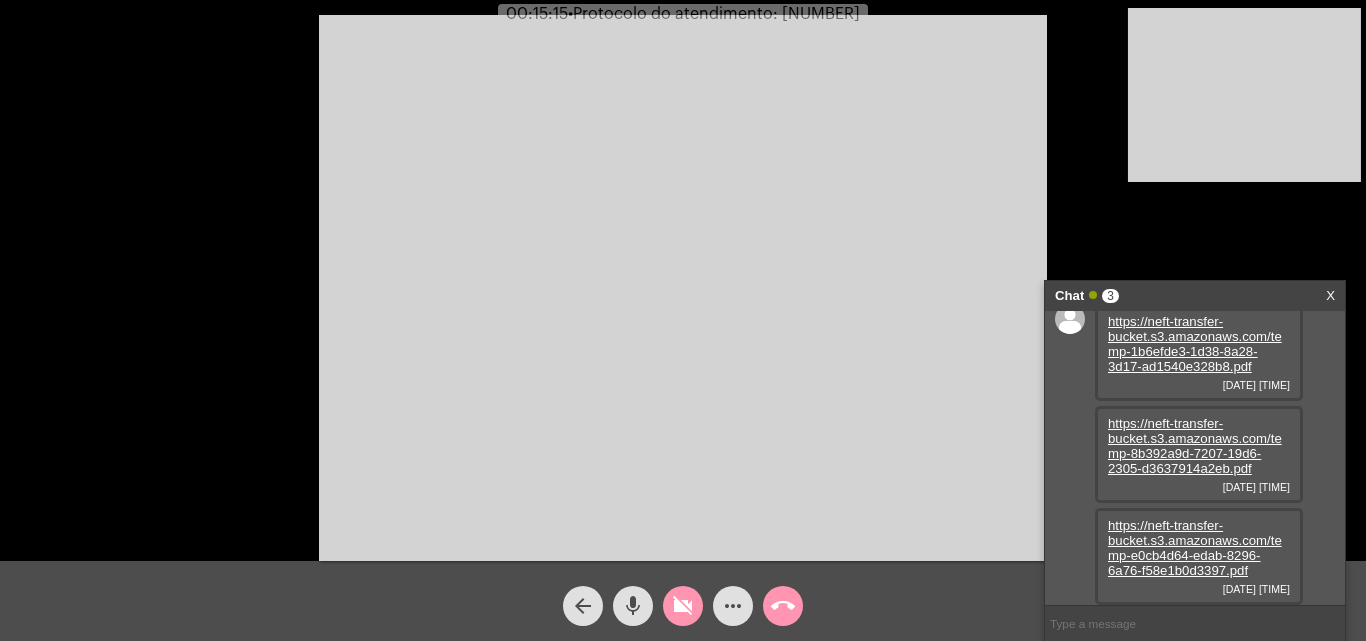 click at bounding box center (683, 288) 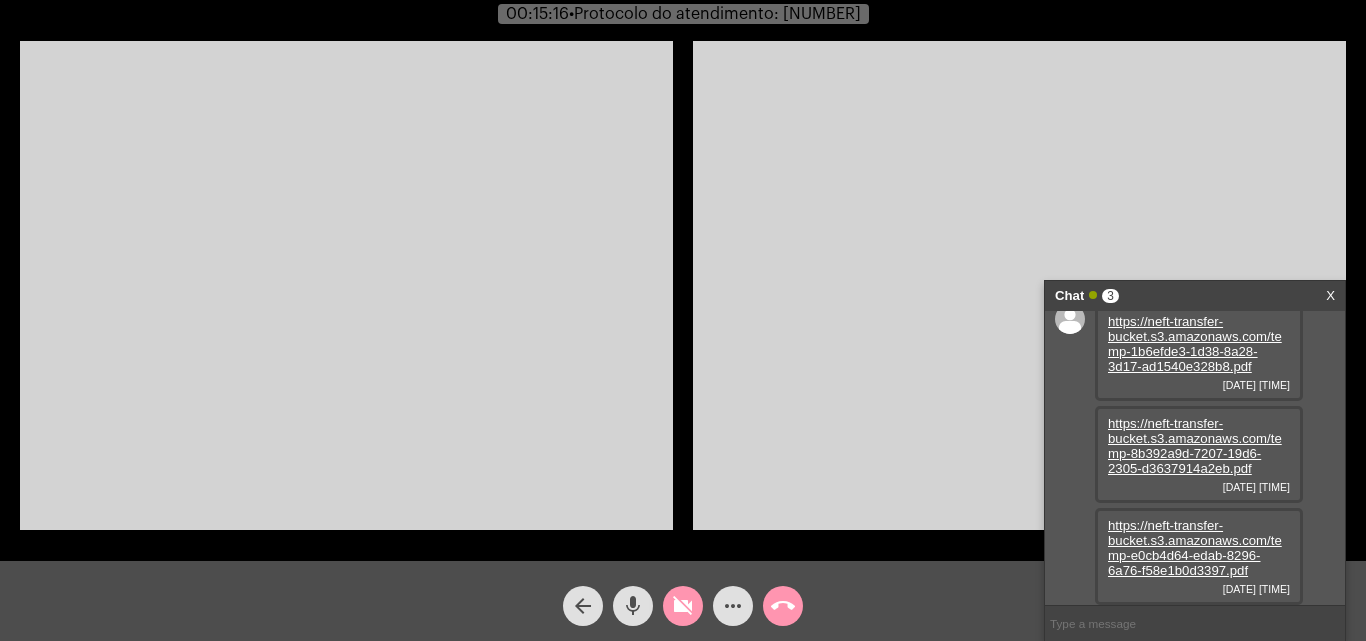 click at bounding box center [346, 285] 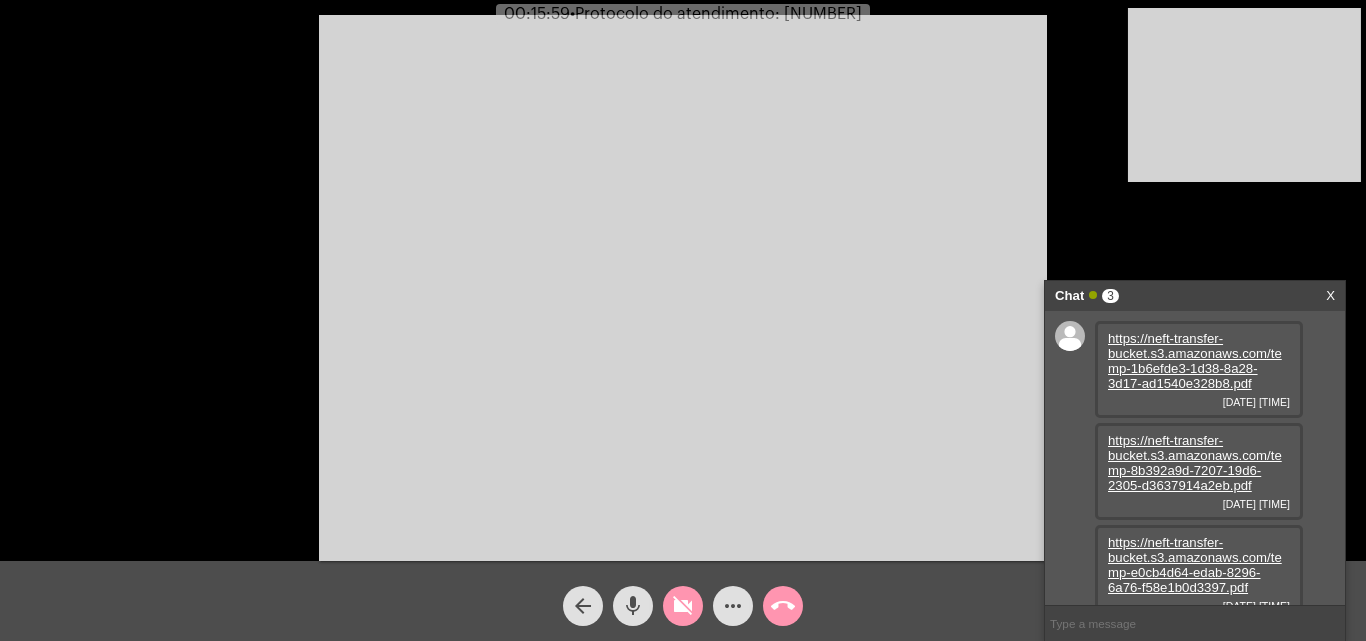 scroll, scrollTop: 17, scrollLeft: 0, axis: vertical 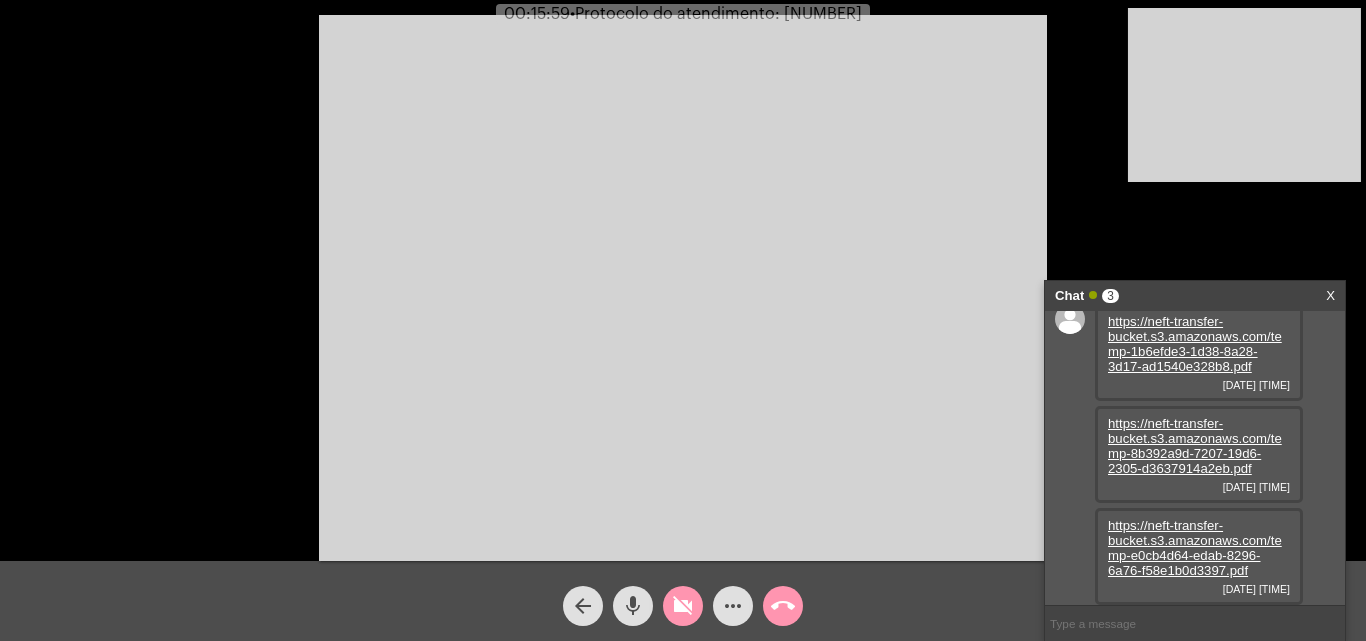click on "https://neft-transfer-bucket.s3.amazonaws.com/temp-8b392a9d-7207-19d6-2305-d3637914a2eb.pdf" at bounding box center (1195, 446) 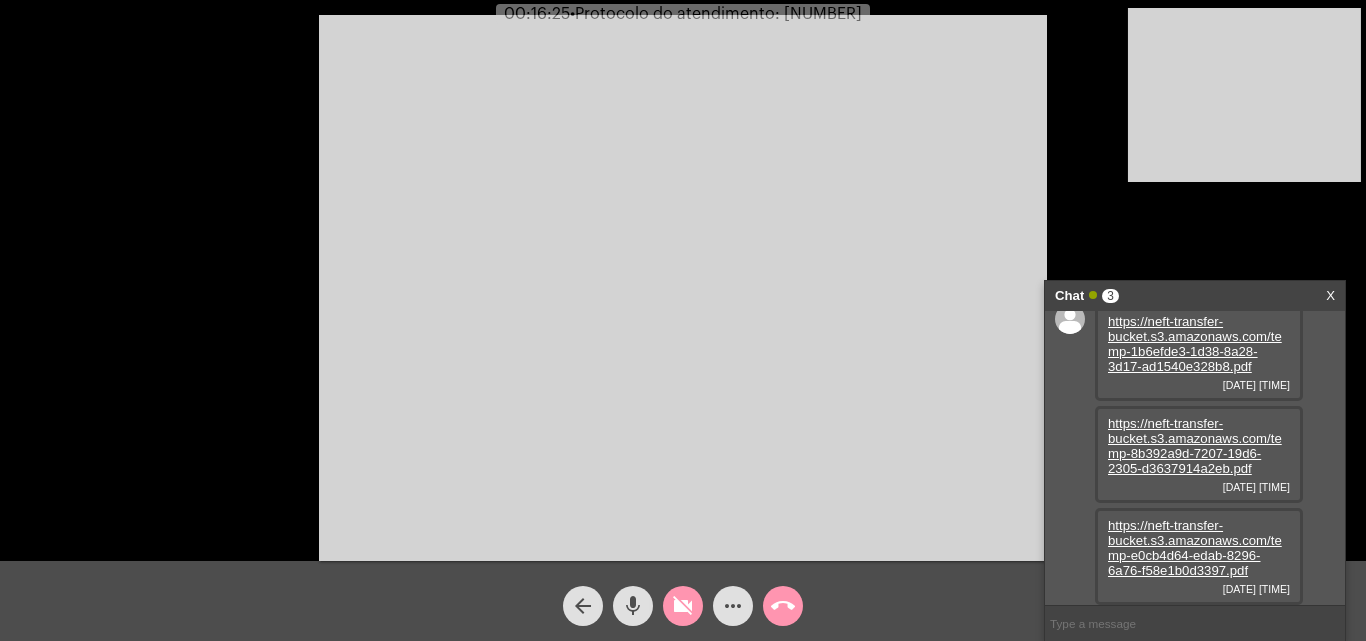 click on "mic" 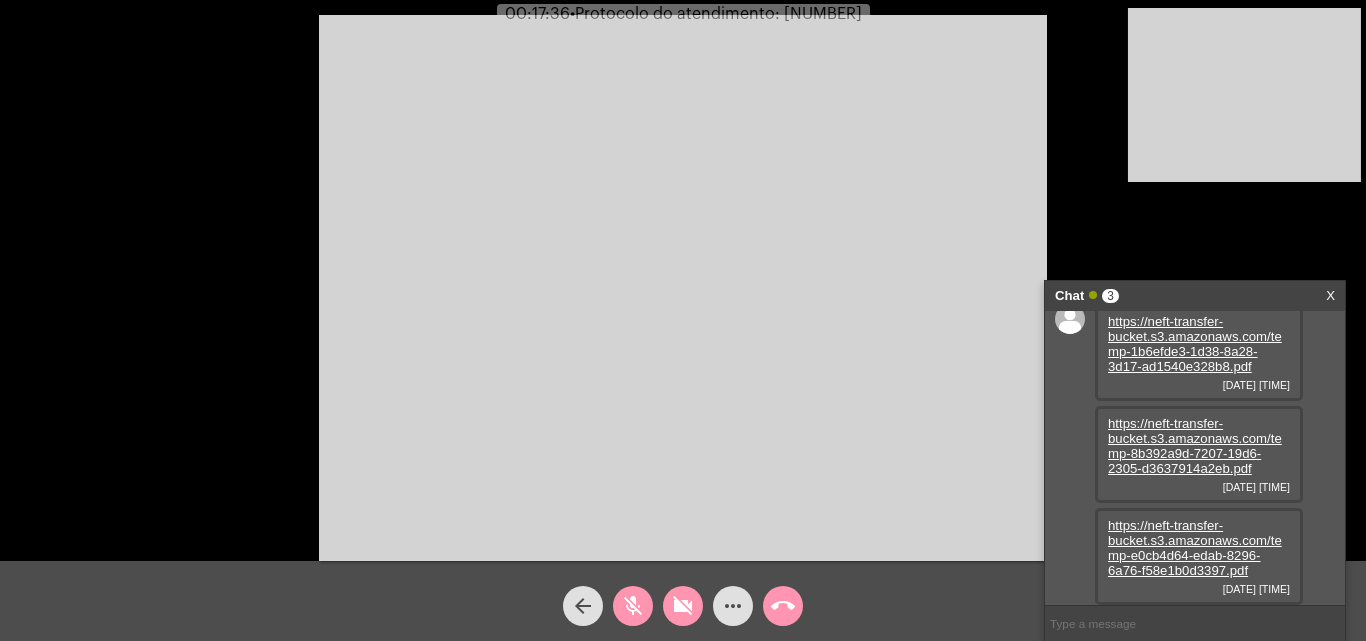 click on "mic_off" 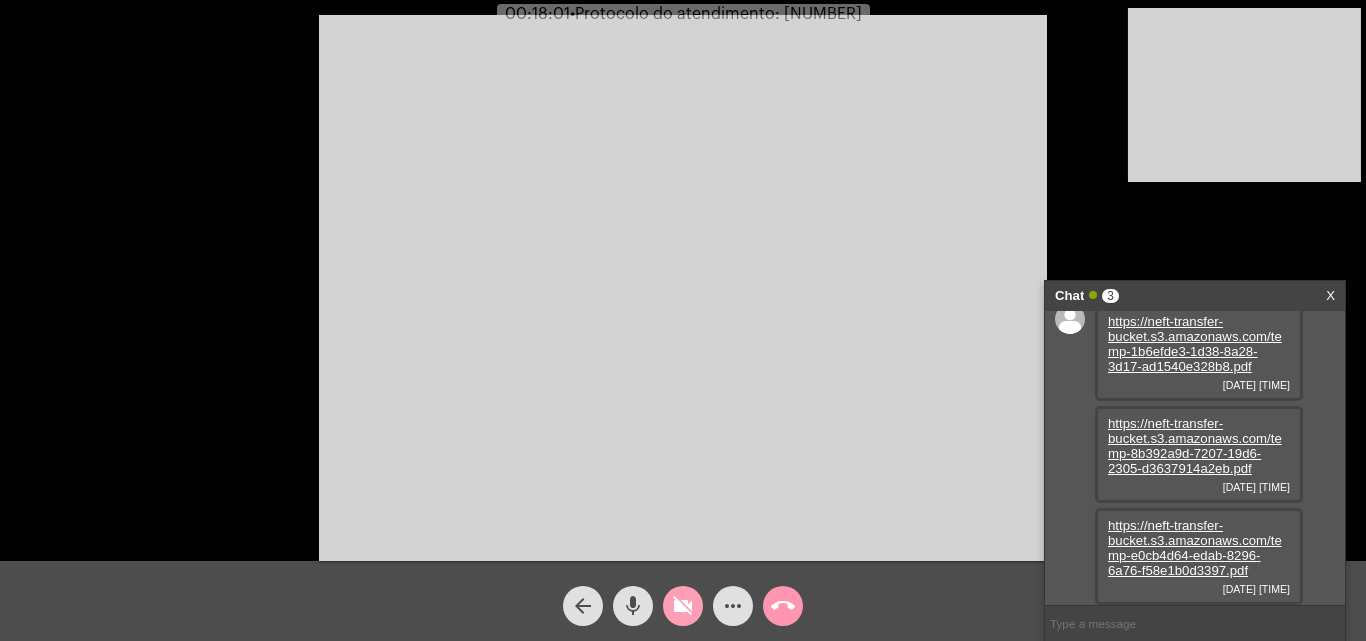 drag, startPoint x: 679, startPoint y: 611, endPoint x: 346, endPoint y: 281, distance: 468.8166 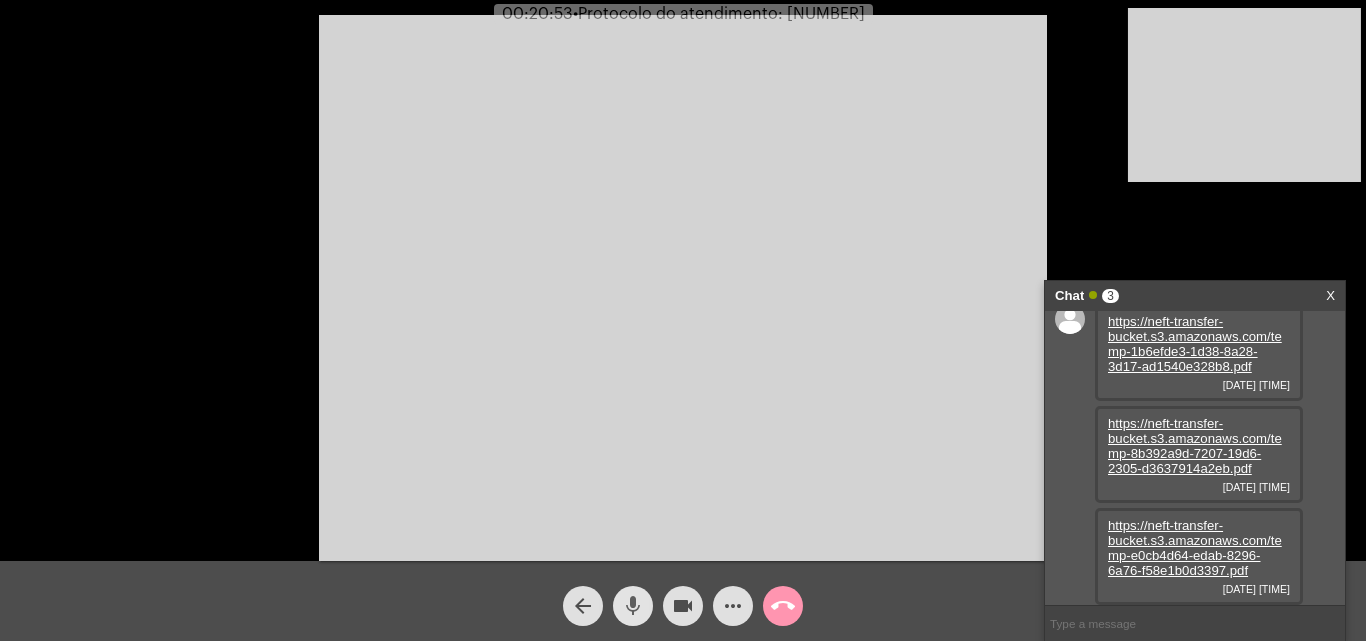 drag, startPoint x: 626, startPoint y: 603, endPoint x: 668, endPoint y: 600, distance: 42.107006 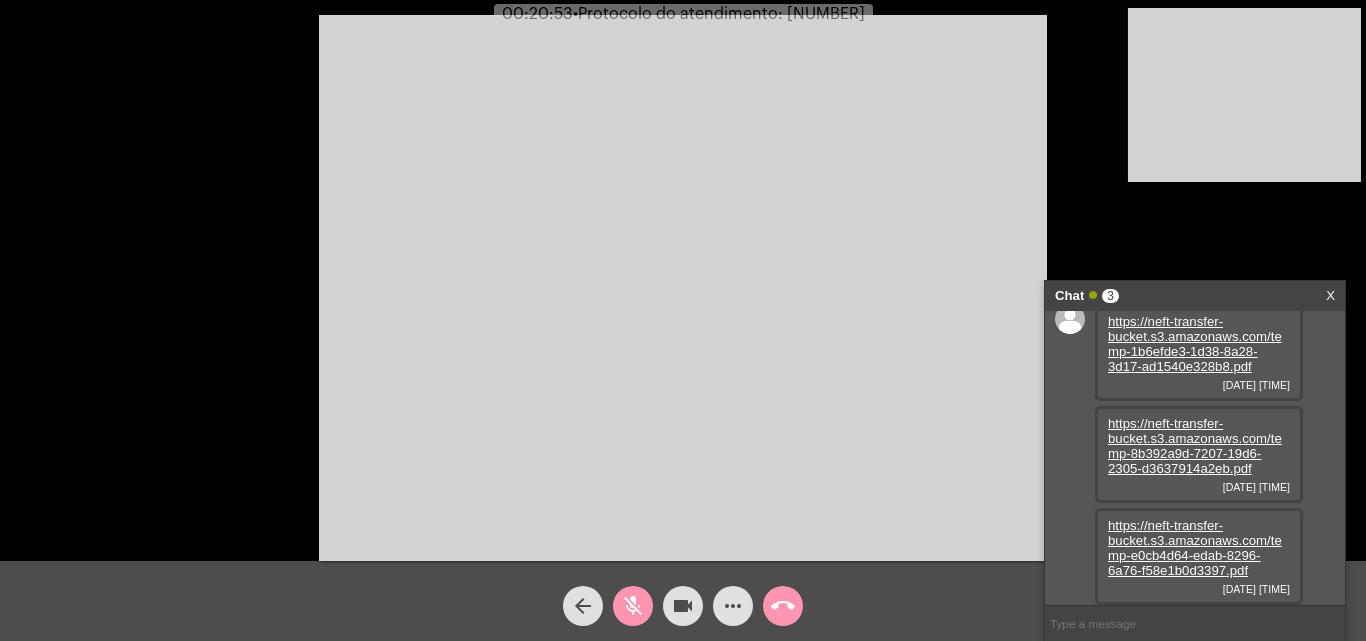 click on "videocam" 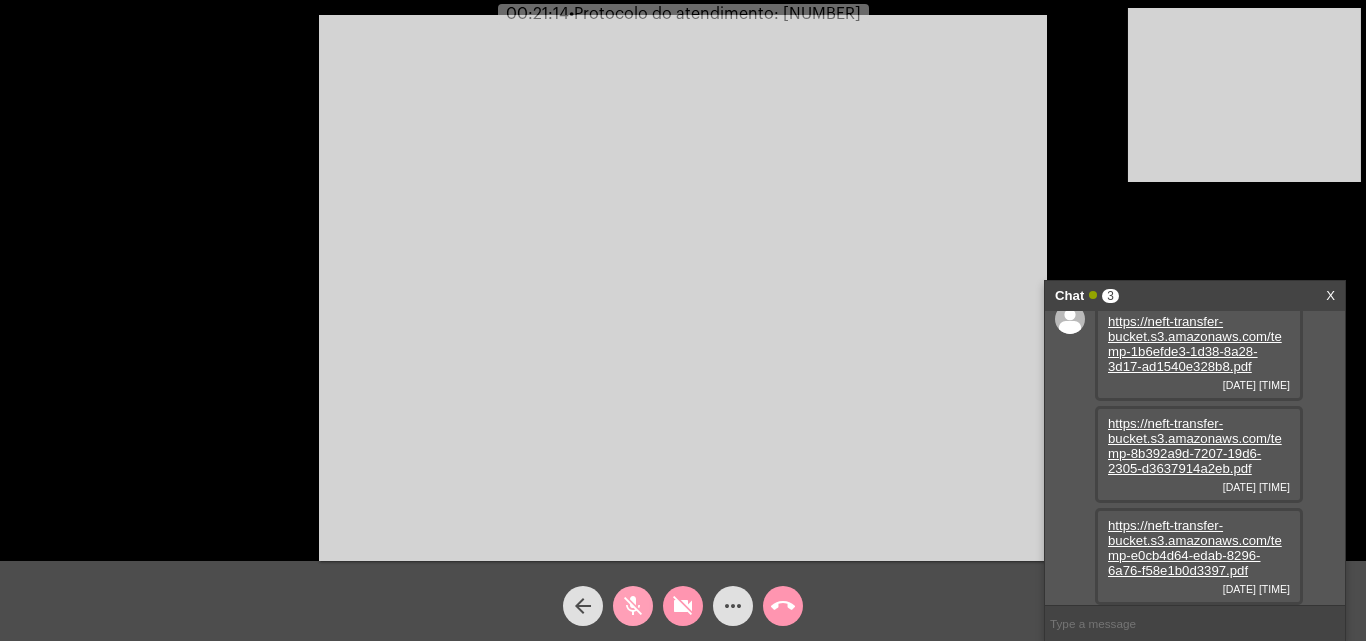 click on "mic_off" 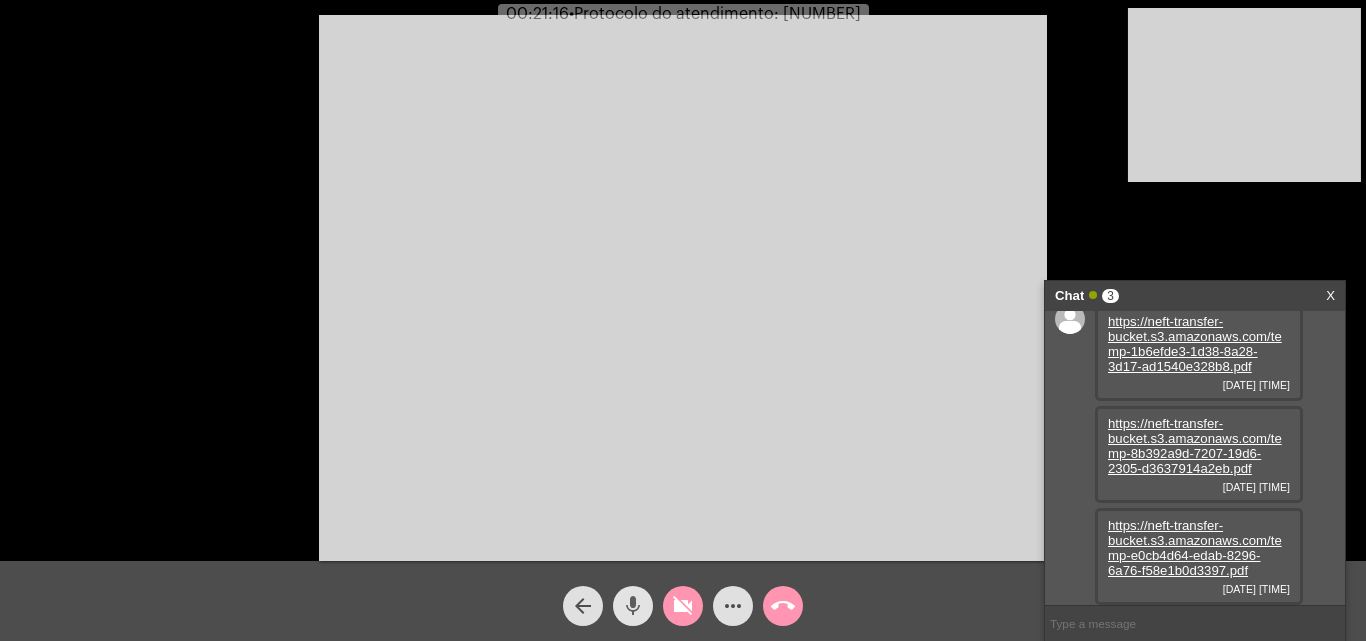 click on "mic" 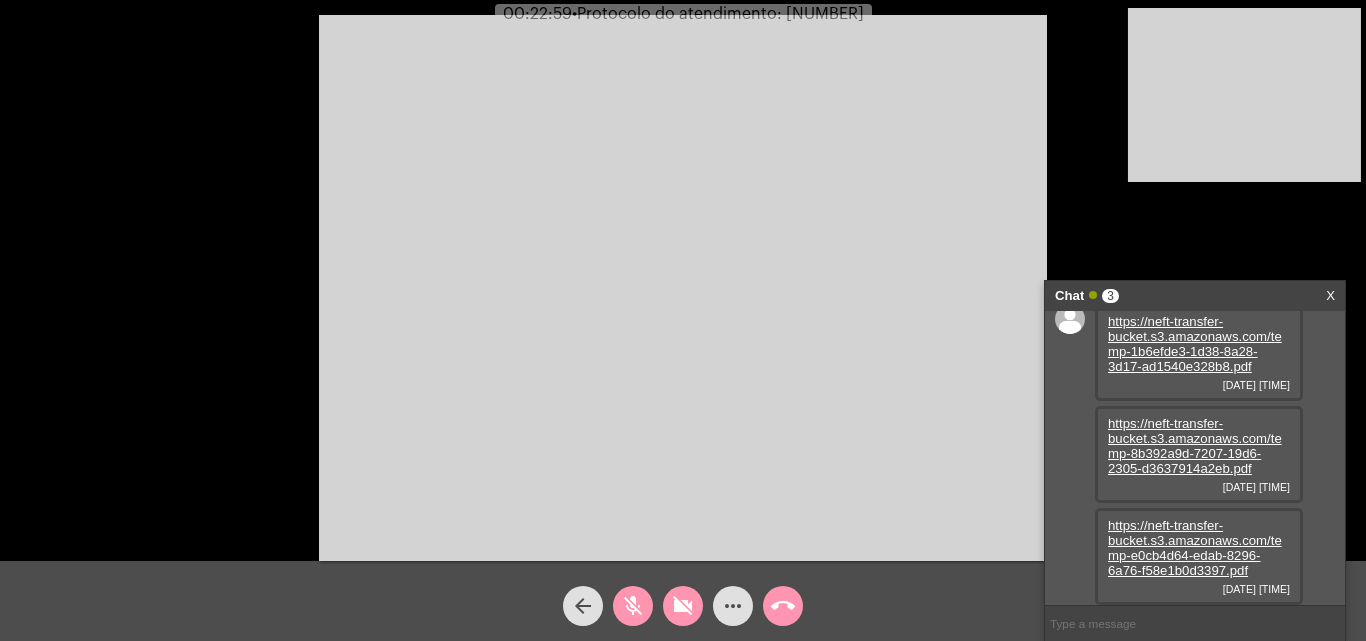 click on "videocam_off" 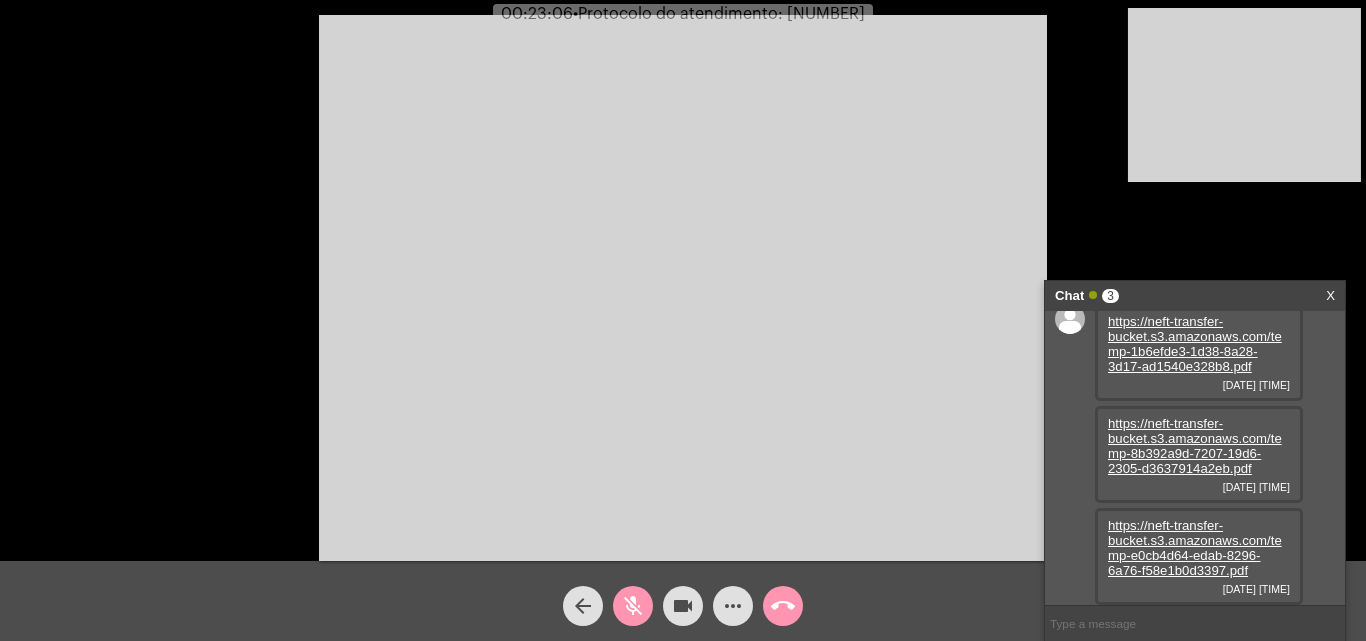 click on "videocam" 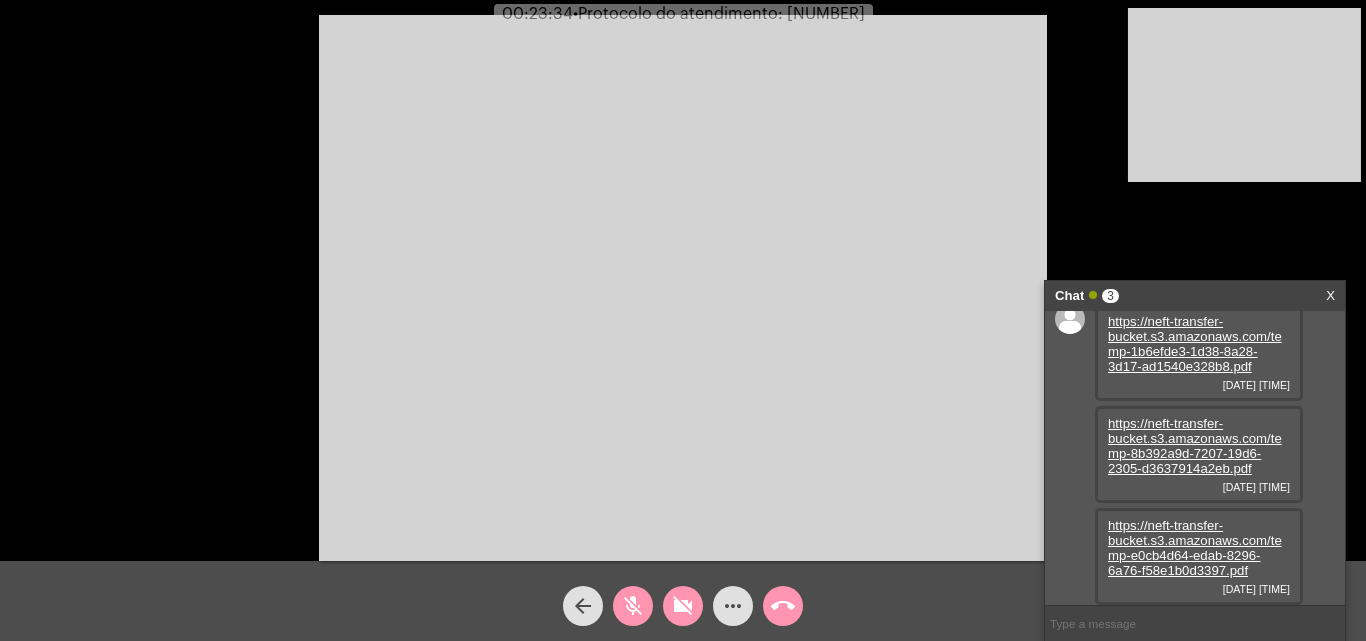 click on "videocam_off" 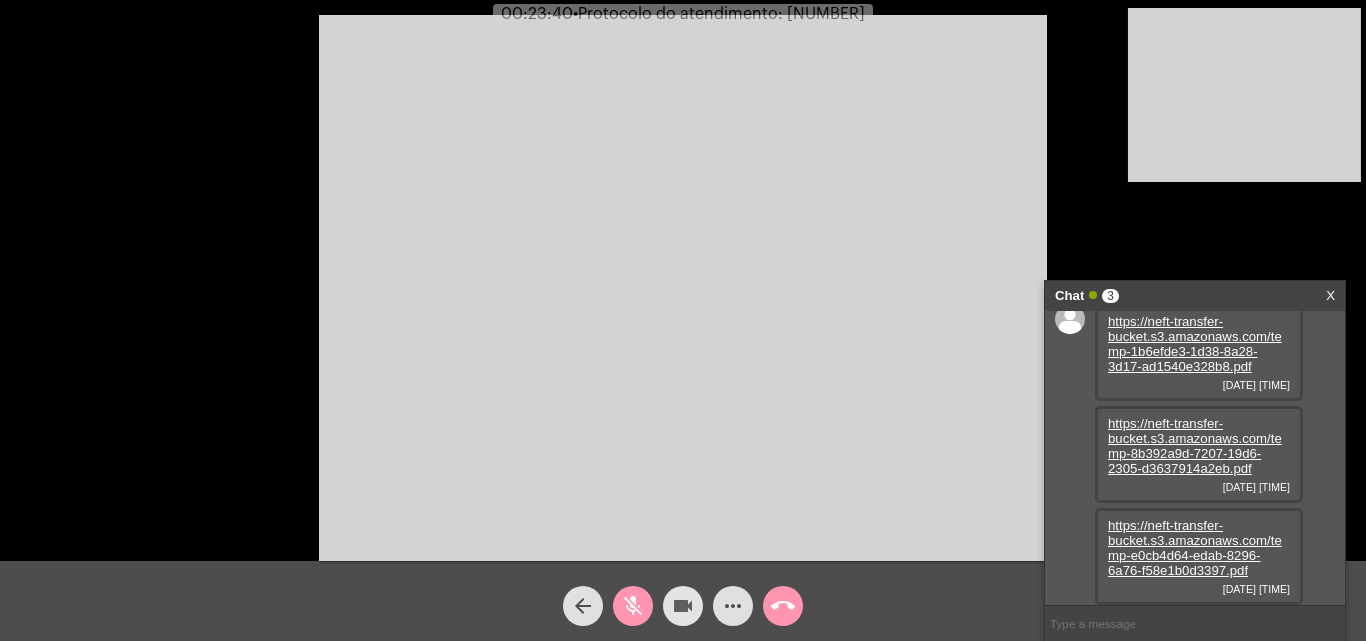 click on "videocam" 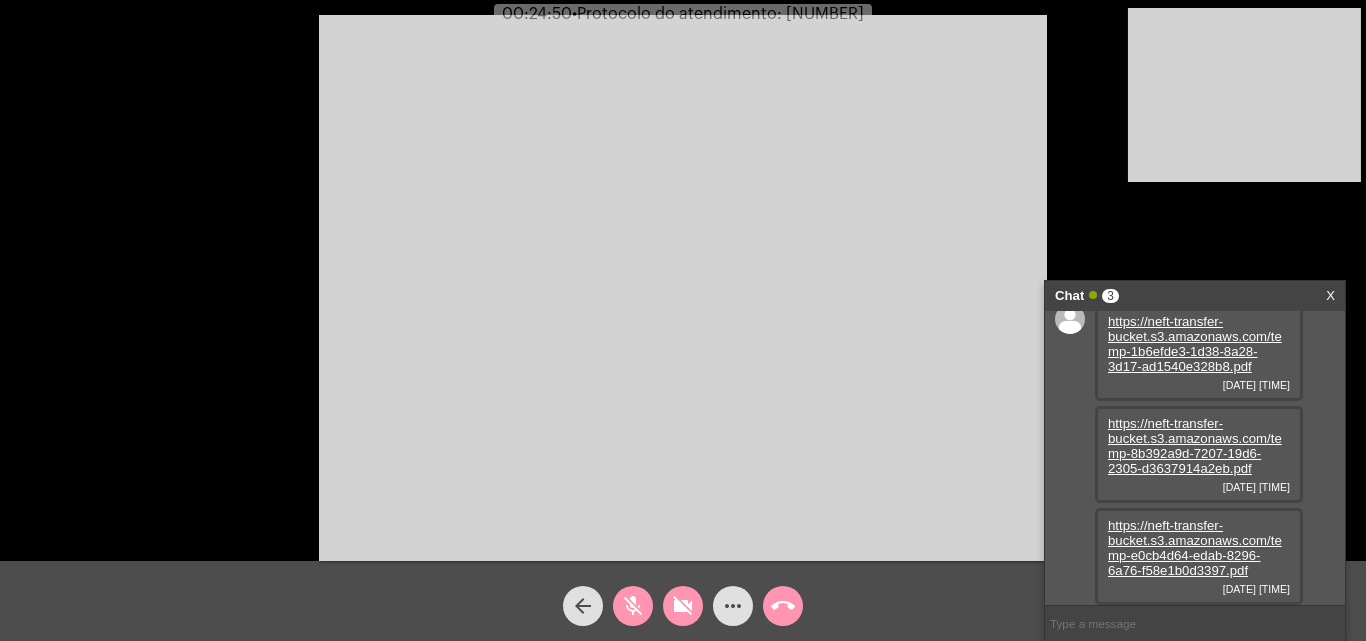 click on "videocam_off" 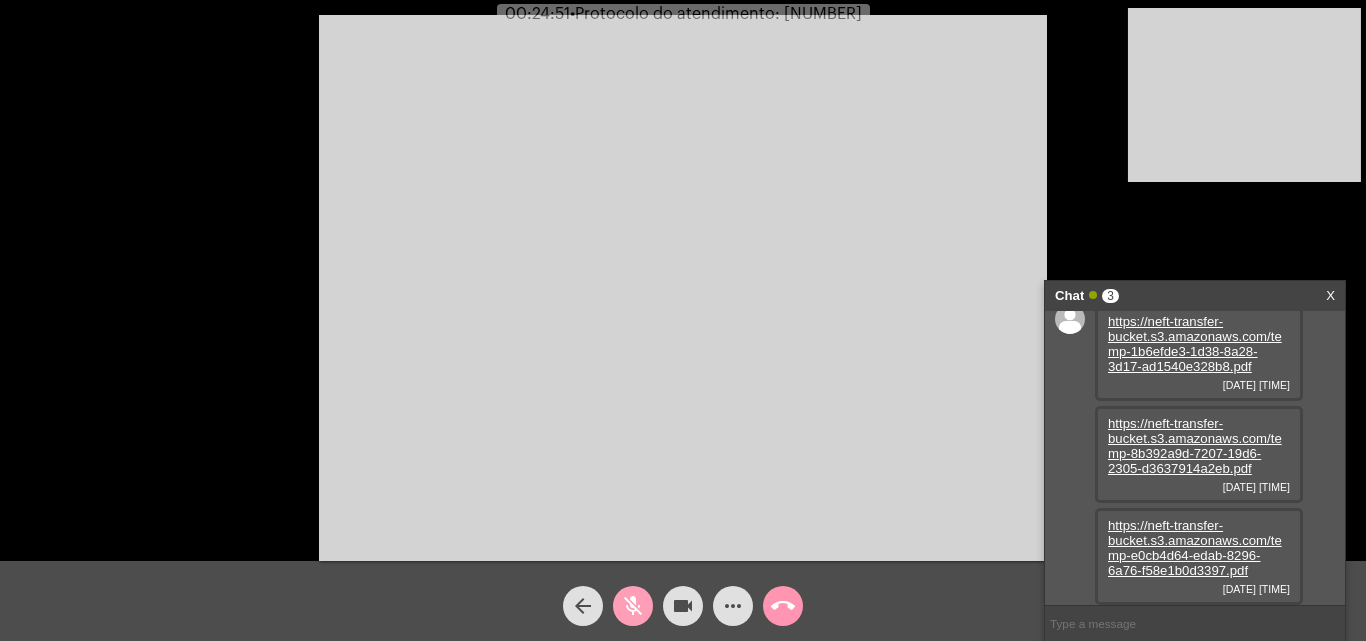 click on "mic_off" 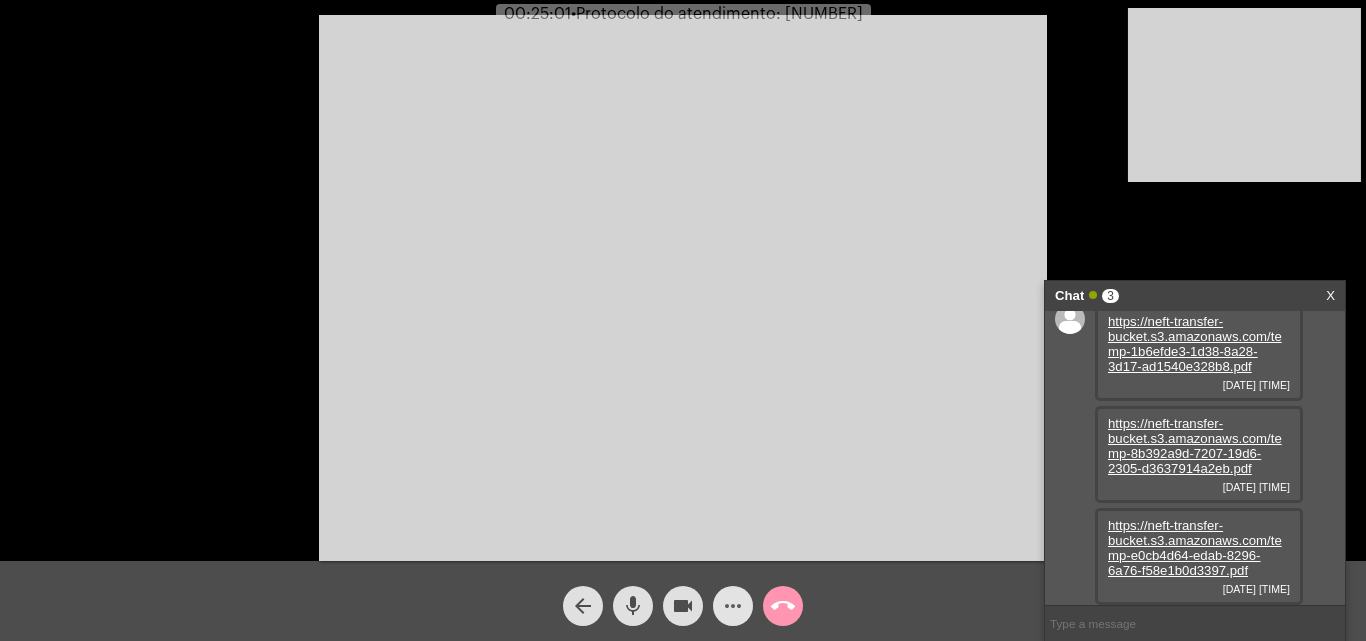 click on "more_horiz" 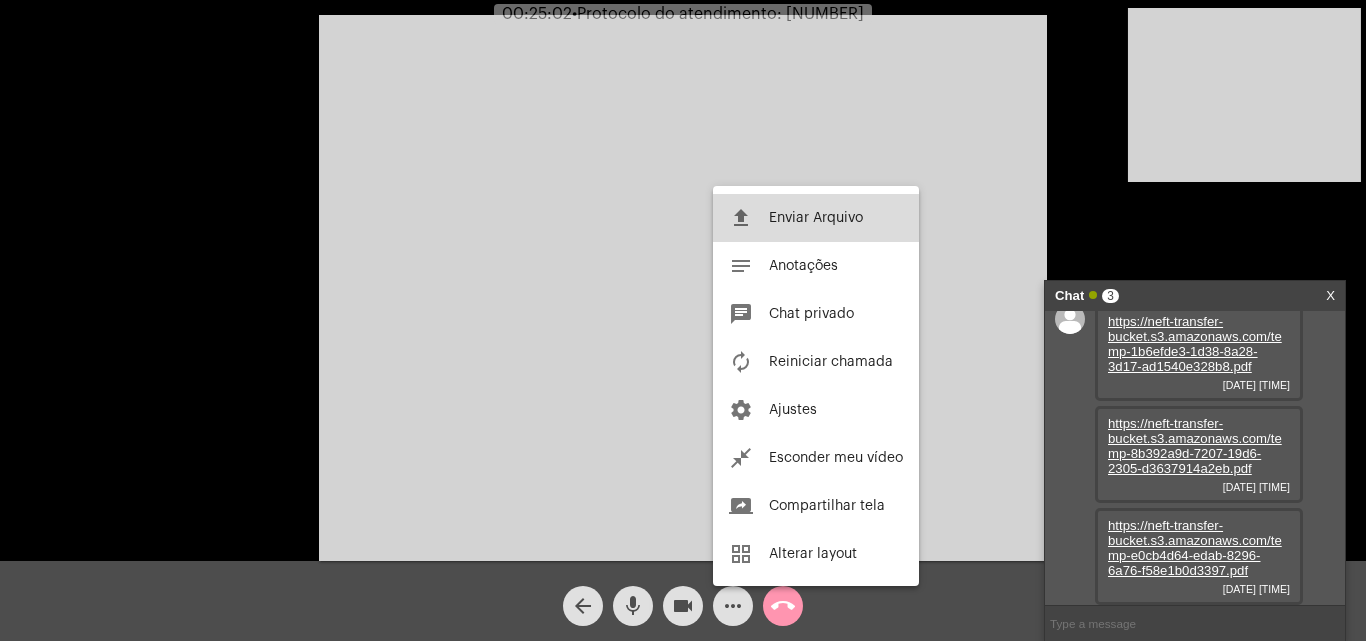 click on "file_upload Enviar Arquivo" at bounding box center (816, 218) 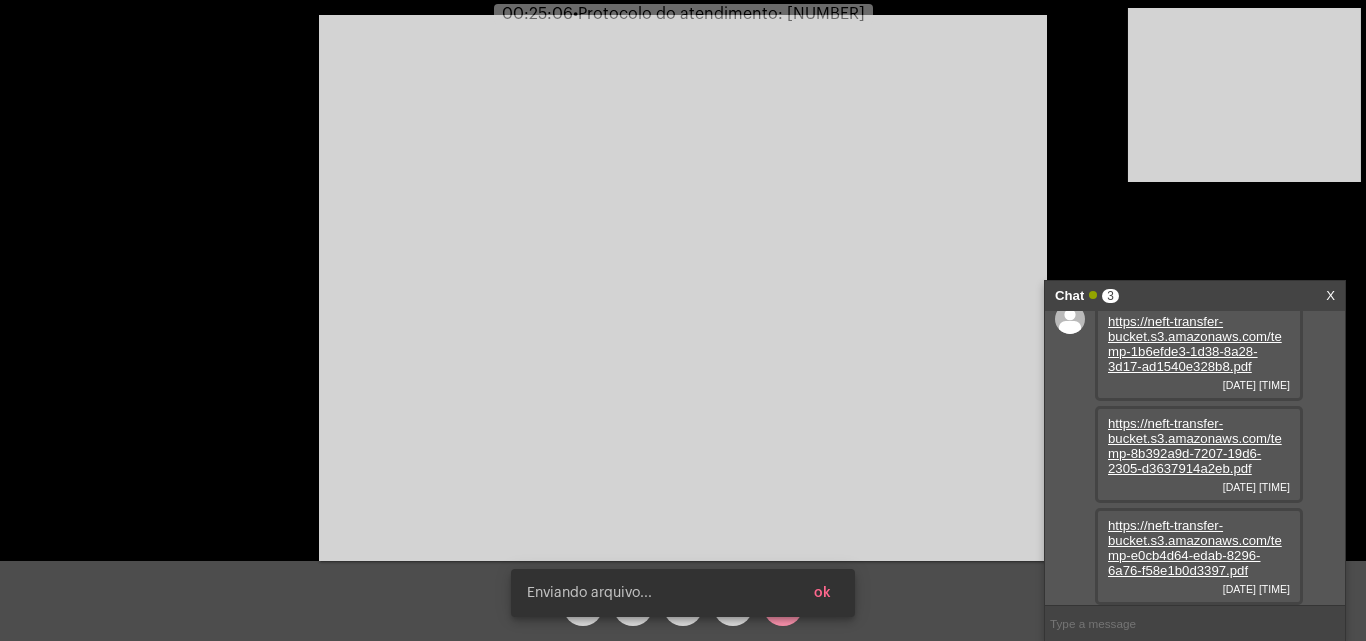 scroll, scrollTop: 119, scrollLeft: 0, axis: vertical 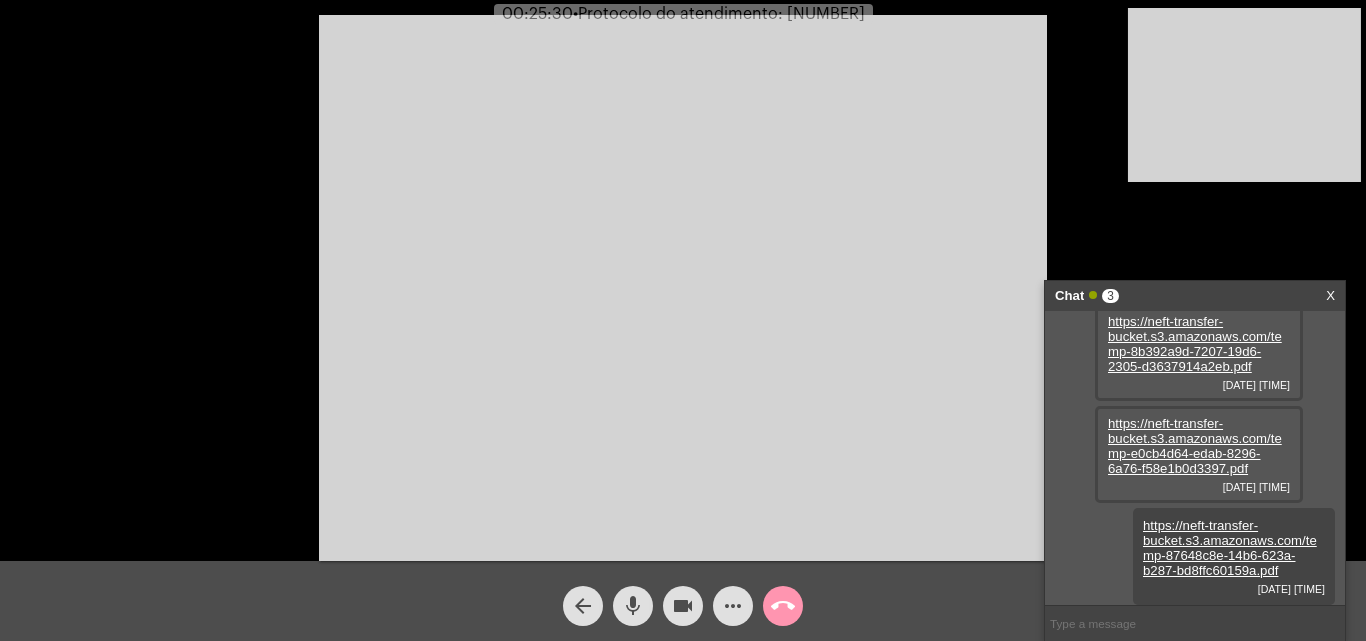 click on "•  Protocolo do atendimento: [NUMBER]" 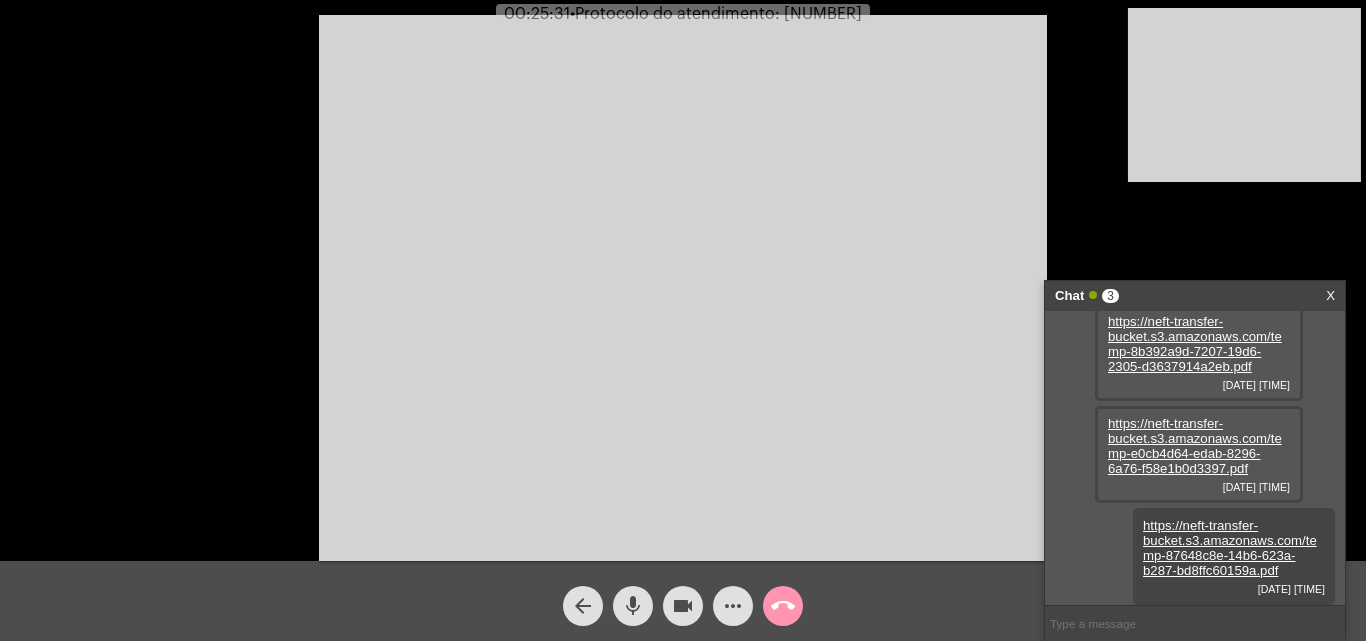 click on "•  Protocolo do atendimento: [NUMBER]" 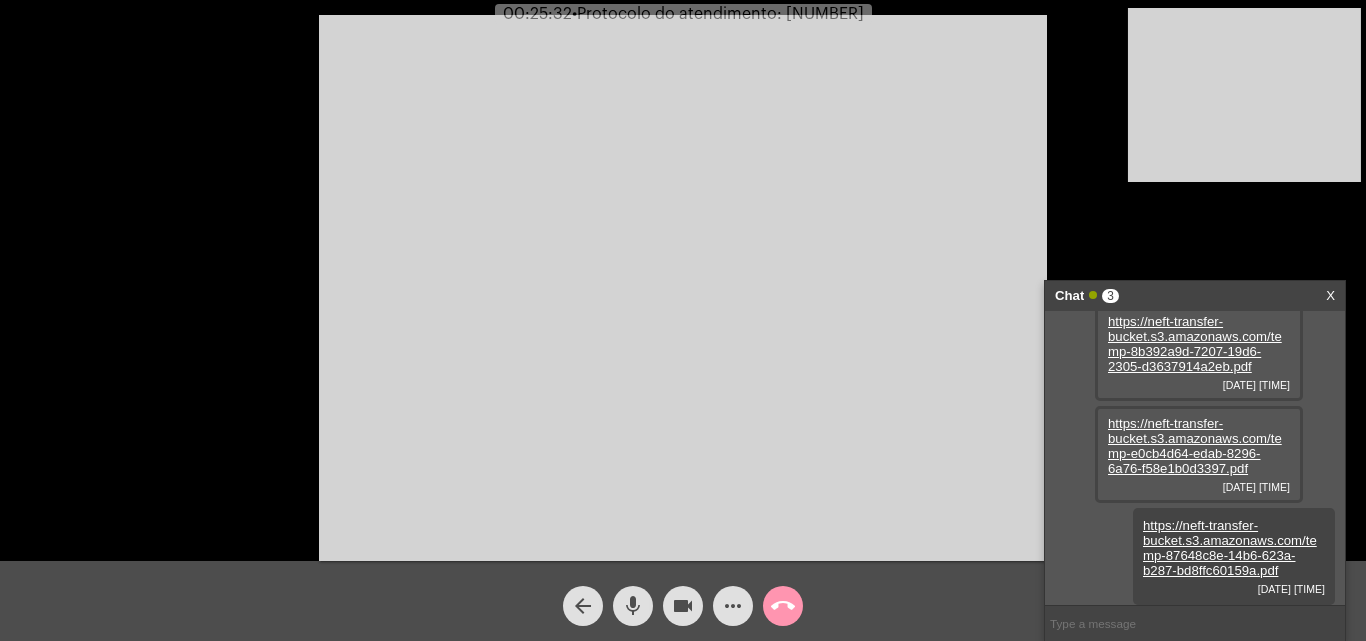 copy on "[NUMBER]" 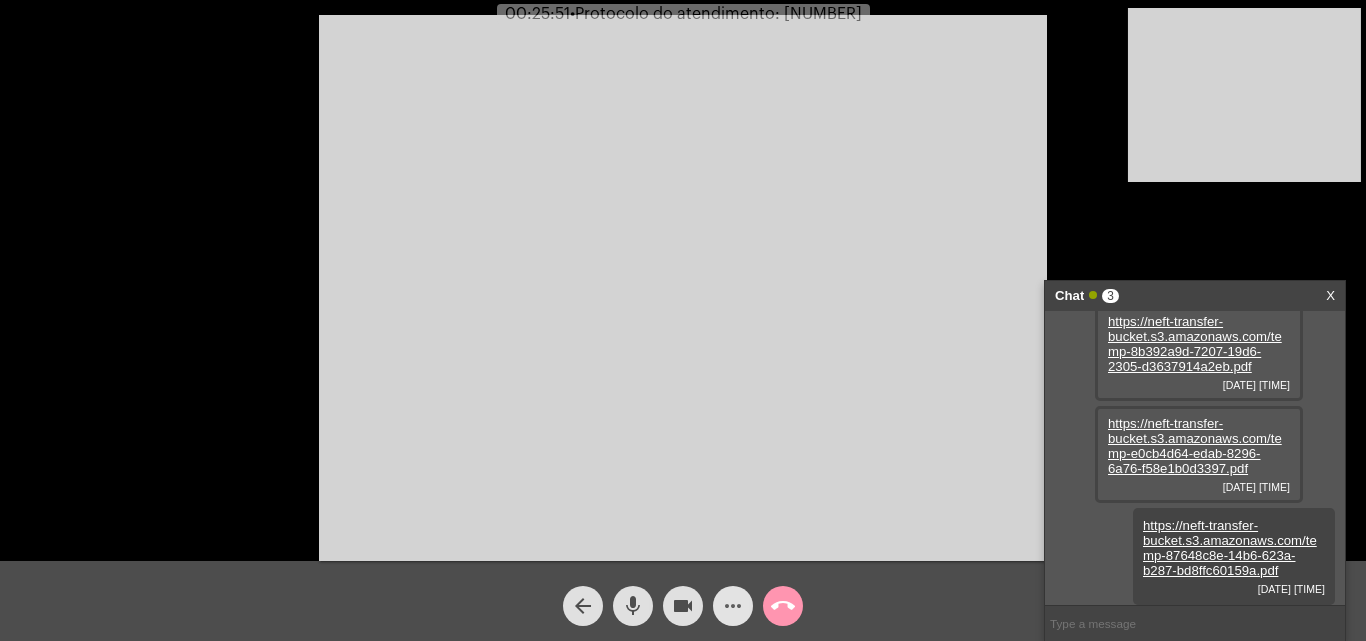 click on "more_horiz" 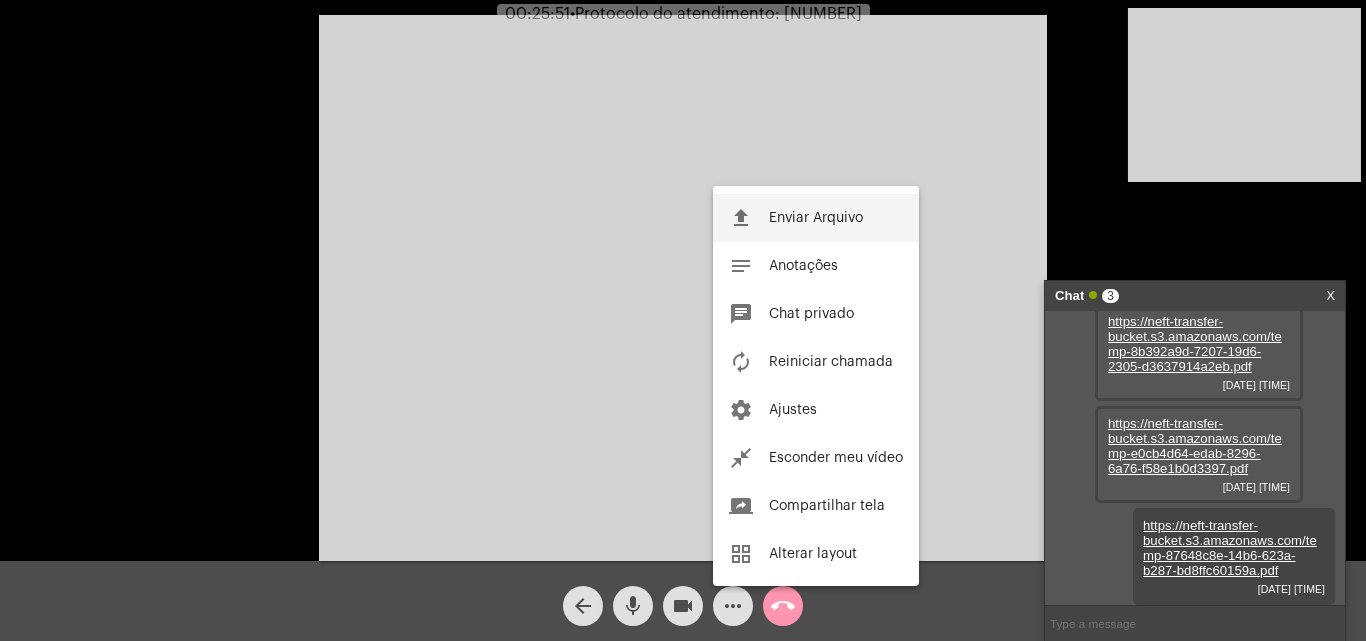 click on "file_upload Enviar Arquivo" at bounding box center [816, 218] 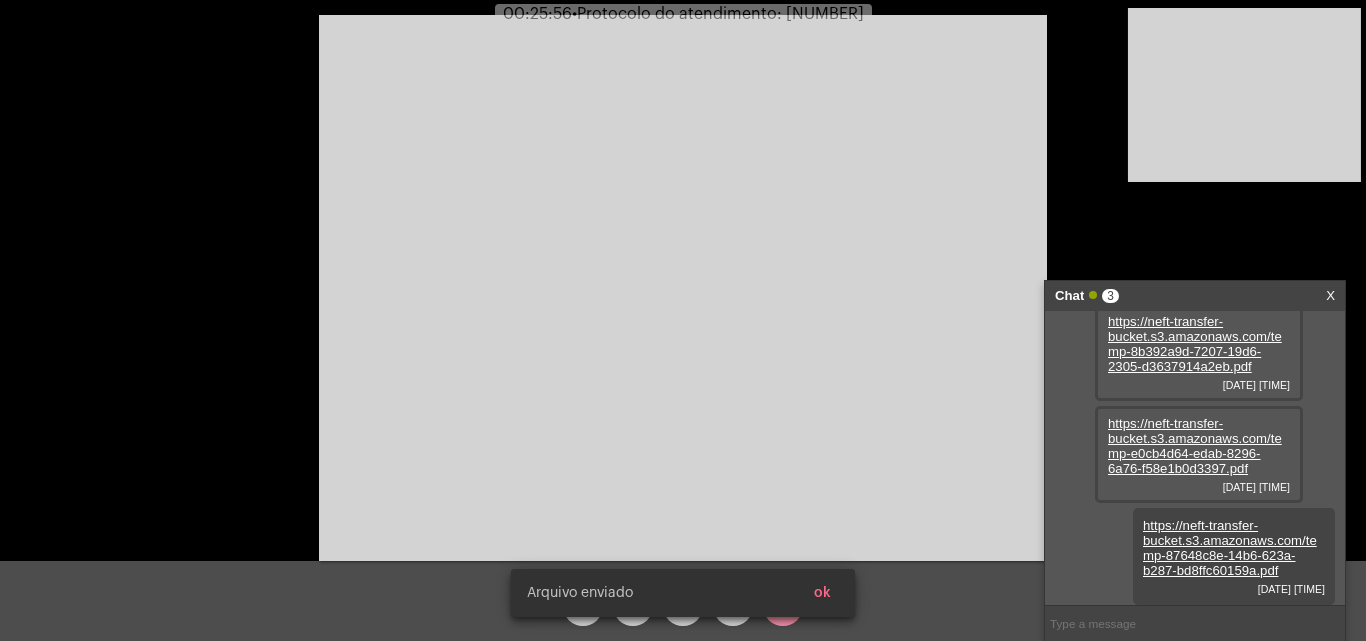 scroll, scrollTop: 221, scrollLeft: 0, axis: vertical 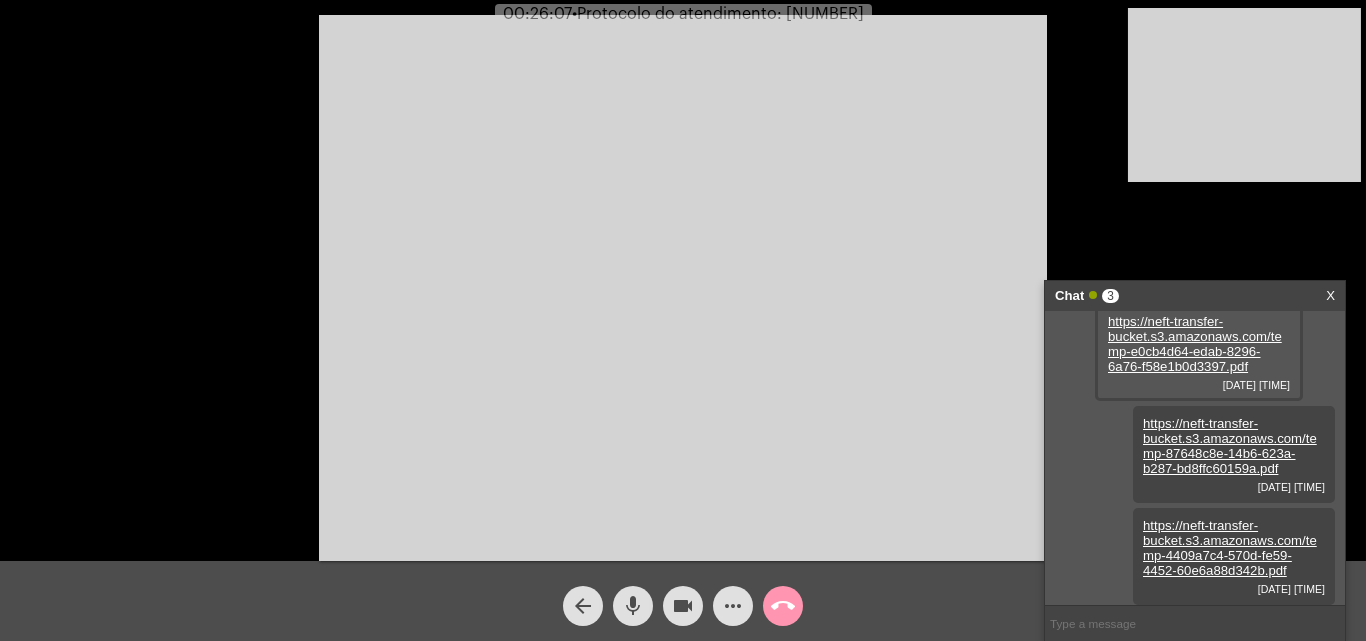 click on "•  Protocolo do atendimento: [NUMBER]" 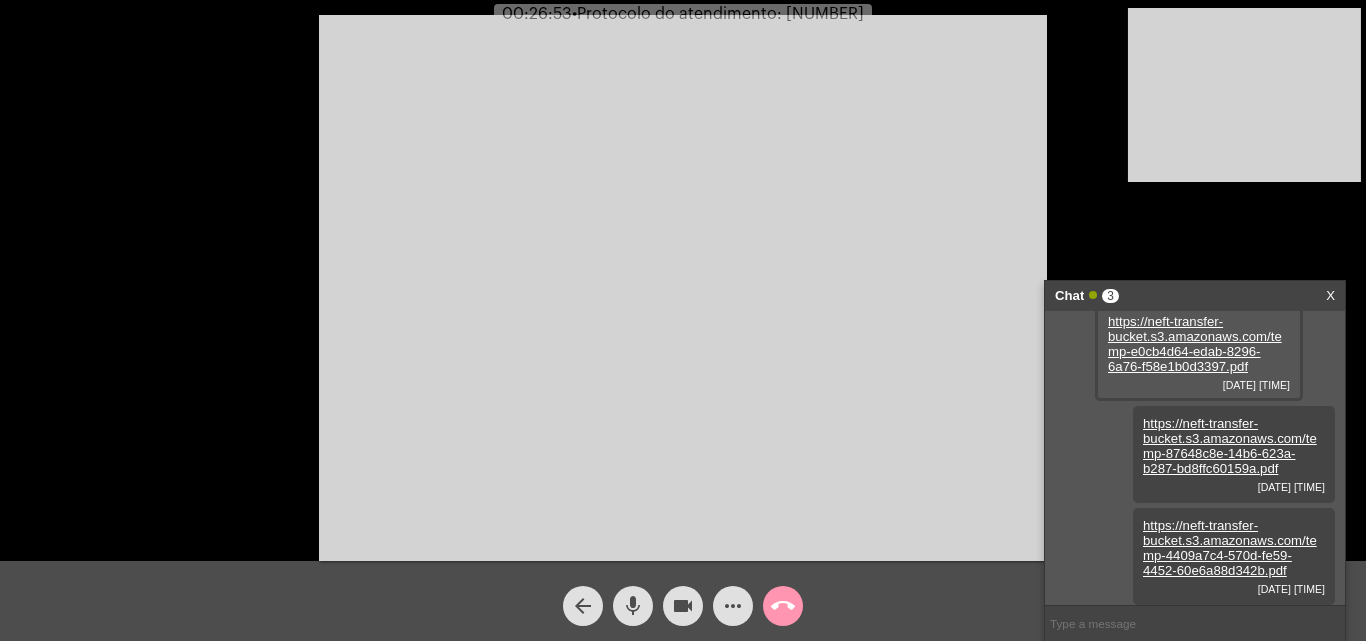 click at bounding box center [1195, 623] 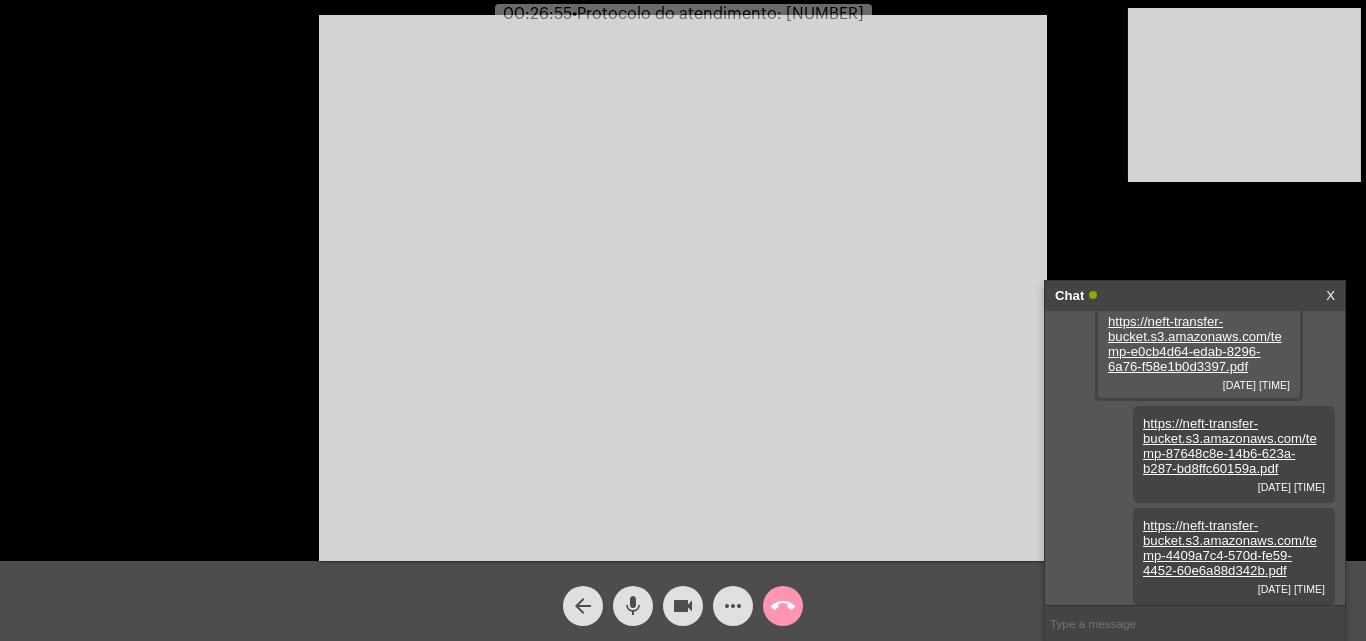 paste on "322171" 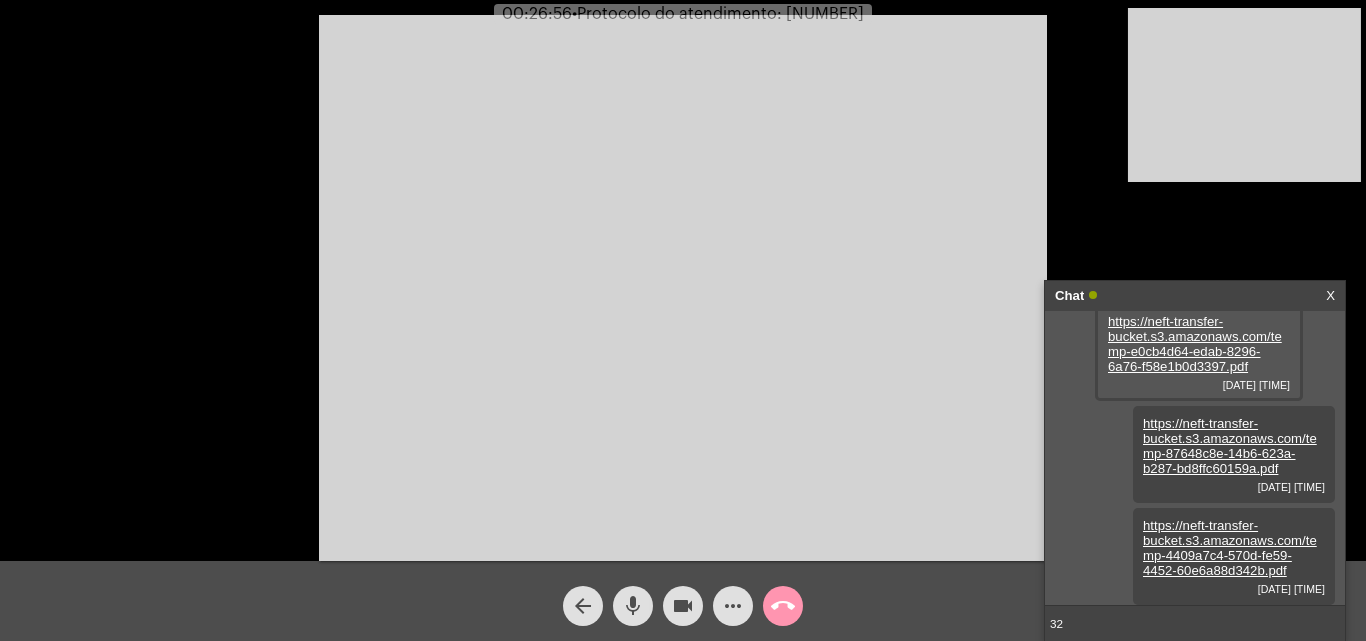 type on "3" 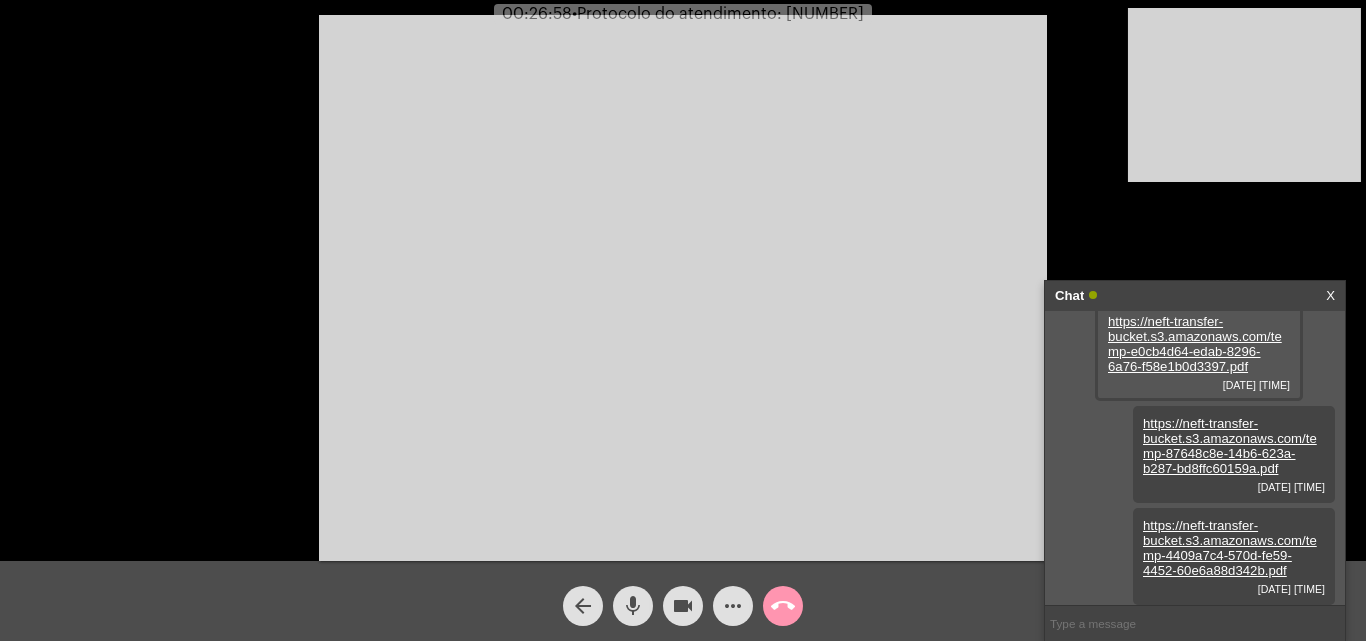 click on "•  Protocolo do atendimento: [NUMBER]" 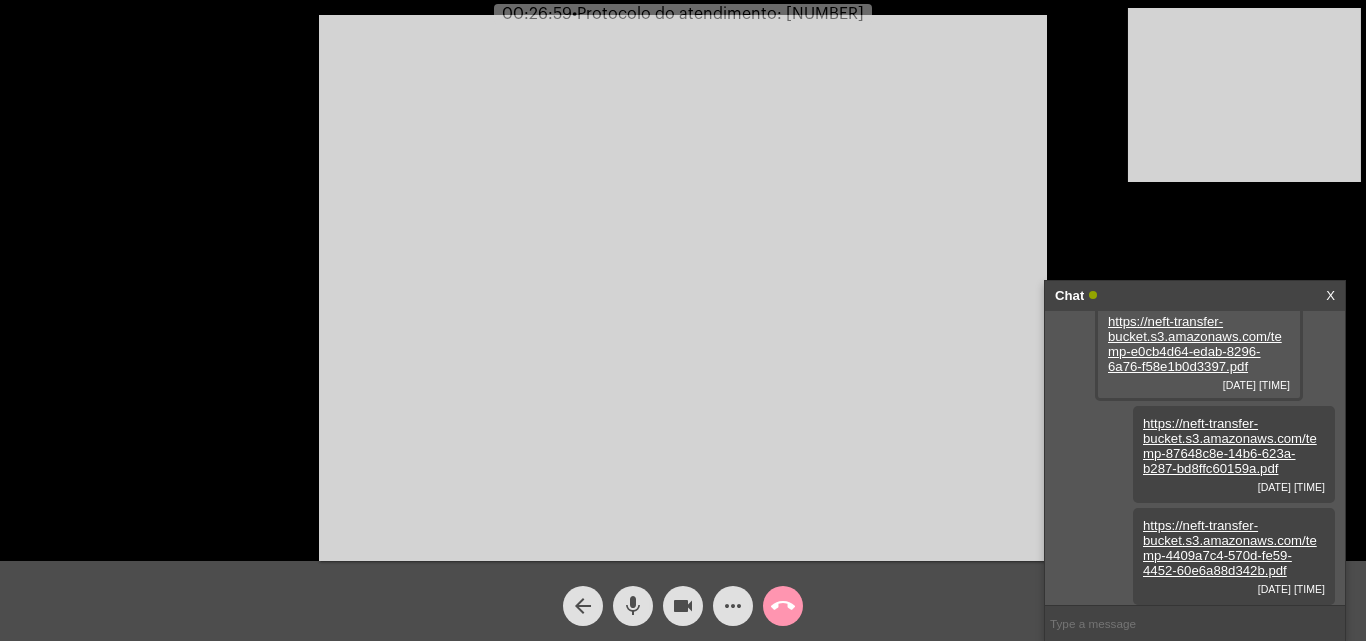 click at bounding box center (683, 288) 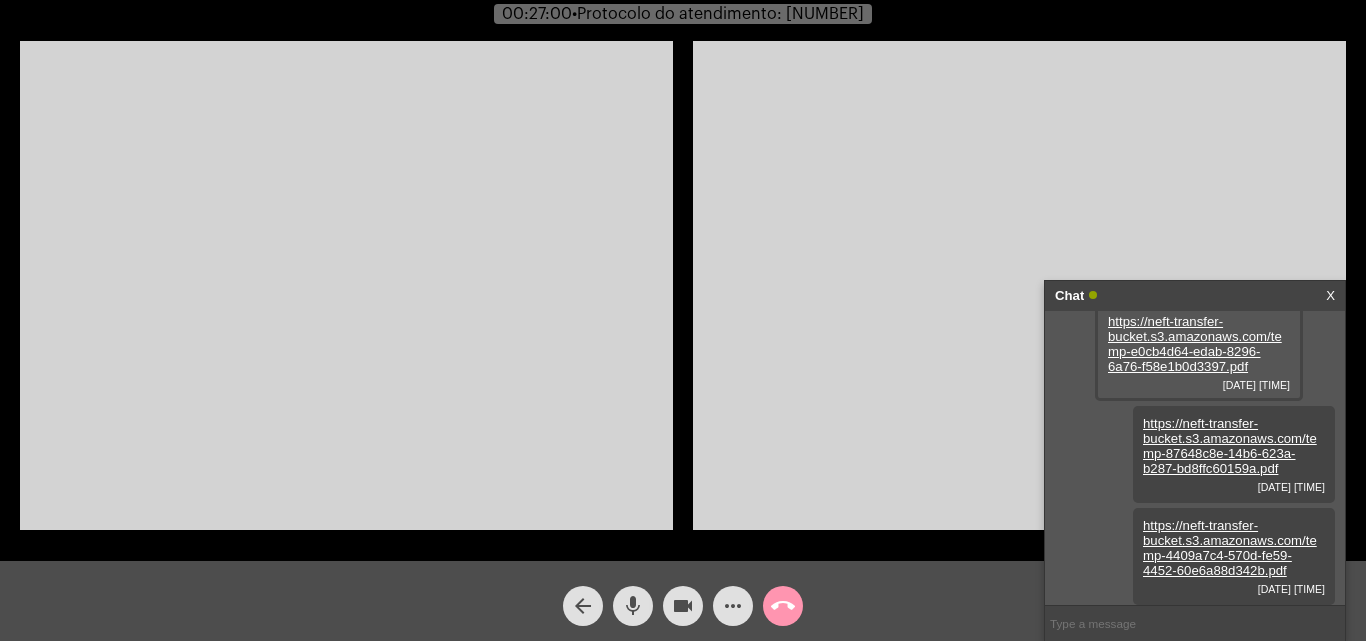 click on "[TIME] •  Protocolo do atendimento: [NUMBER]" 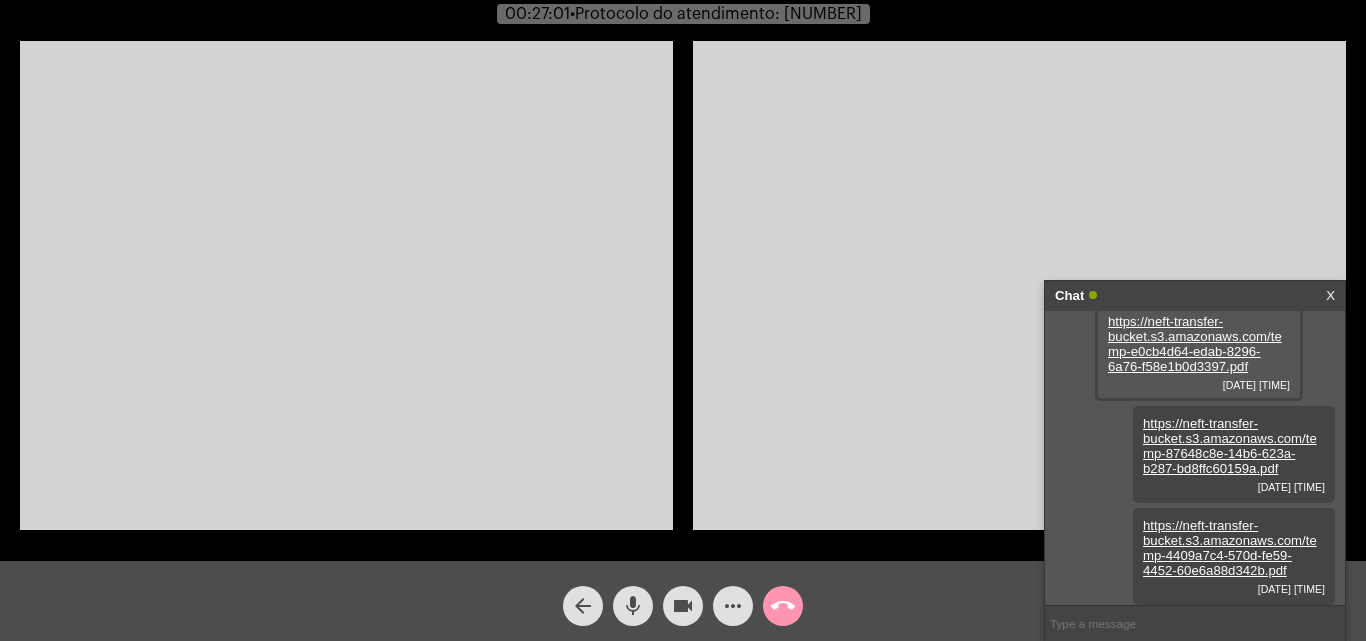 click on "•  Protocolo do atendimento: [NUMBER]" 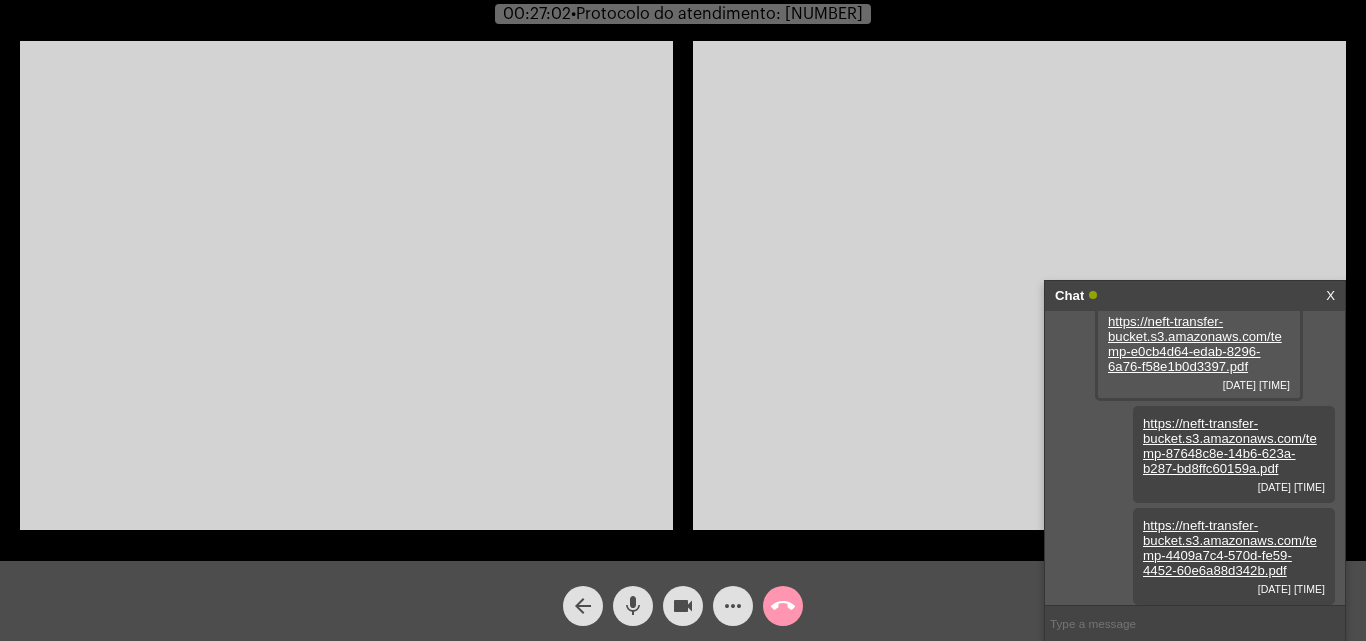copy on "[NUMBER]" 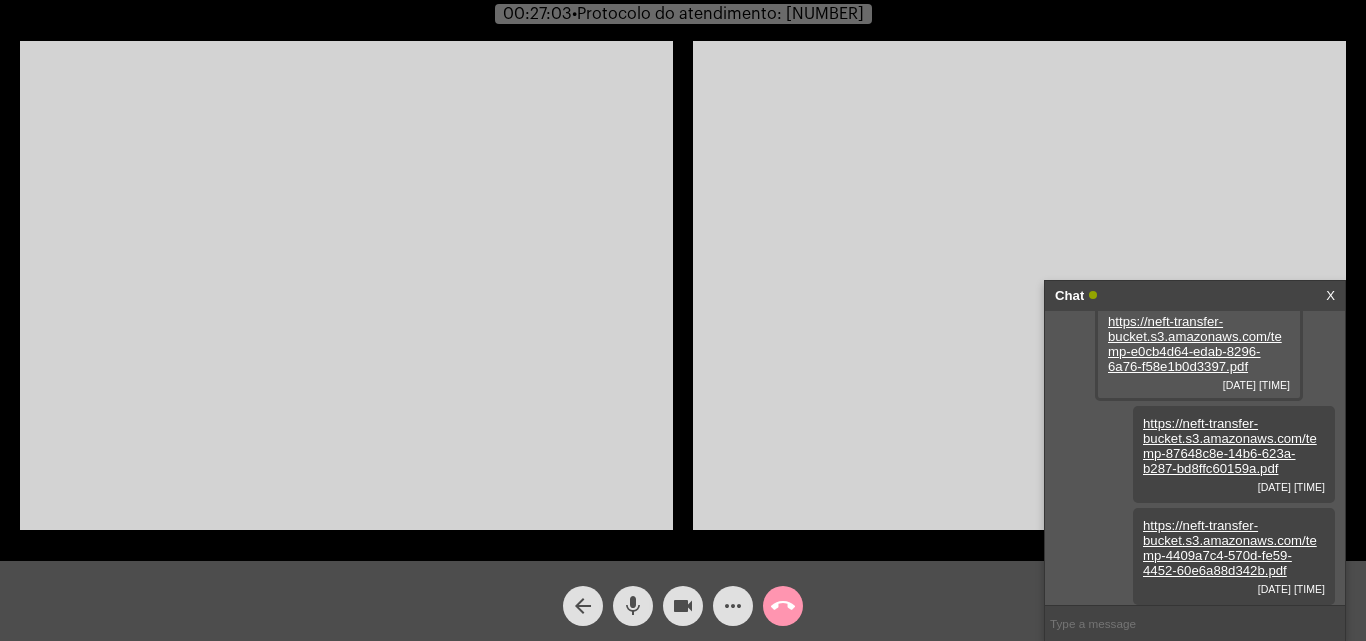 click at bounding box center [1195, 623] 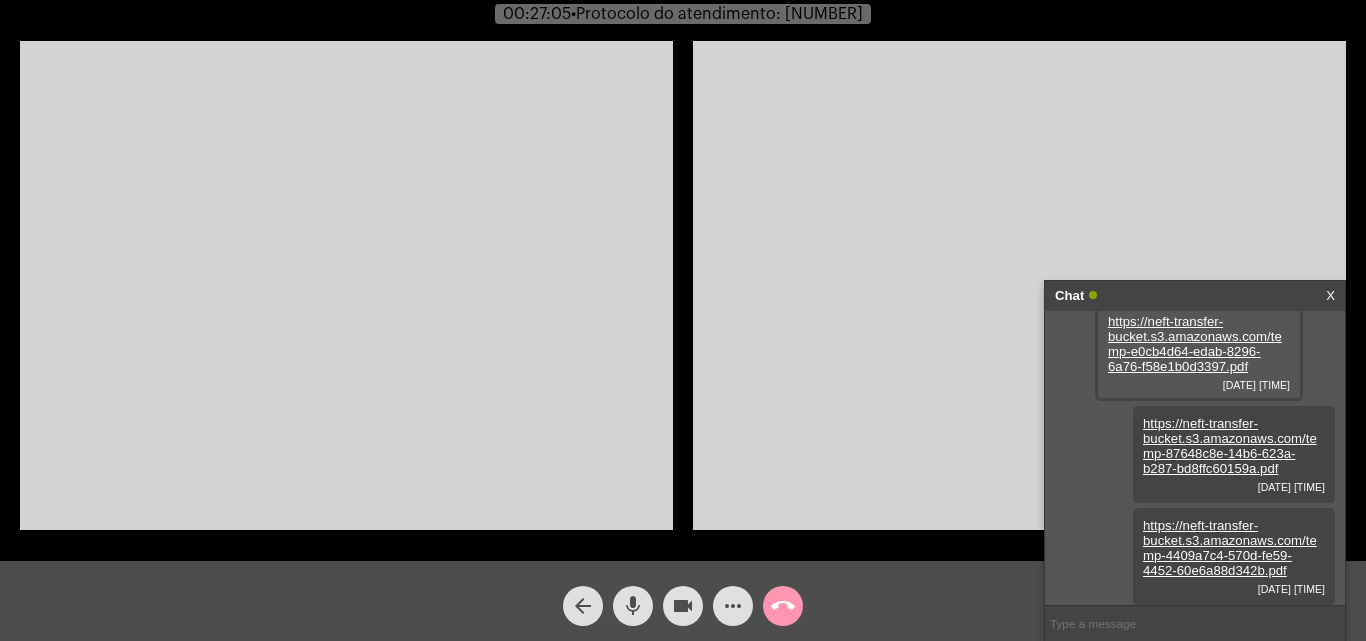 paste on "[NUMBER]" 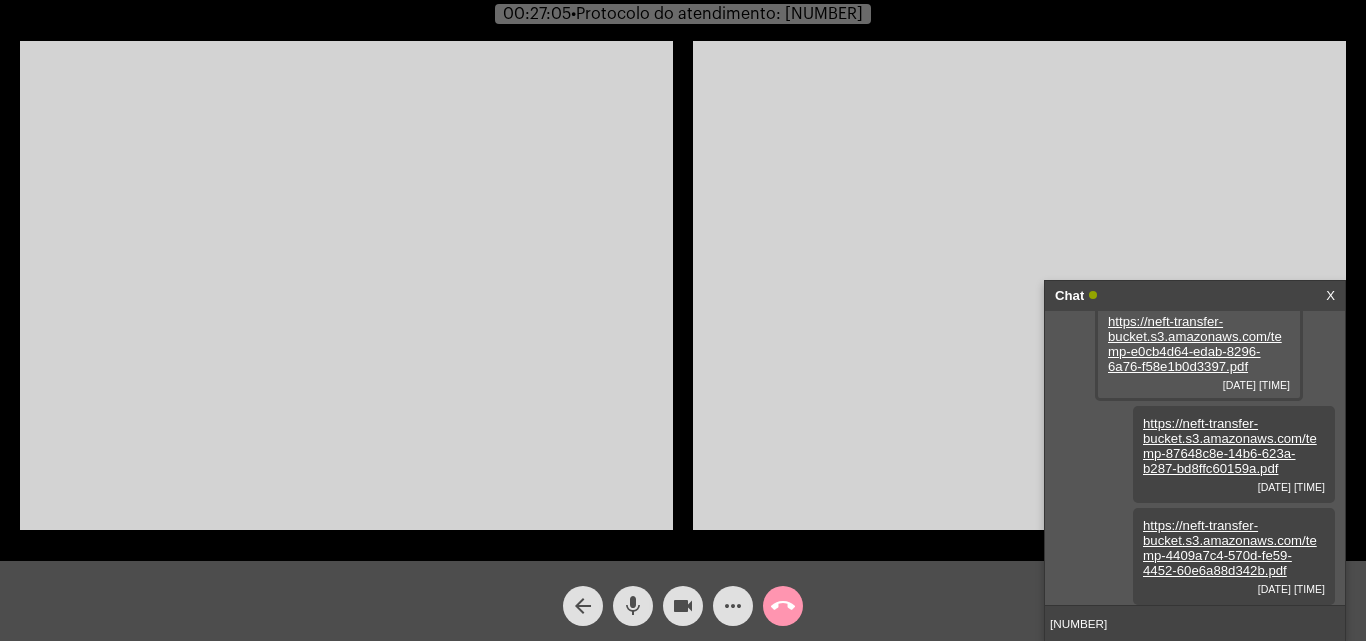type 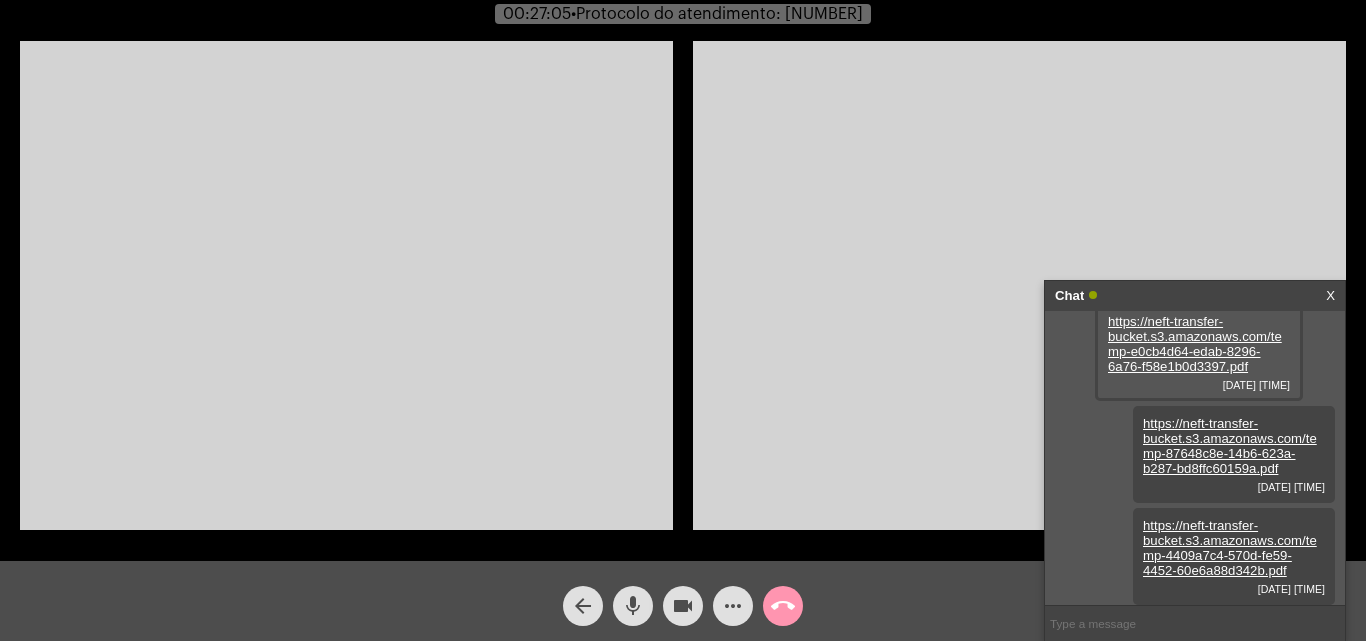 scroll, scrollTop: 278, scrollLeft: 0, axis: vertical 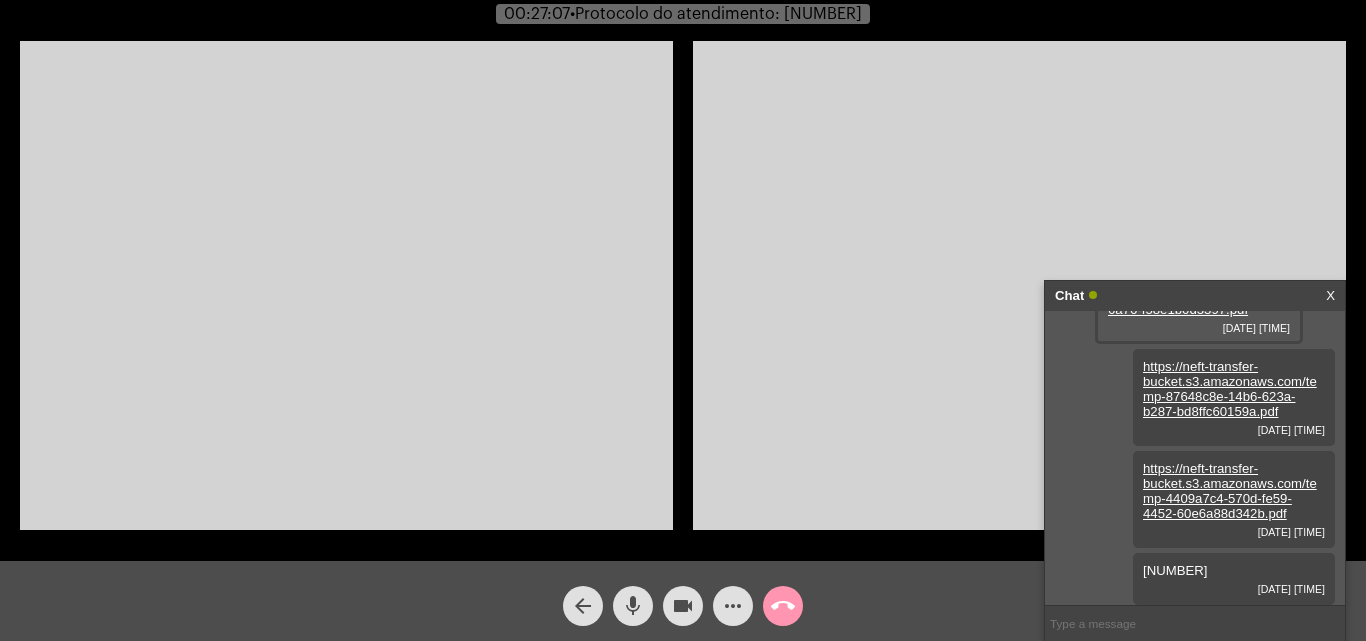 click at bounding box center (346, 285) 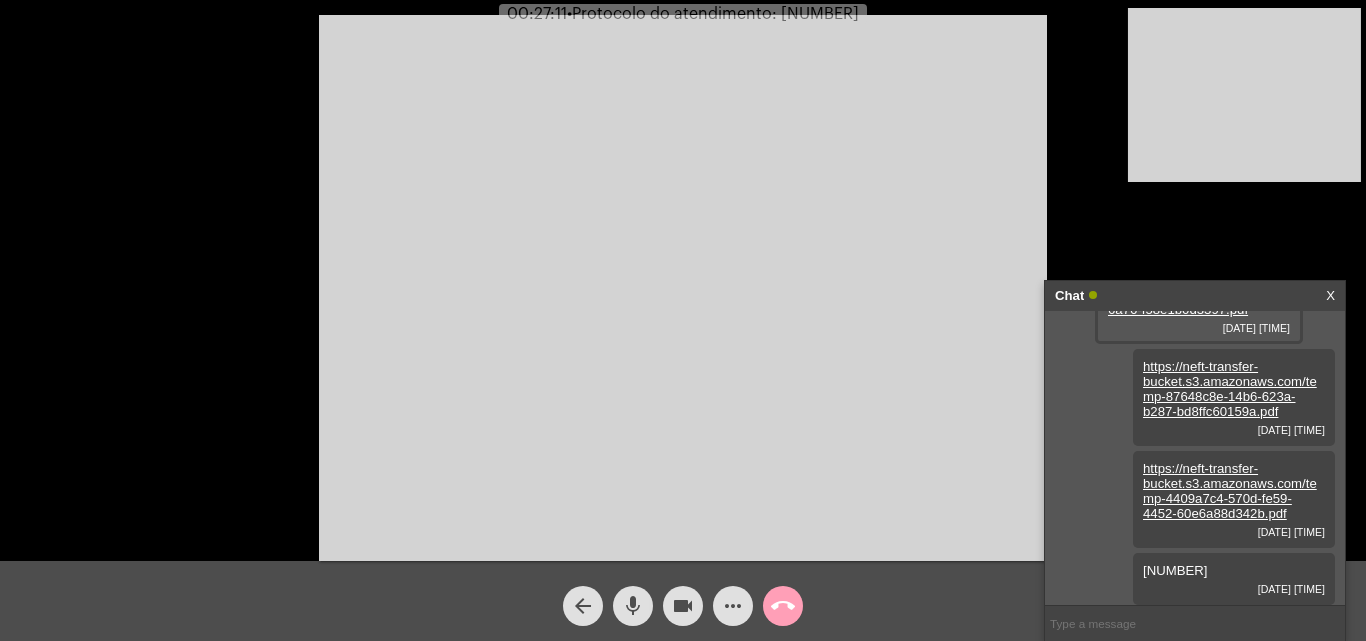 click on "call_end" 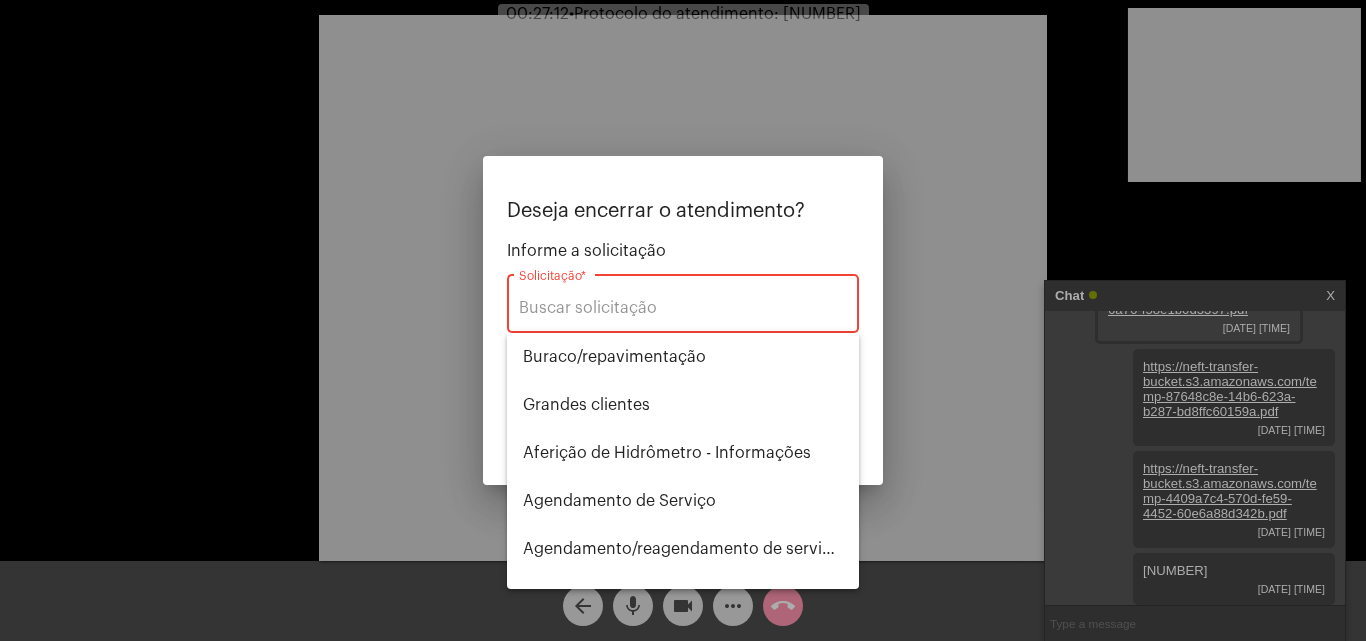 click on "Solicitação  *" at bounding box center [683, 301] 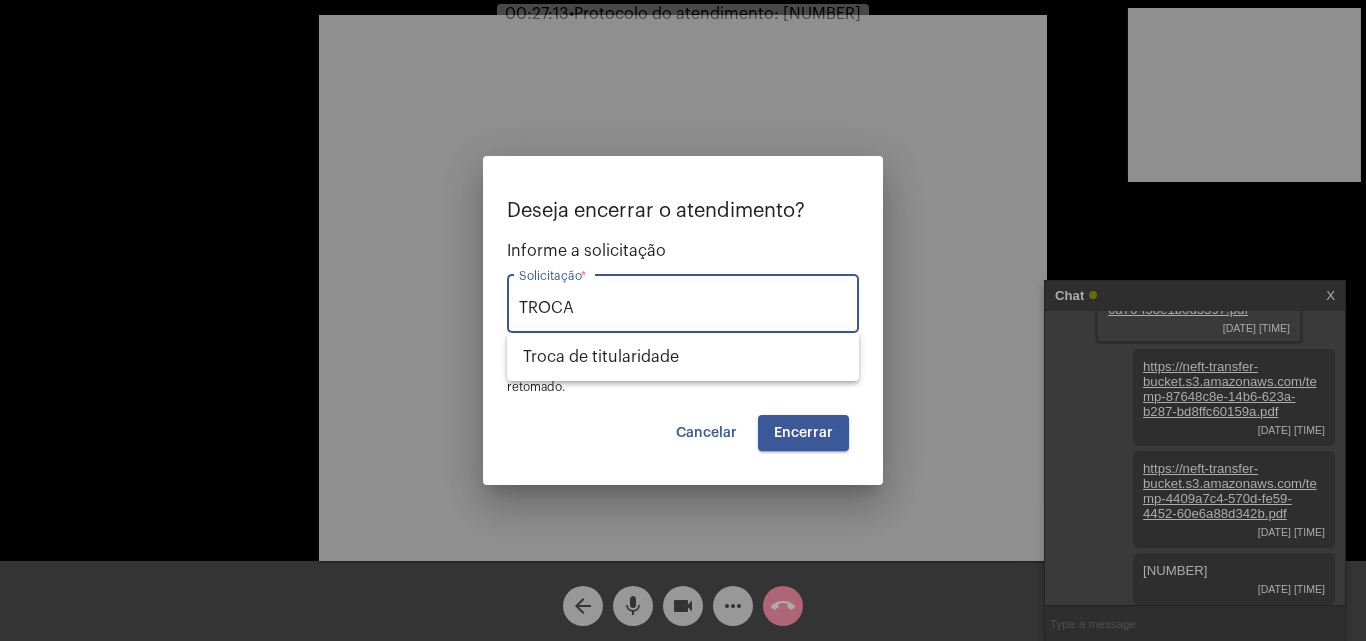 click on "TROCA Solicitação  *" at bounding box center [683, 301] 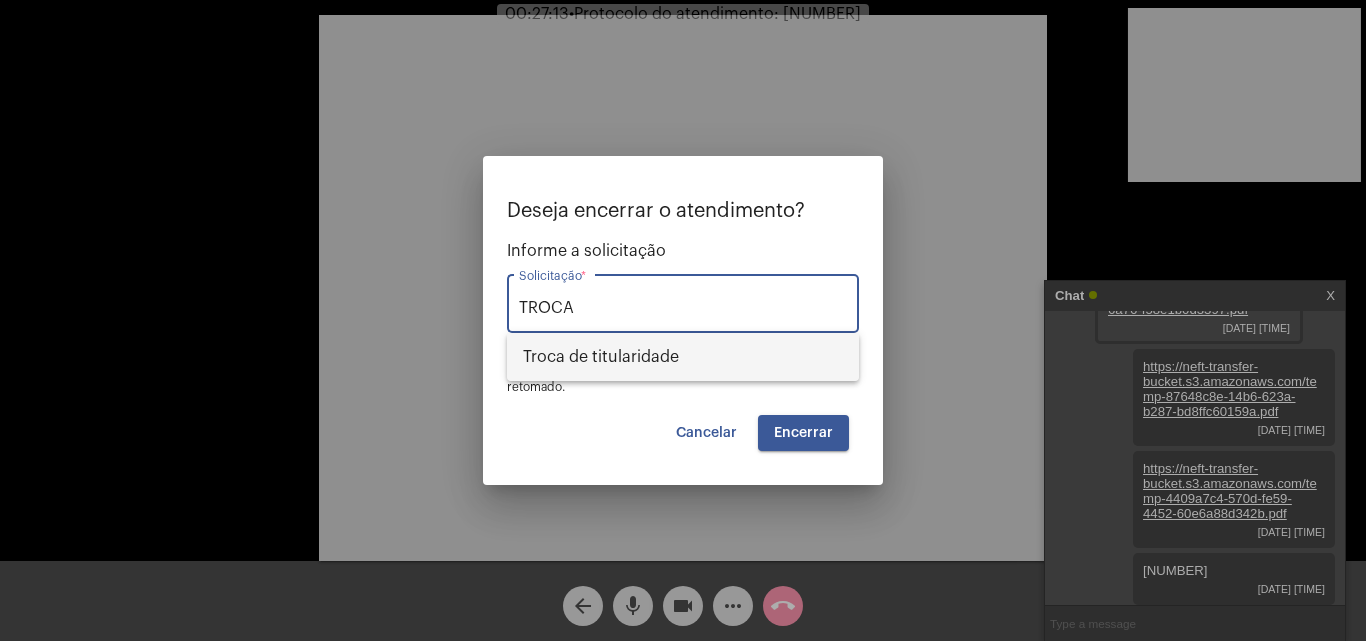click on "Troca de titularidade" at bounding box center [683, 357] 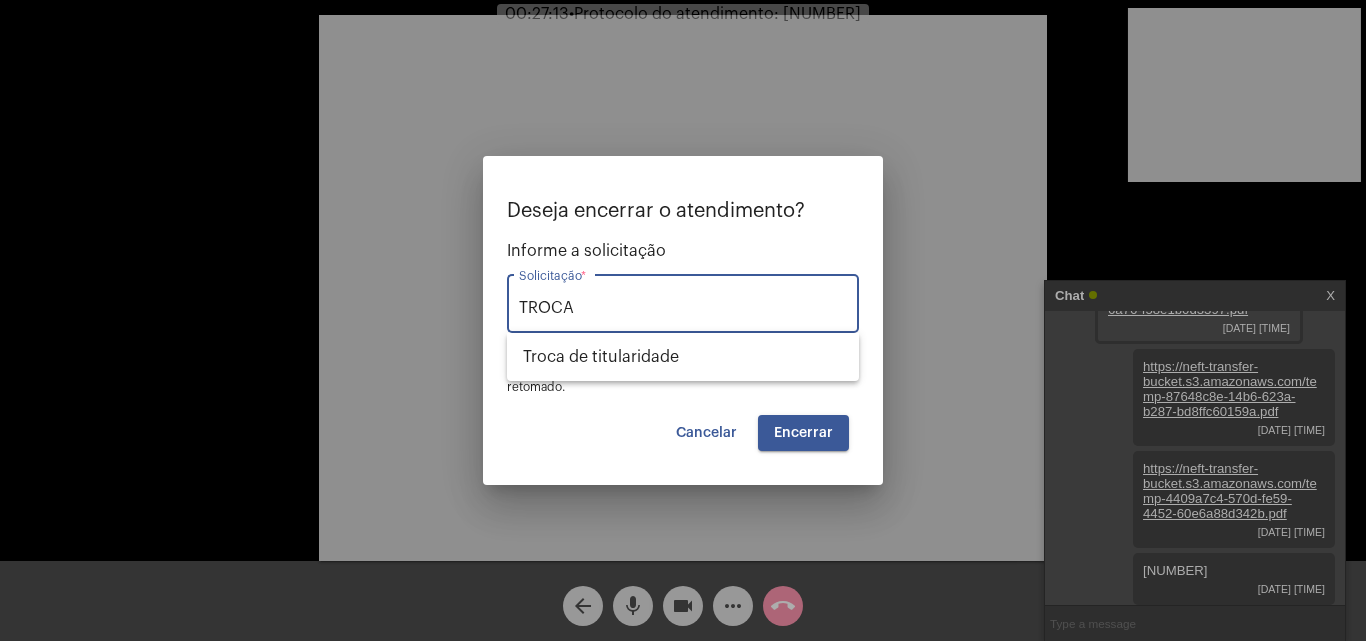 type on "Troca de titularidade" 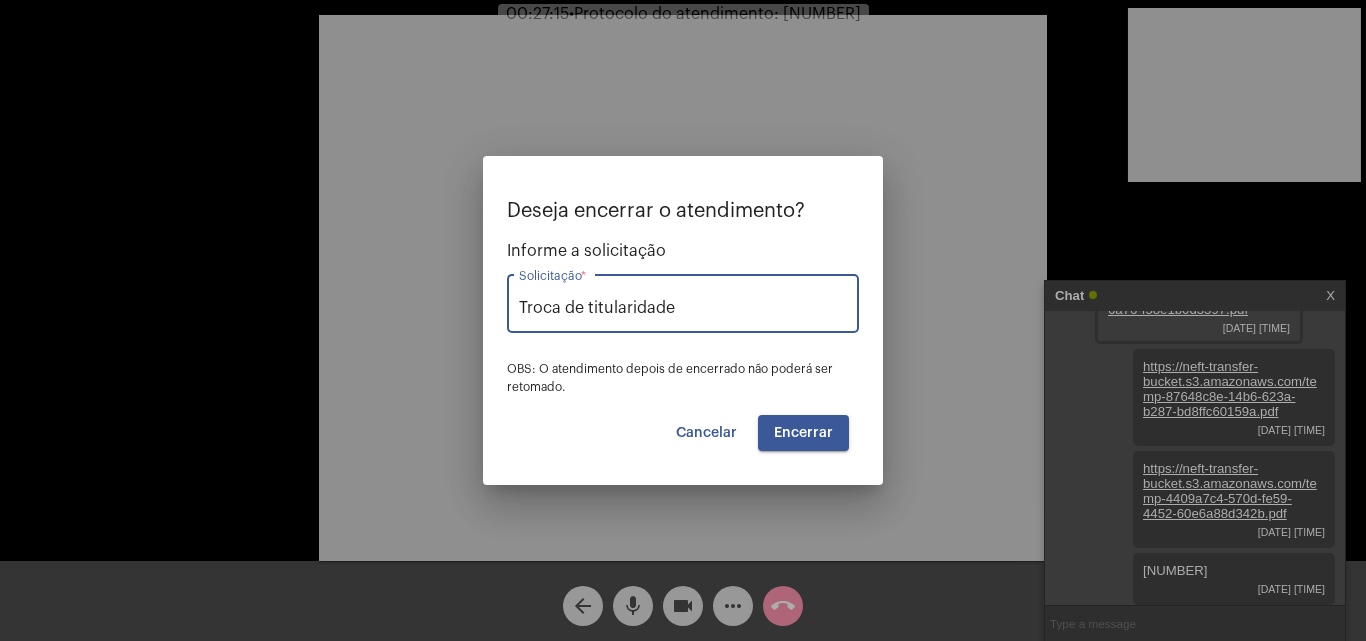 click on "Encerrar" at bounding box center (803, 433) 